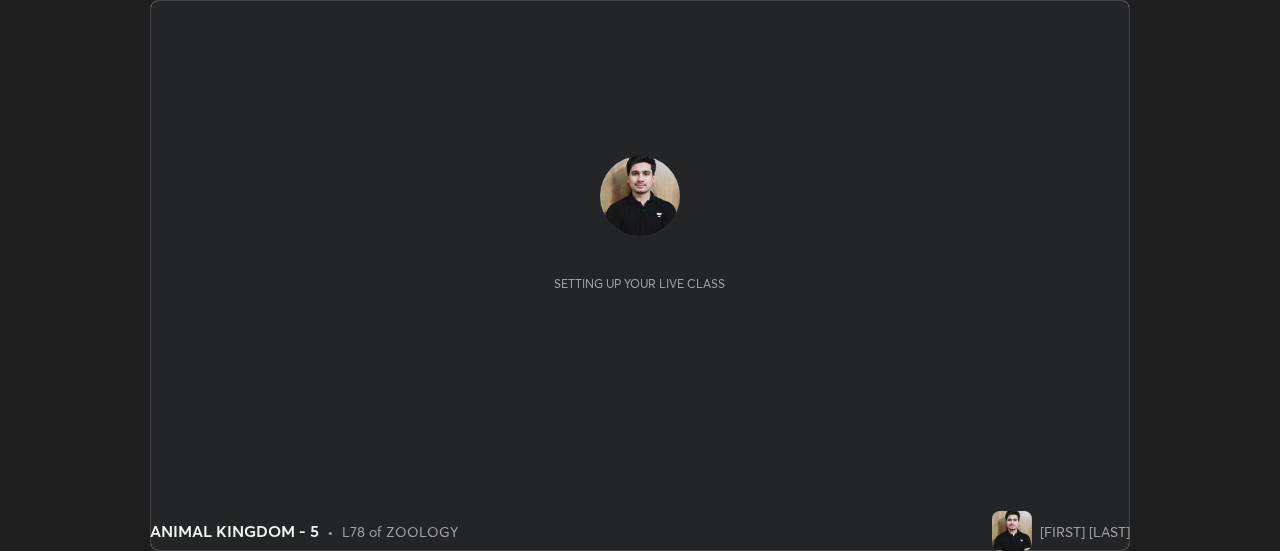 scroll, scrollTop: 0, scrollLeft: 0, axis: both 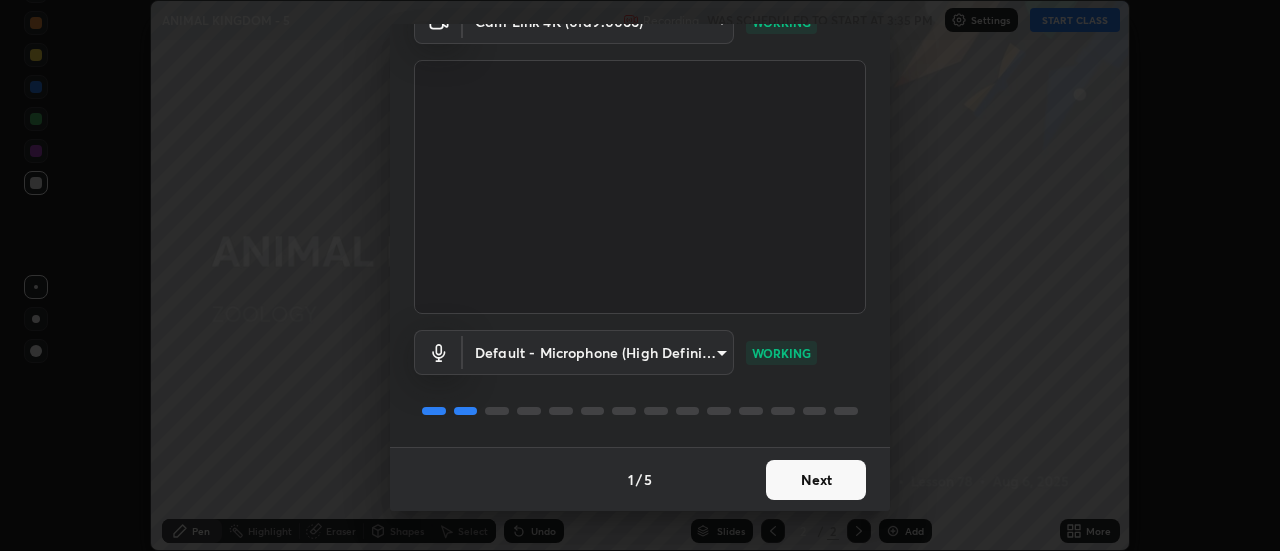 click on "Next" at bounding box center [816, 480] 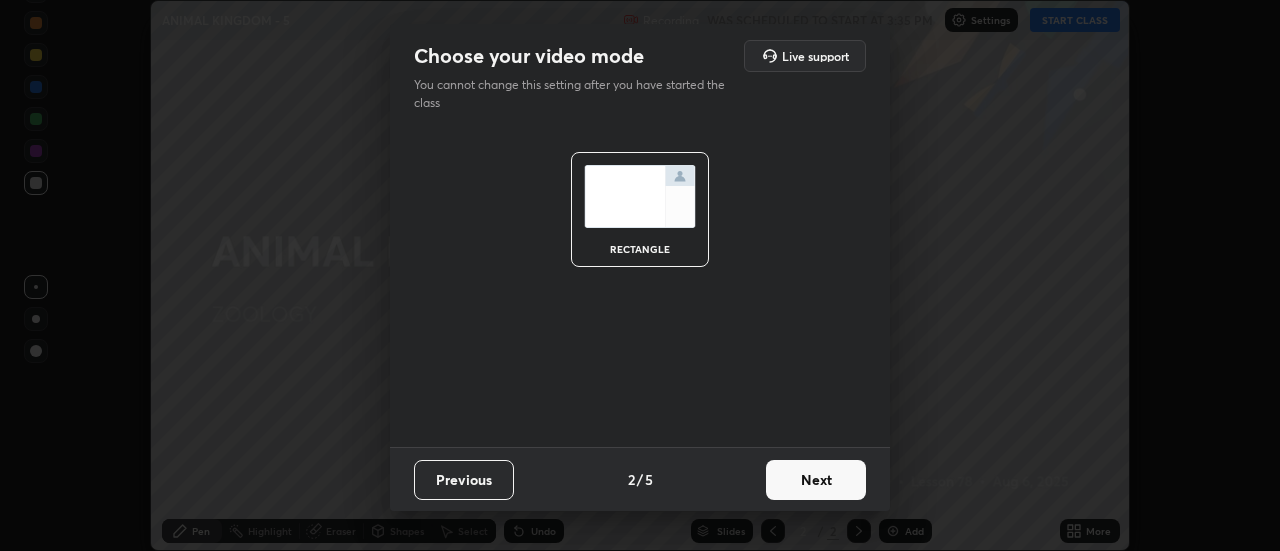 click on "Next" at bounding box center (816, 480) 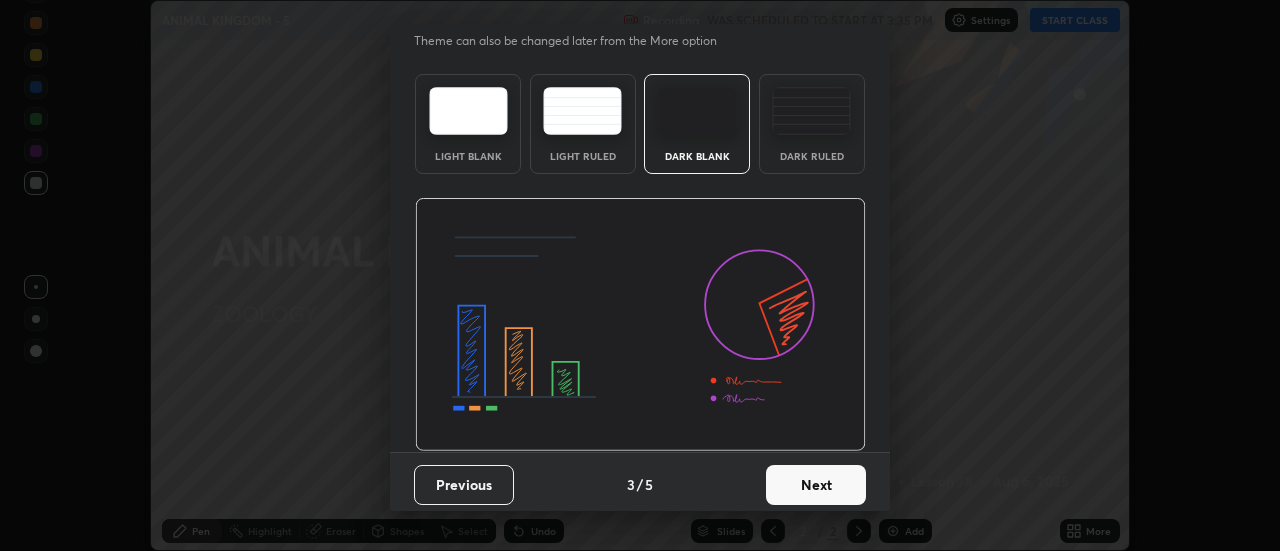 scroll, scrollTop: 49, scrollLeft: 0, axis: vertical 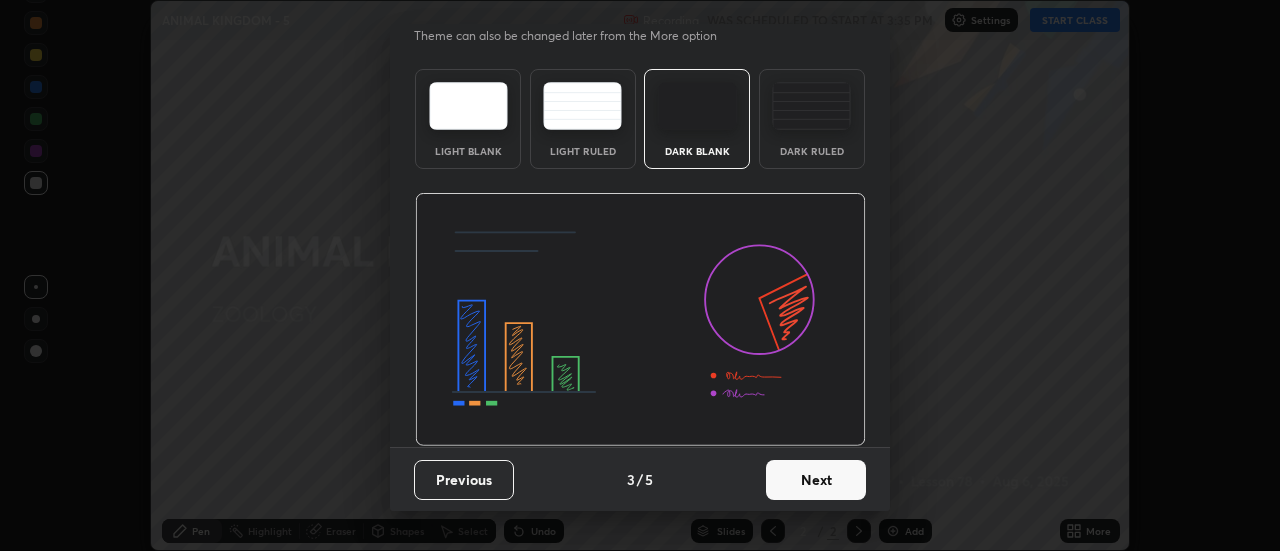 click on "Next" at bounding box center (816, 480) 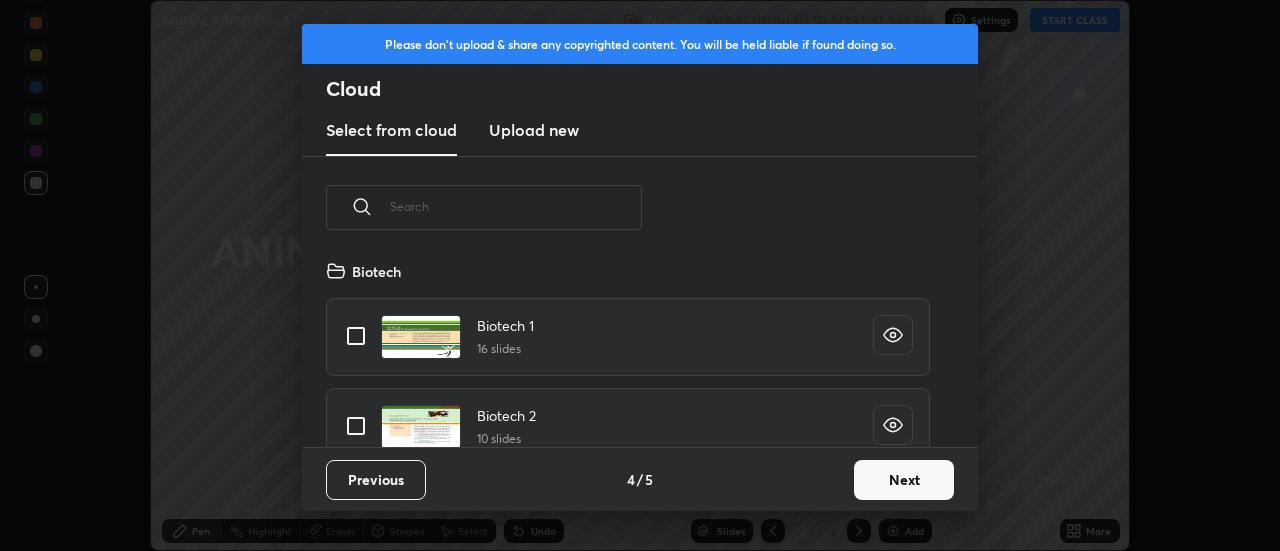 click on "Next" at bounding box center (904, 480) 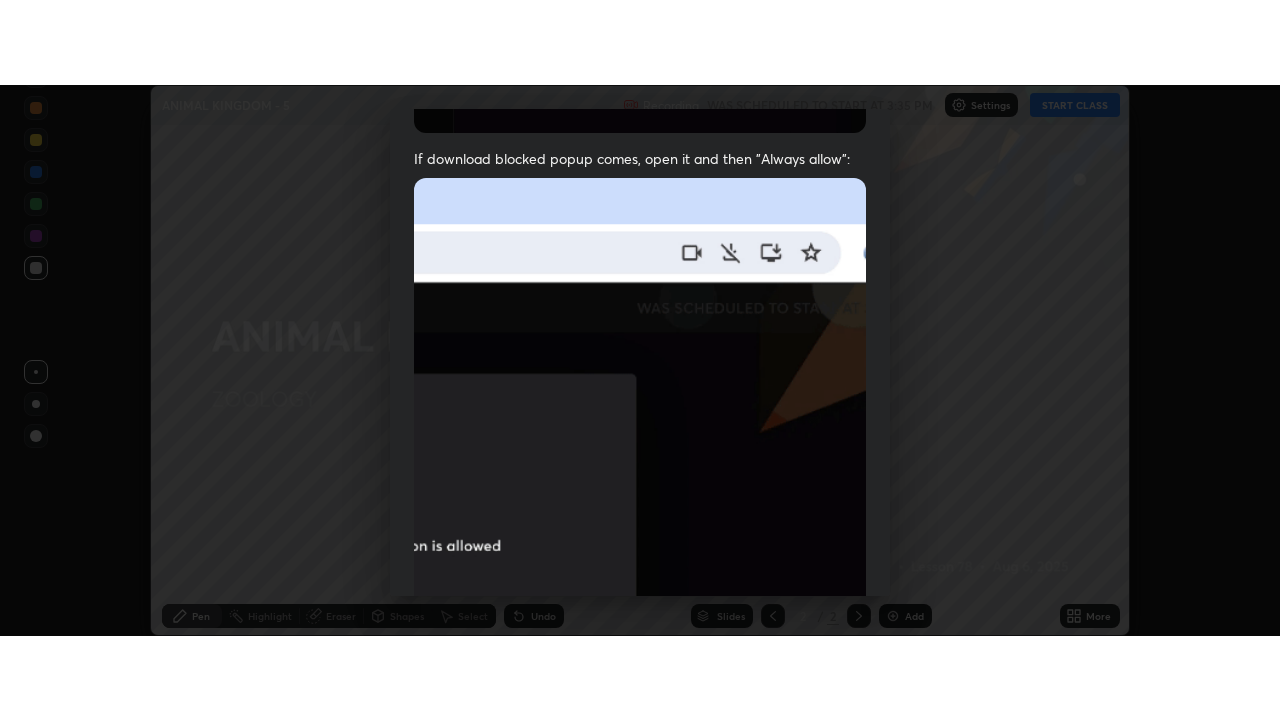 scroll, scrollTop: 513, scrollLeft: 0, axis: vertical 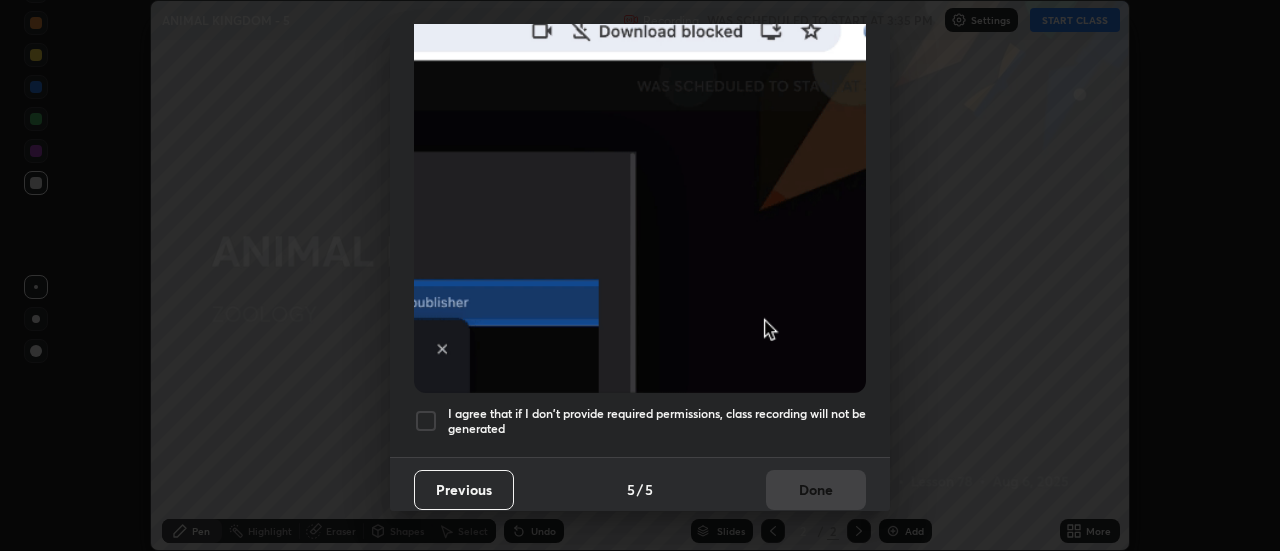 click on "I agree that if I don't provide required permissions, class recording will not be generated" at bounding box center (657, 421) 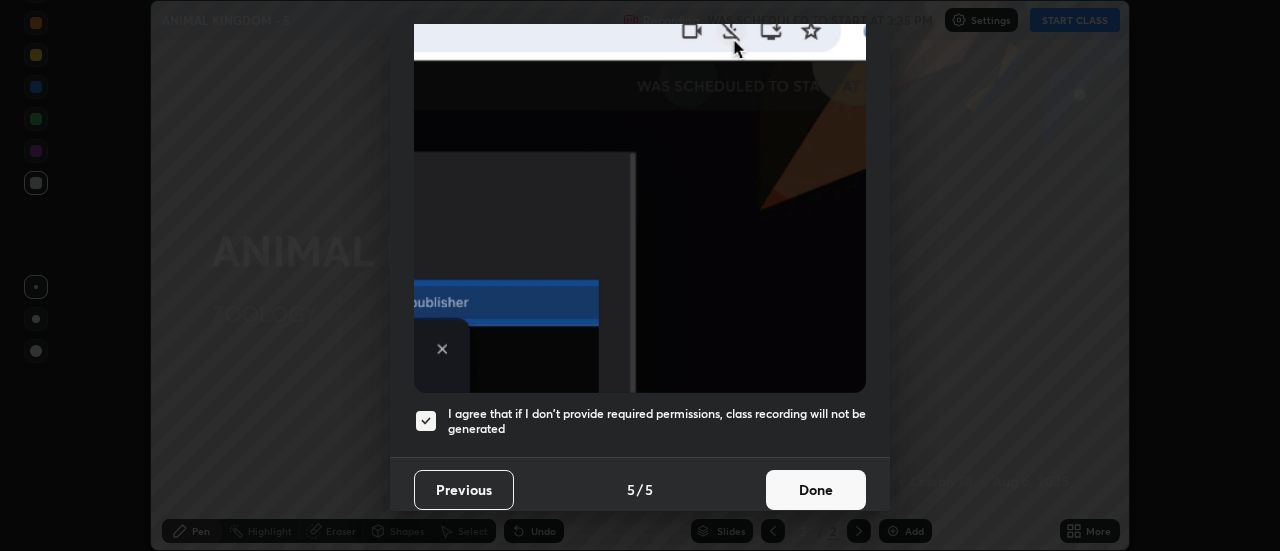 click on "Done" at bounding box center (816, 490) 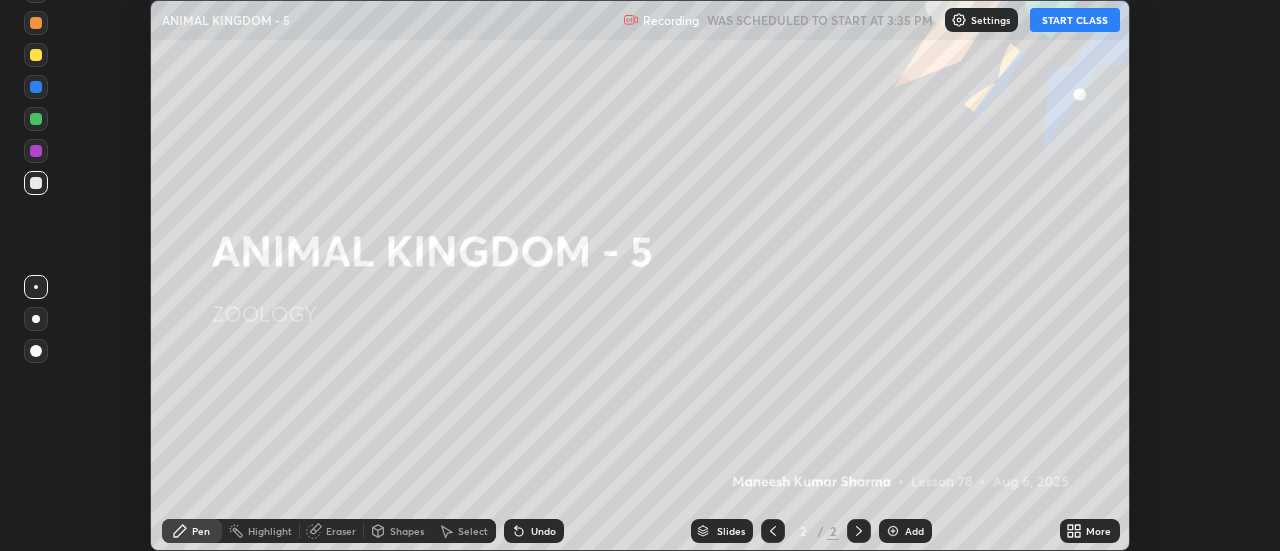 click on "START CLASS" at bounding box center (1075, 20) 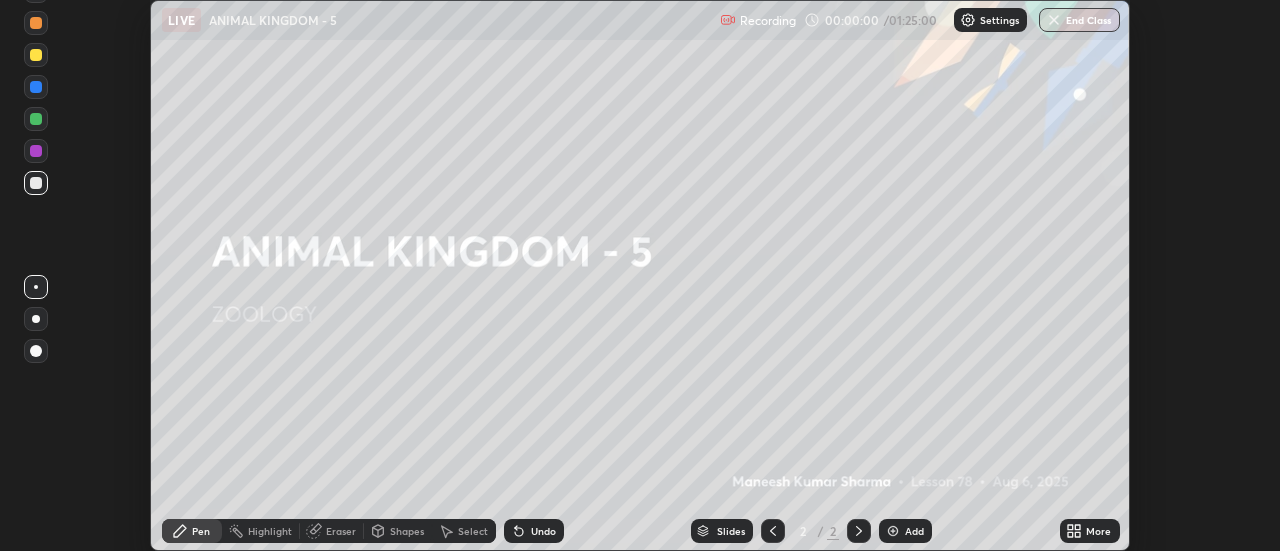 click on "Add" at bounding box center [914, 531] 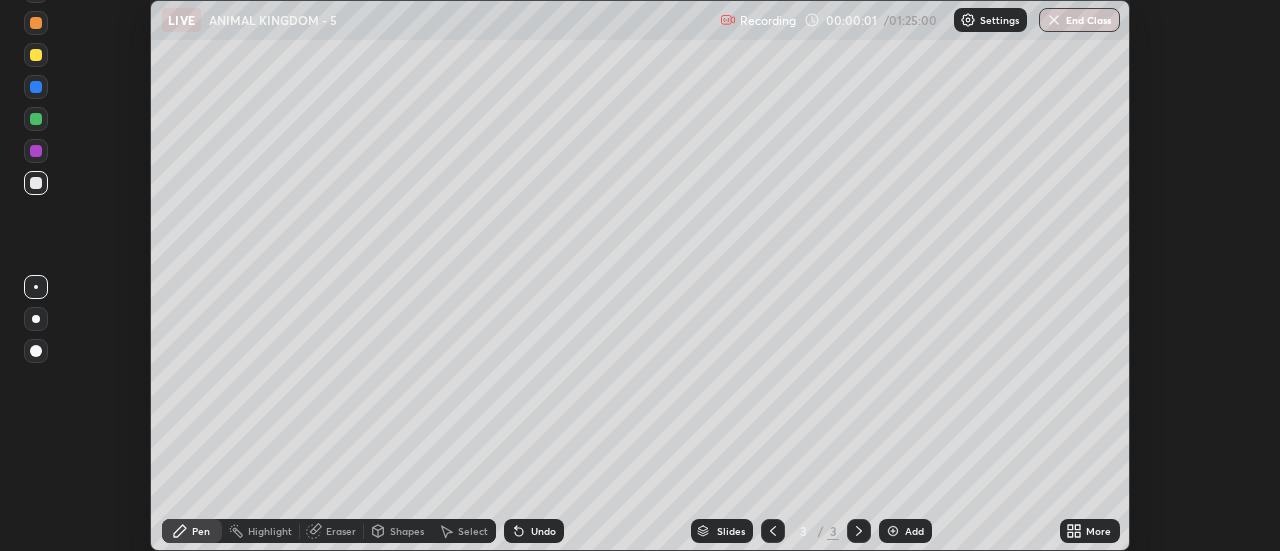 click 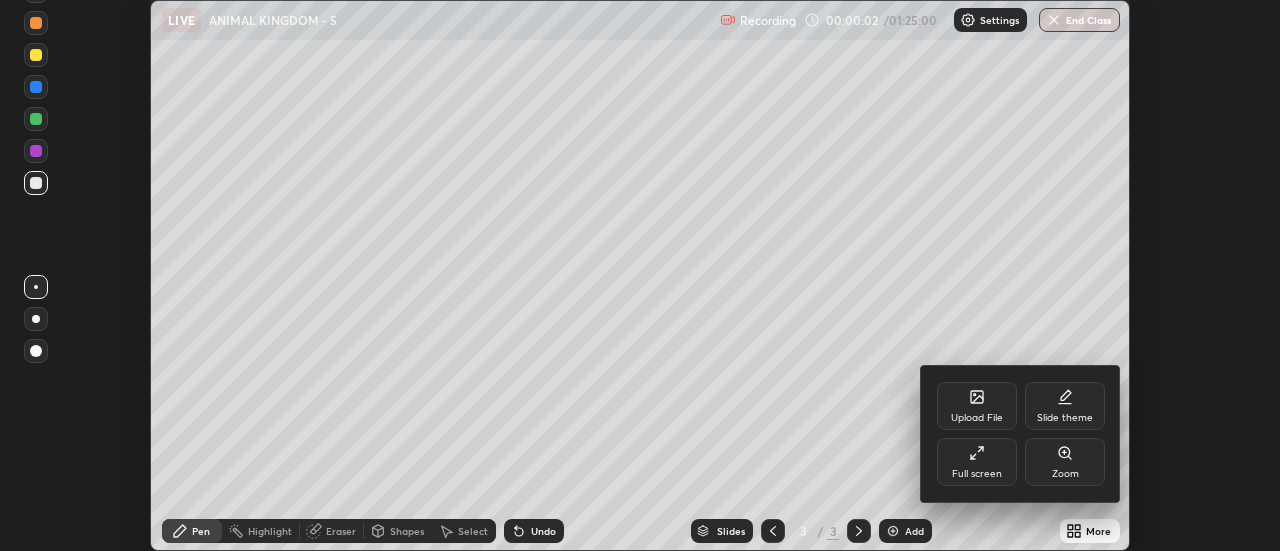 click on "Full screen" at bounding box center (977, 474) 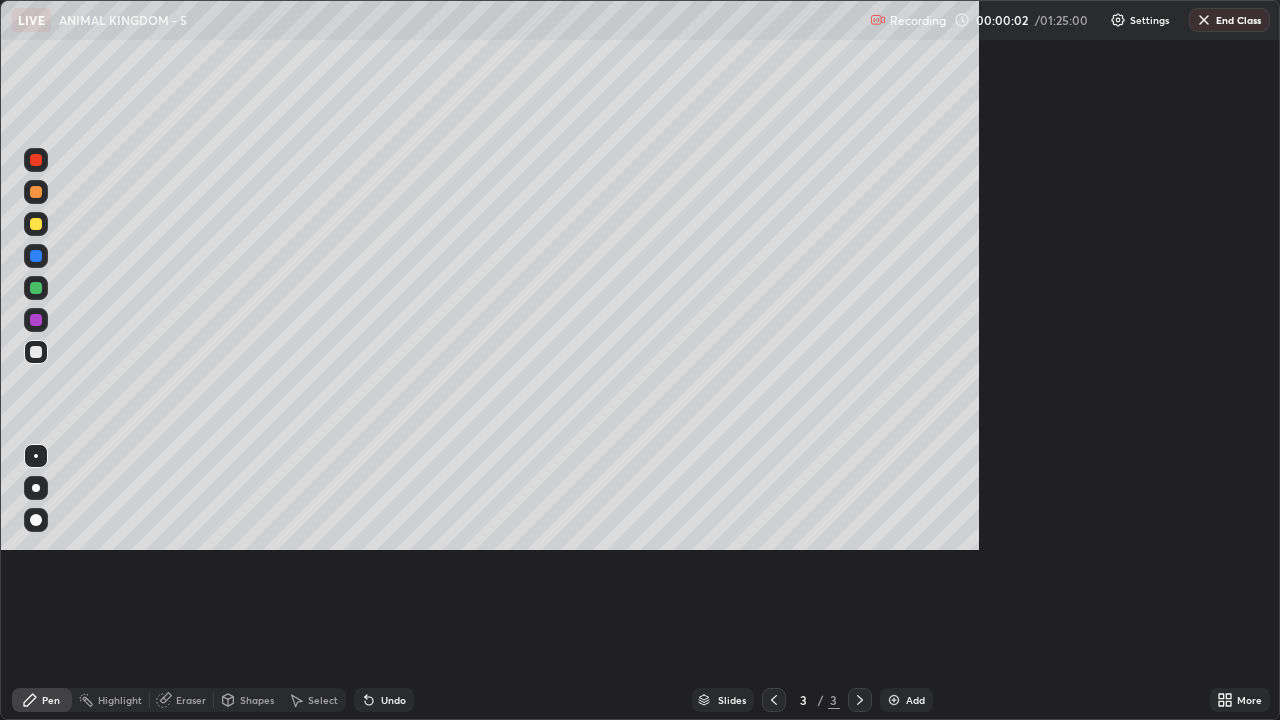 scroll, scrollTop: 99280, scrollLeft: 98720, axis: both 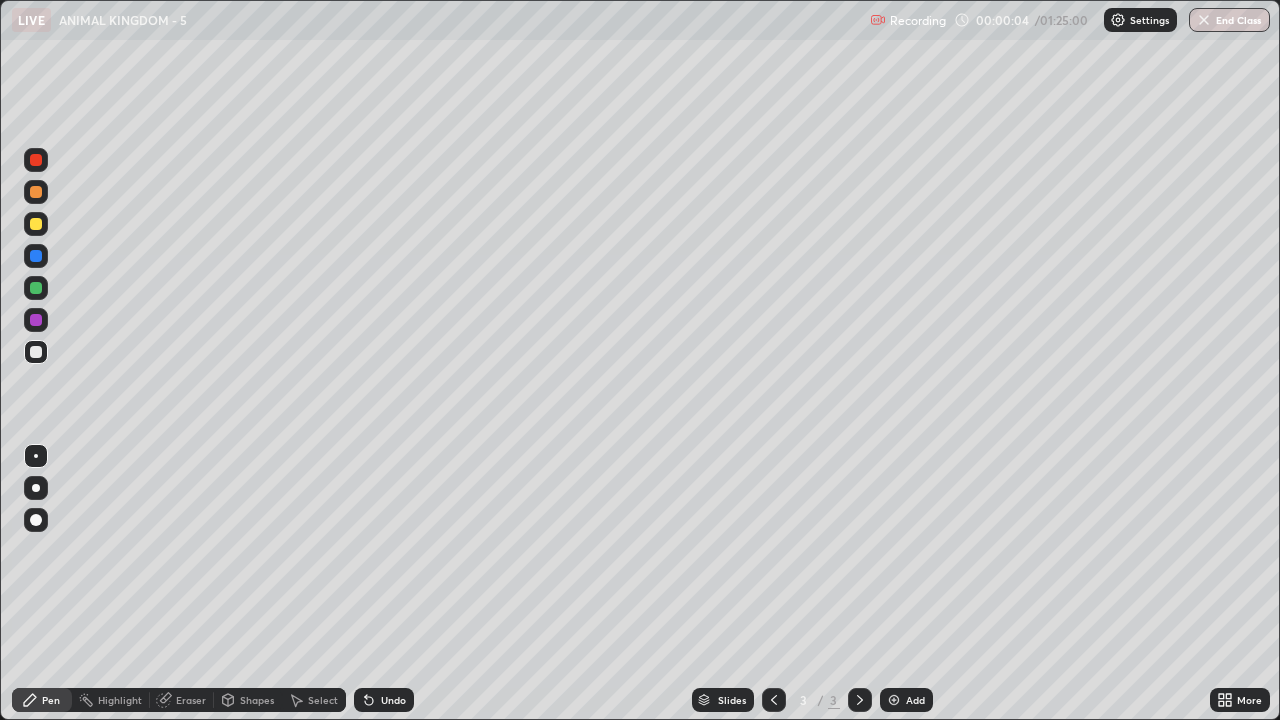 click at bounding box center [36, 488] 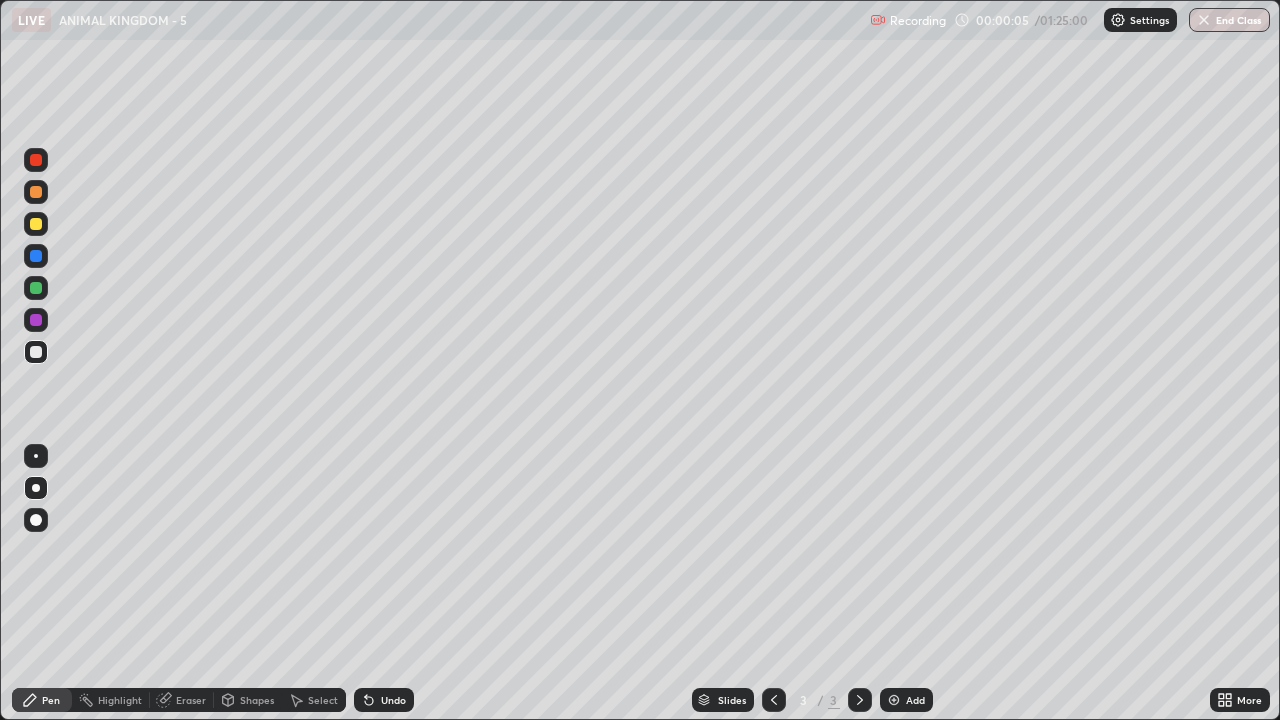 click at bounding box center [36, 224] 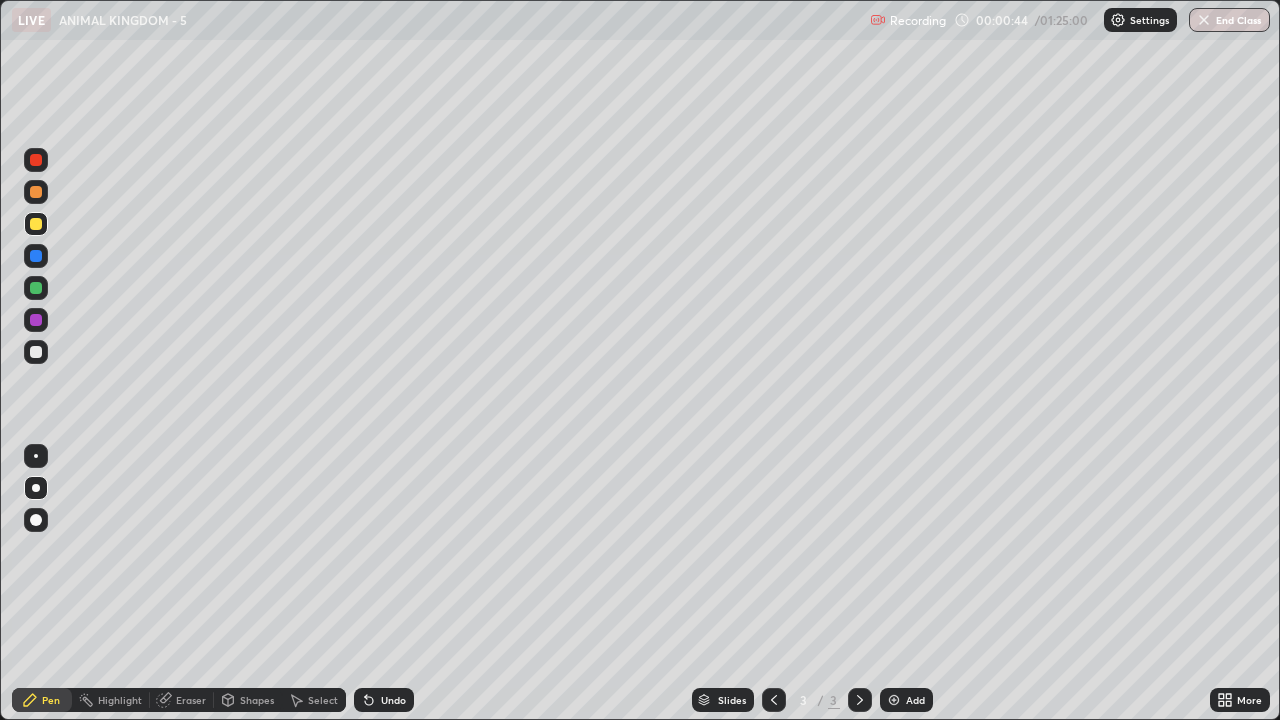 click on "Shapes" at bounding box center (257, 700) 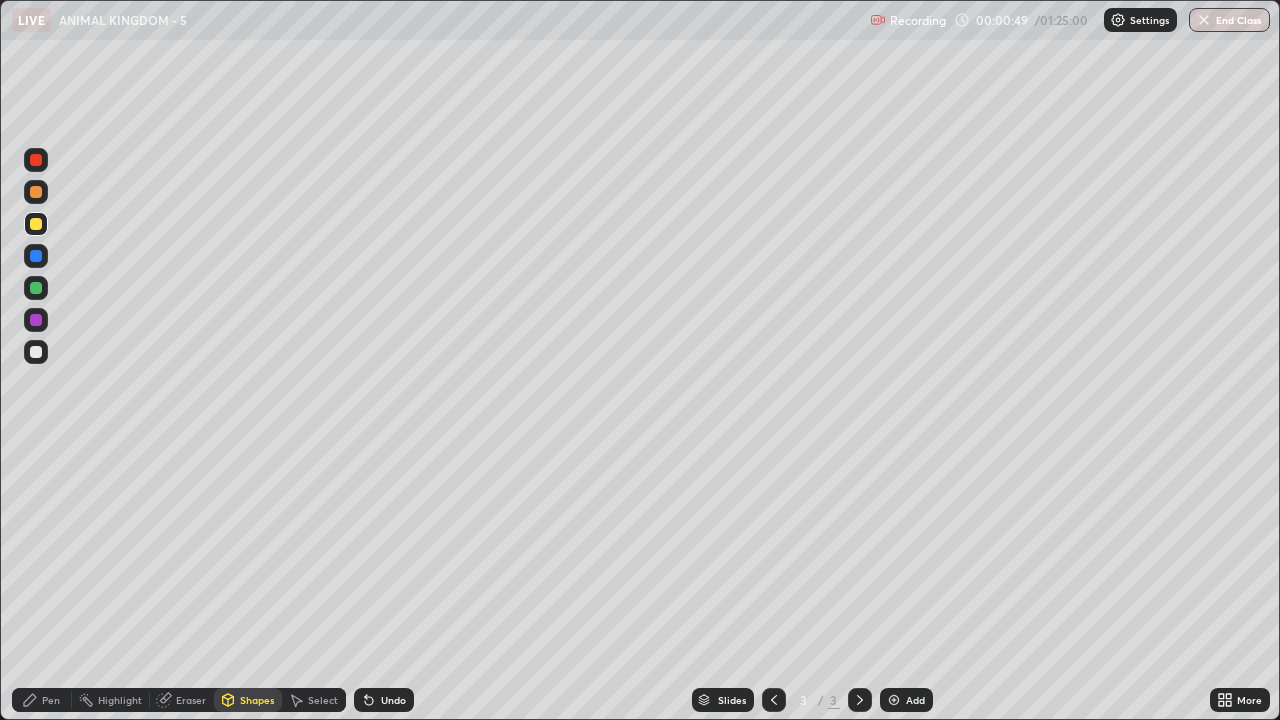 click on "Pen" at bounding box center (42, 700) 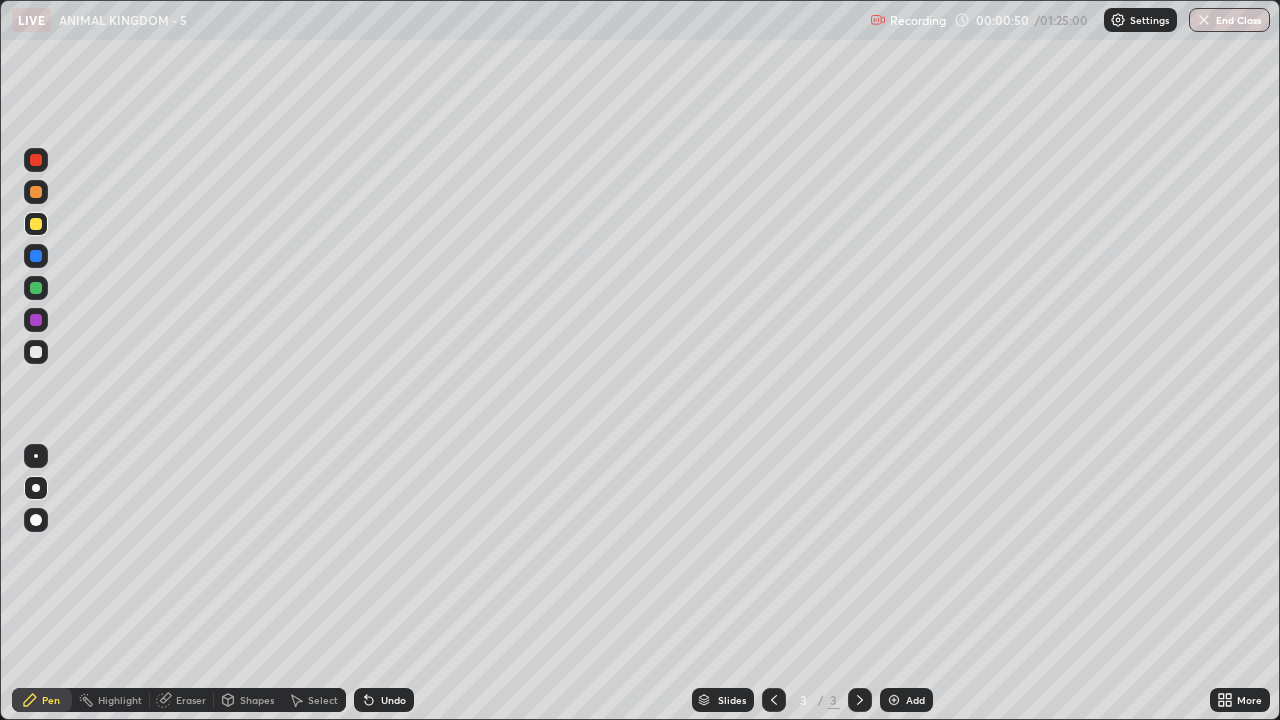 click at bounding box center (36, 352) 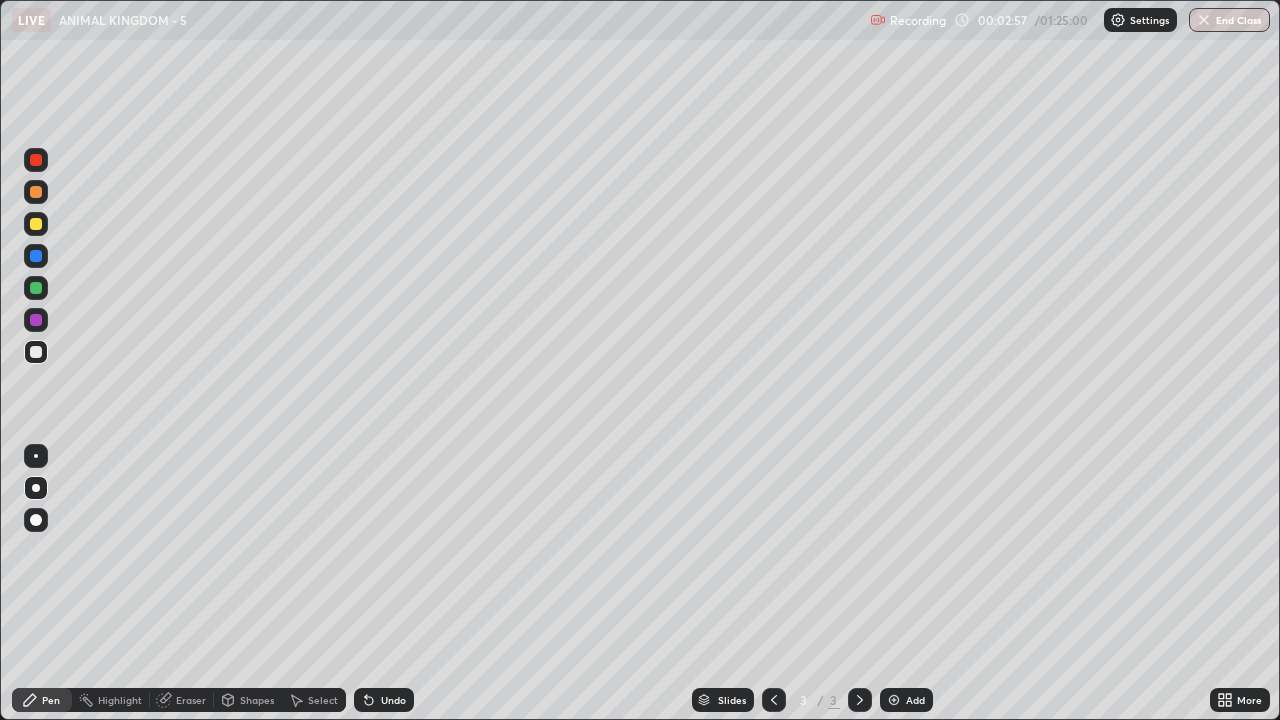 click at bounding box center (894, 700) 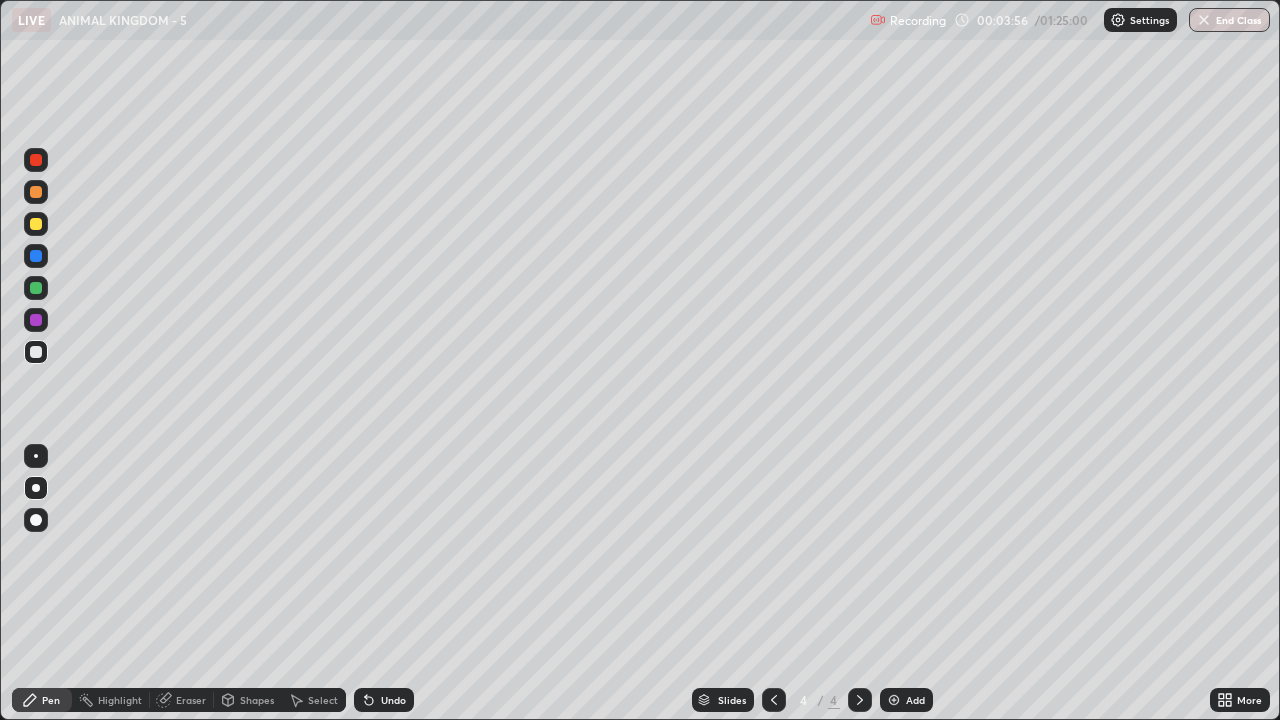 click 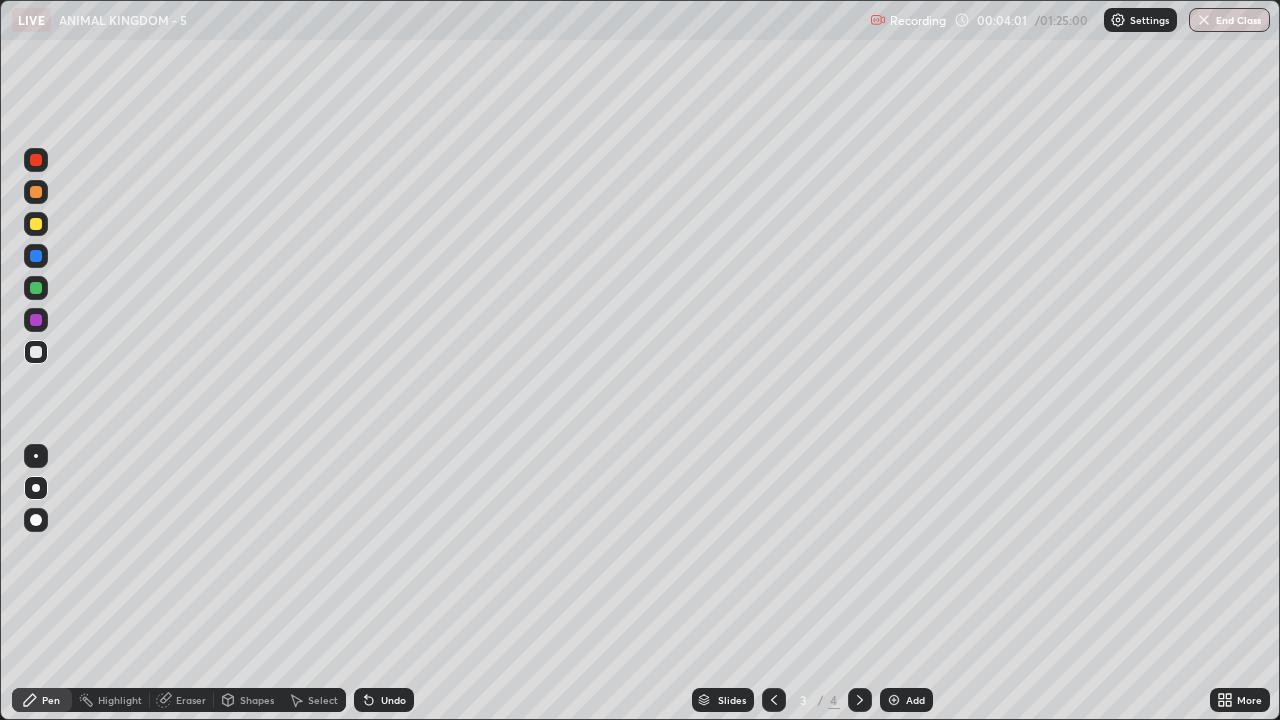 click at bounding box center [860, 700] 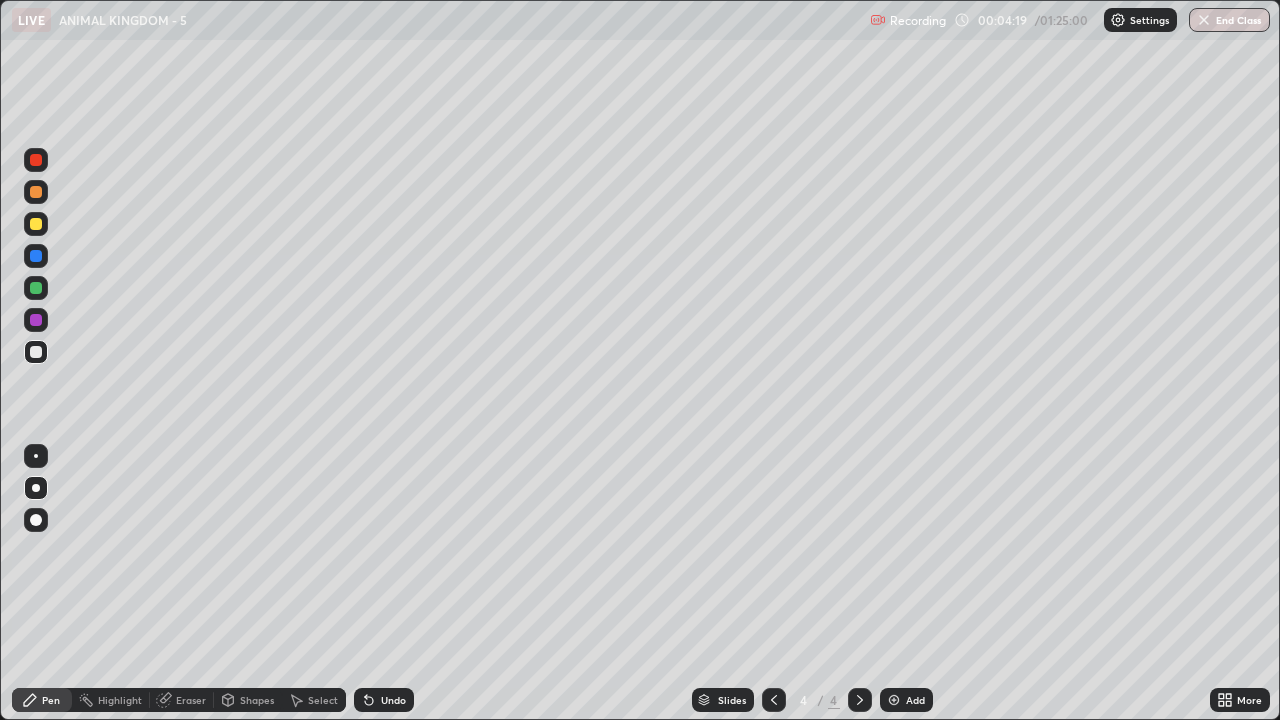 click 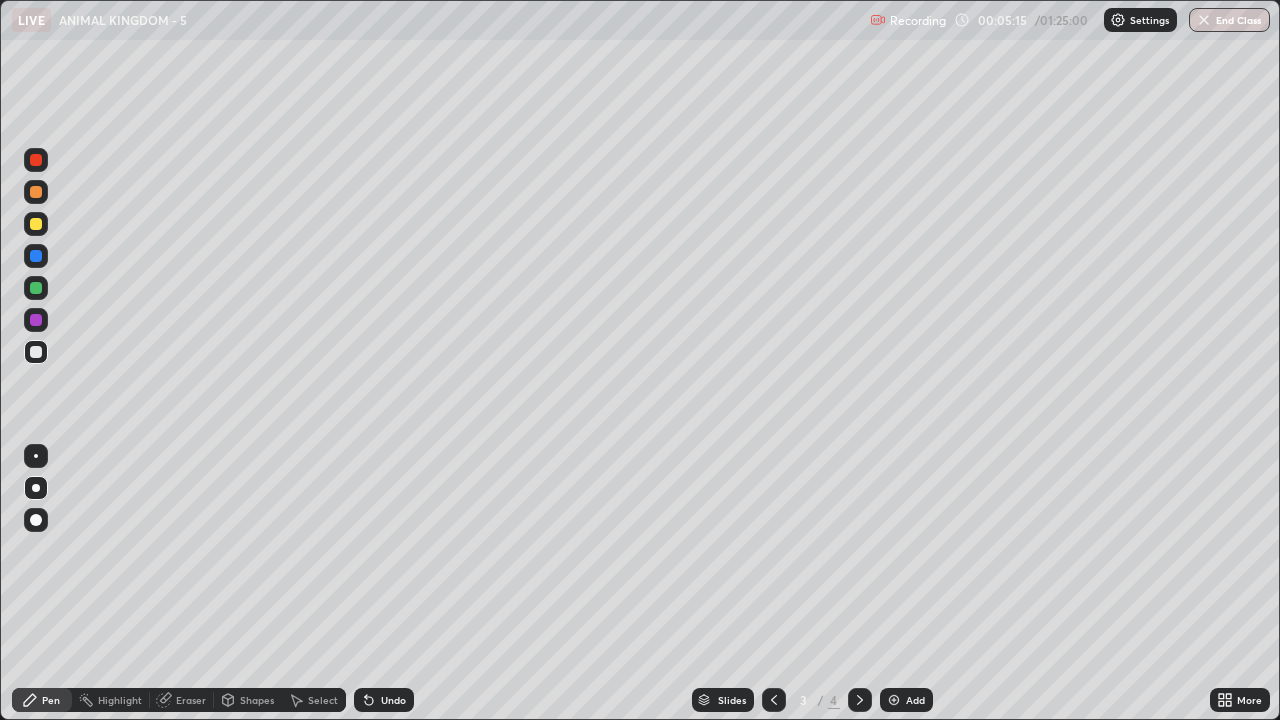 click at bounding box center (36, 224) 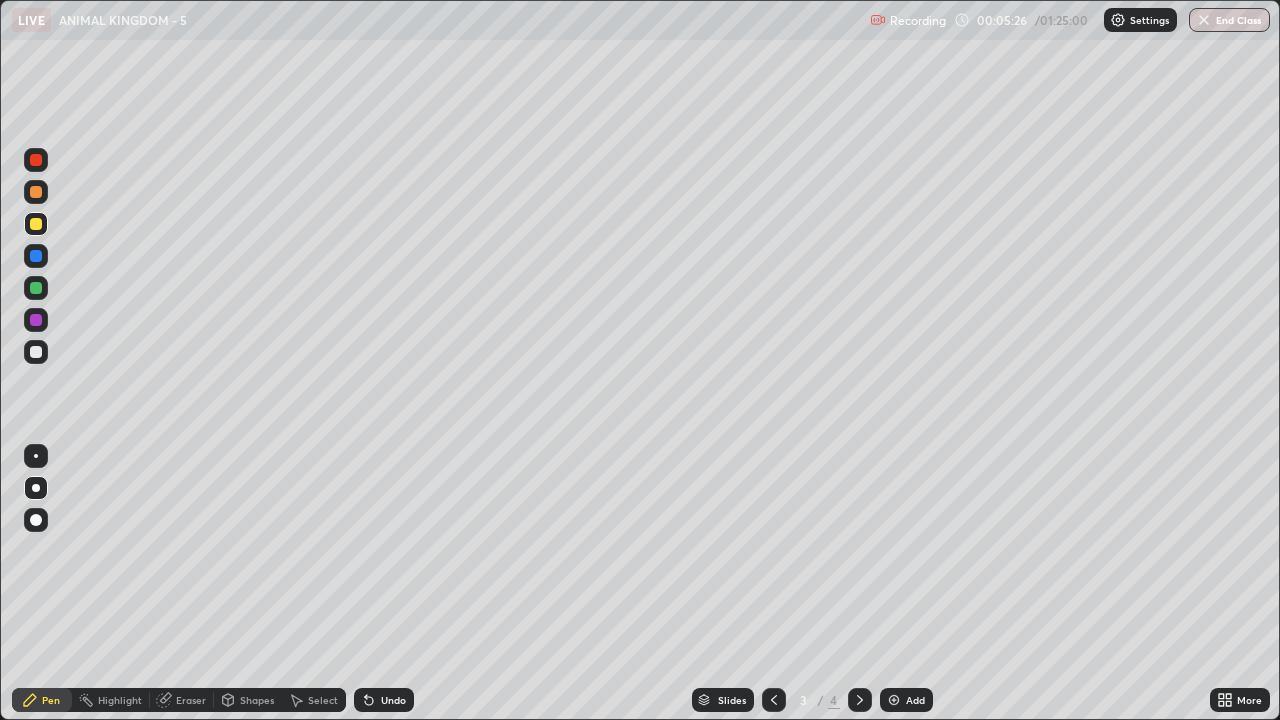 click on "Add" at bounding box center [915, 700] 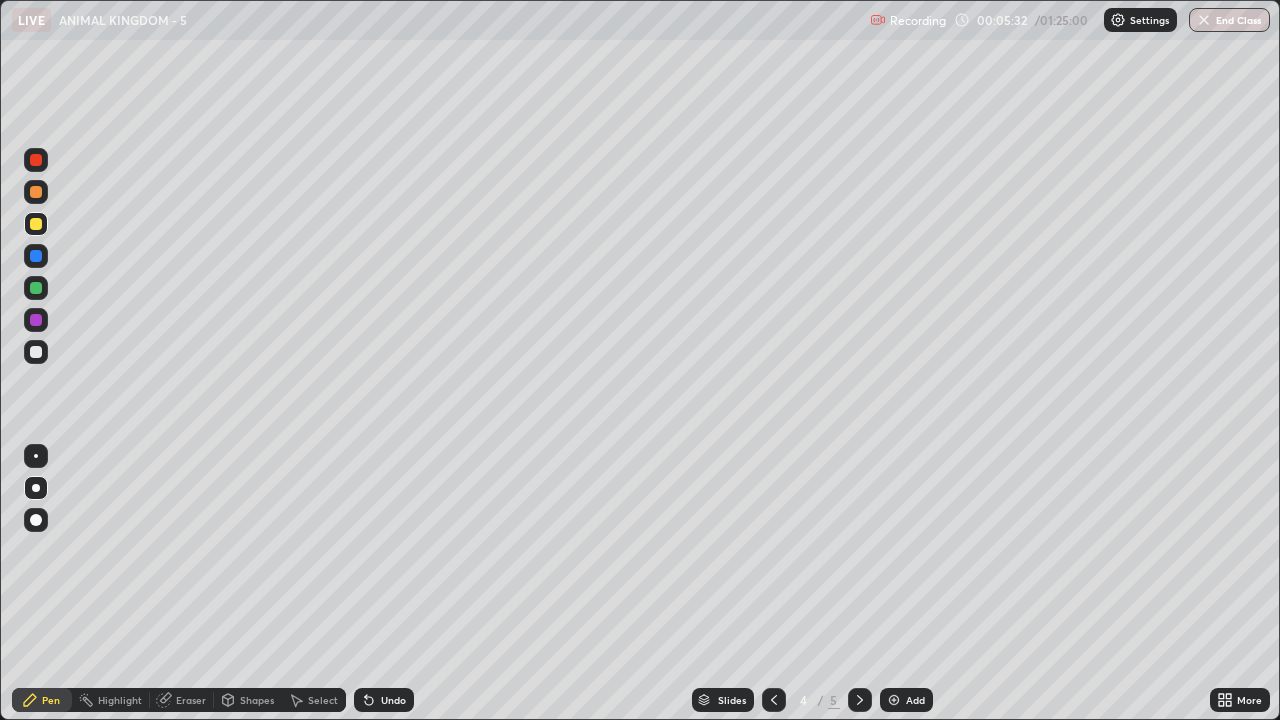 click 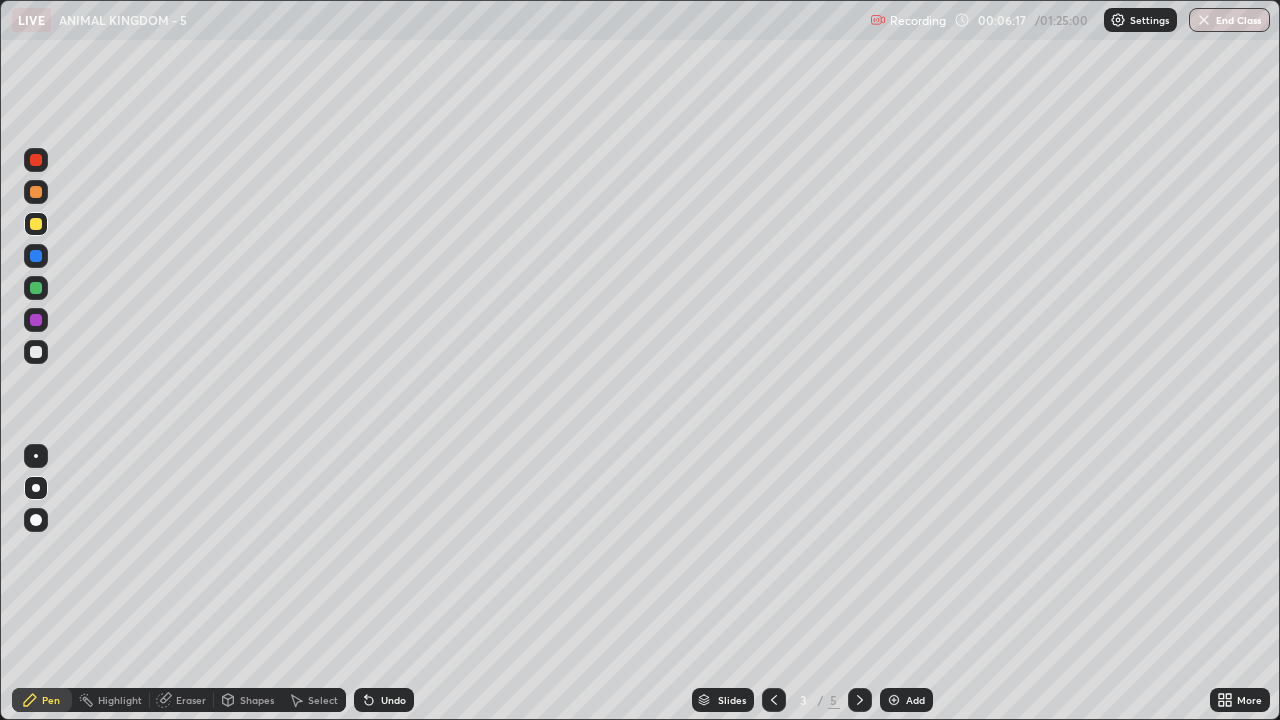 click on "Add" at bounding box center [915, 700] 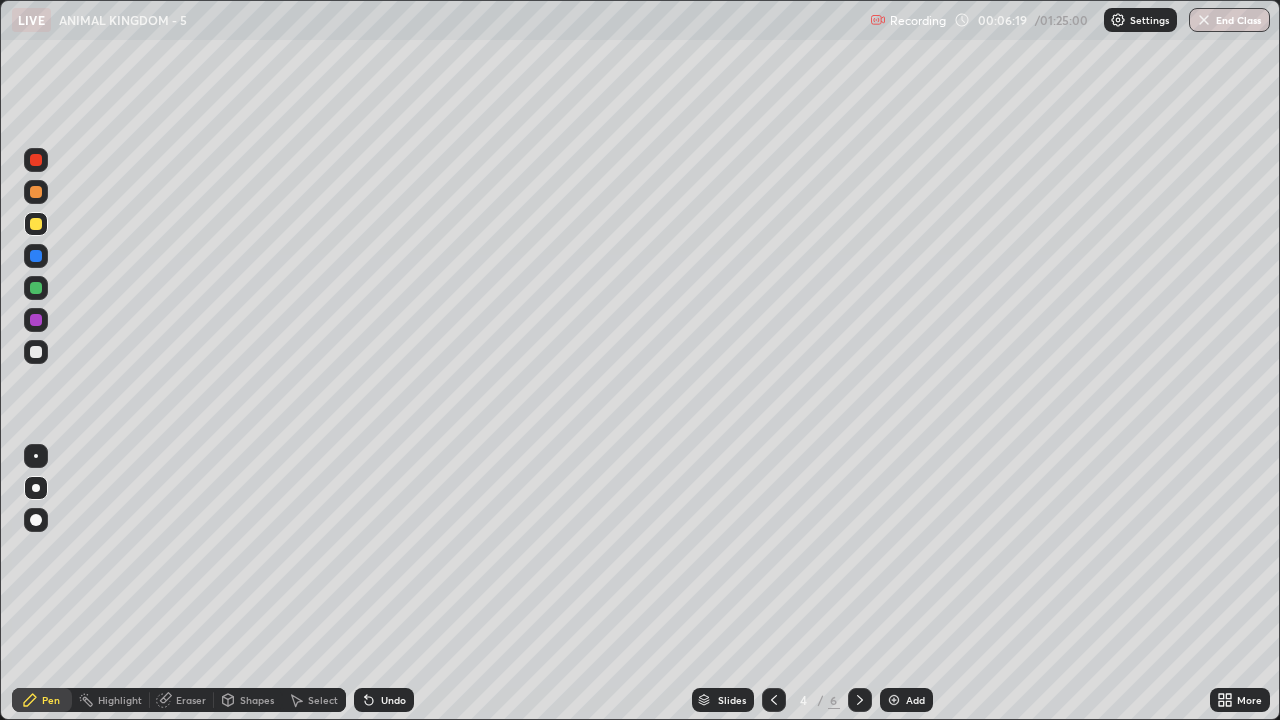 click at bounding box center [36, 352] 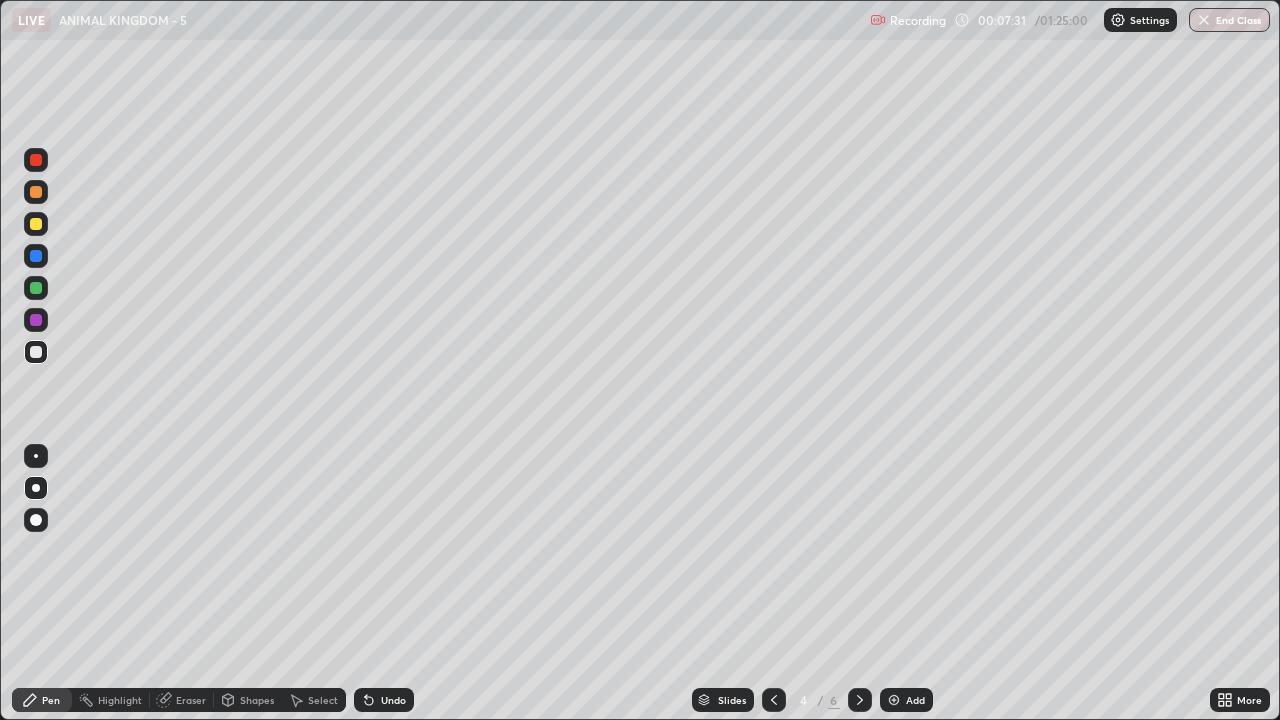 click at bounding box center [36, 224] 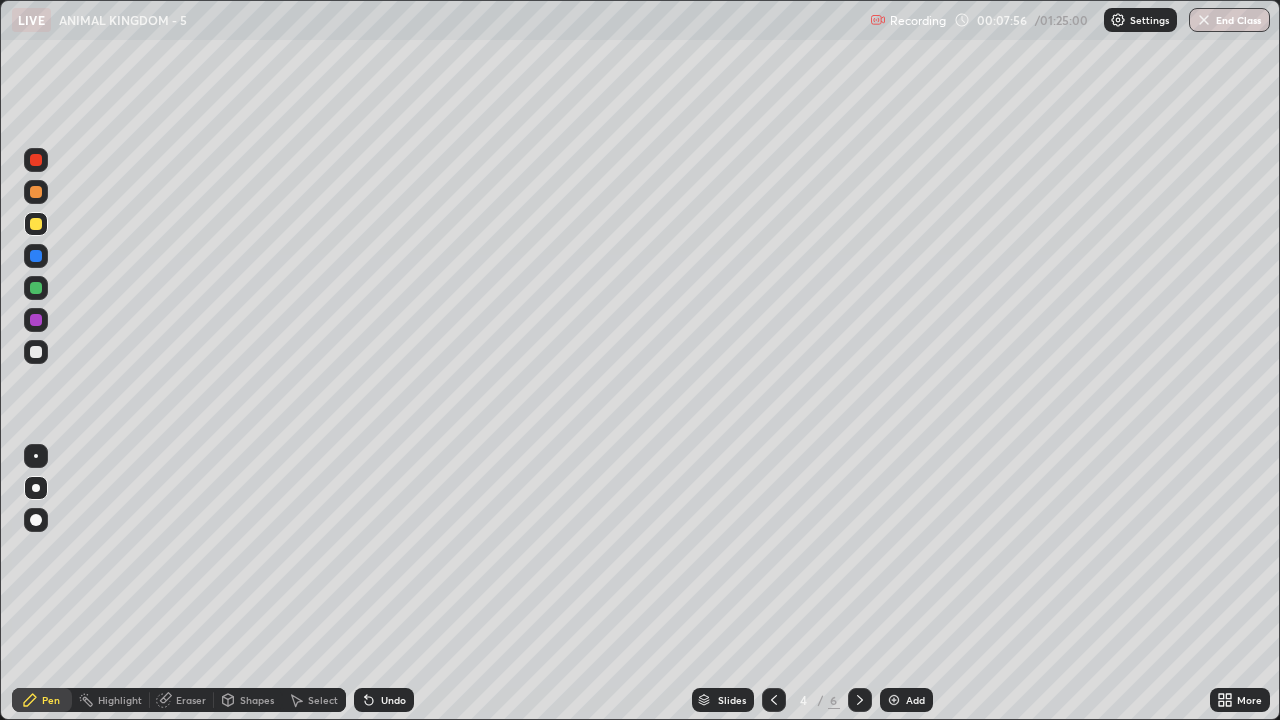 click at bounding box center [36, 352] 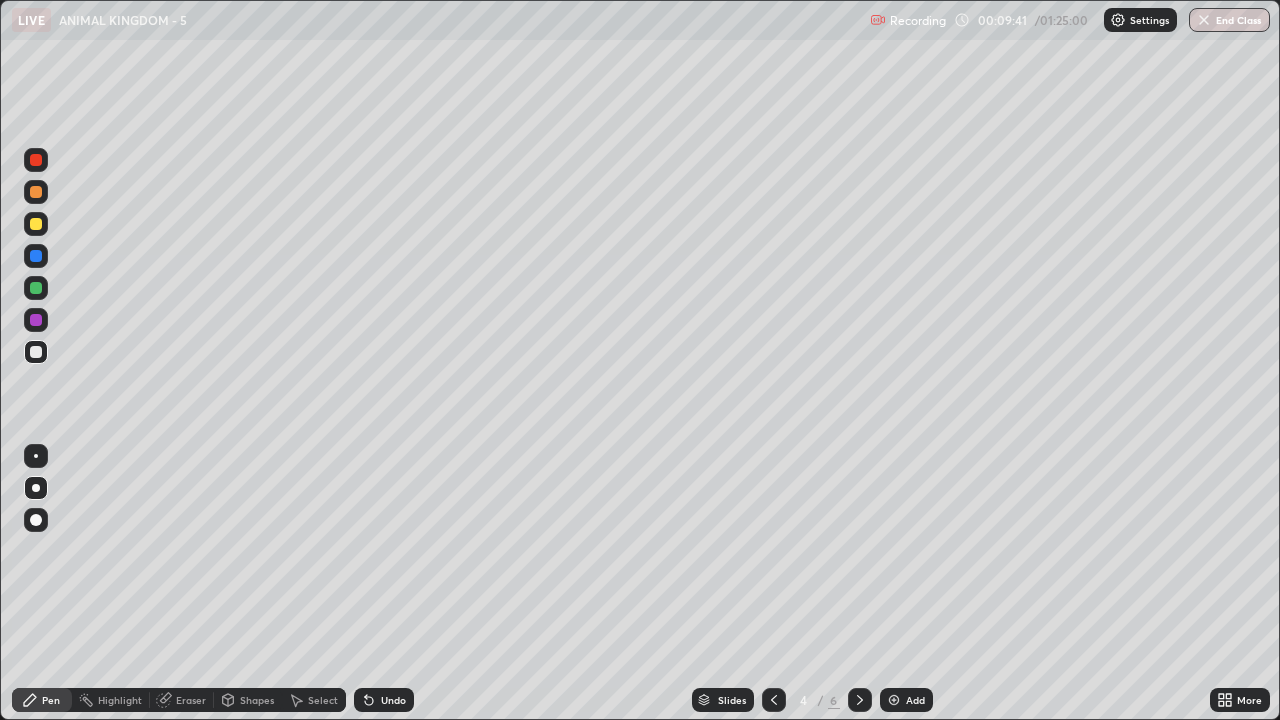 click on "Add" at bounding box center (915, 700) 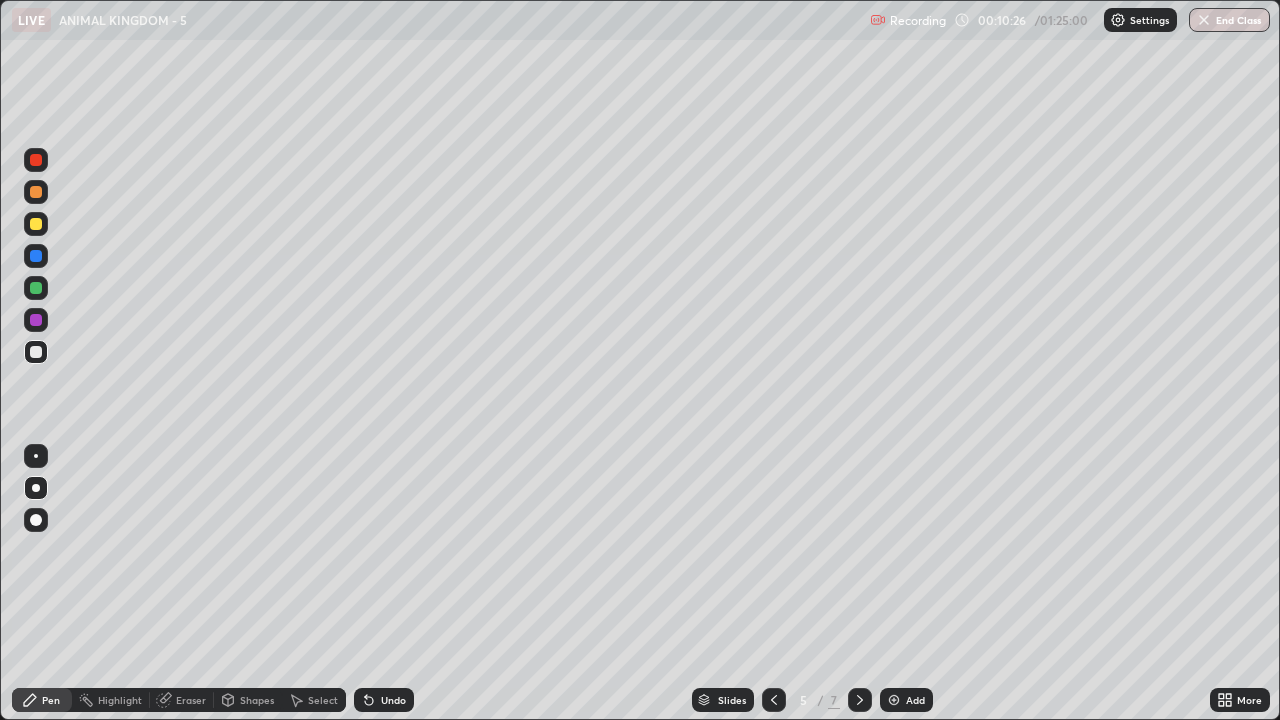 click at bounding box center (774, 700) 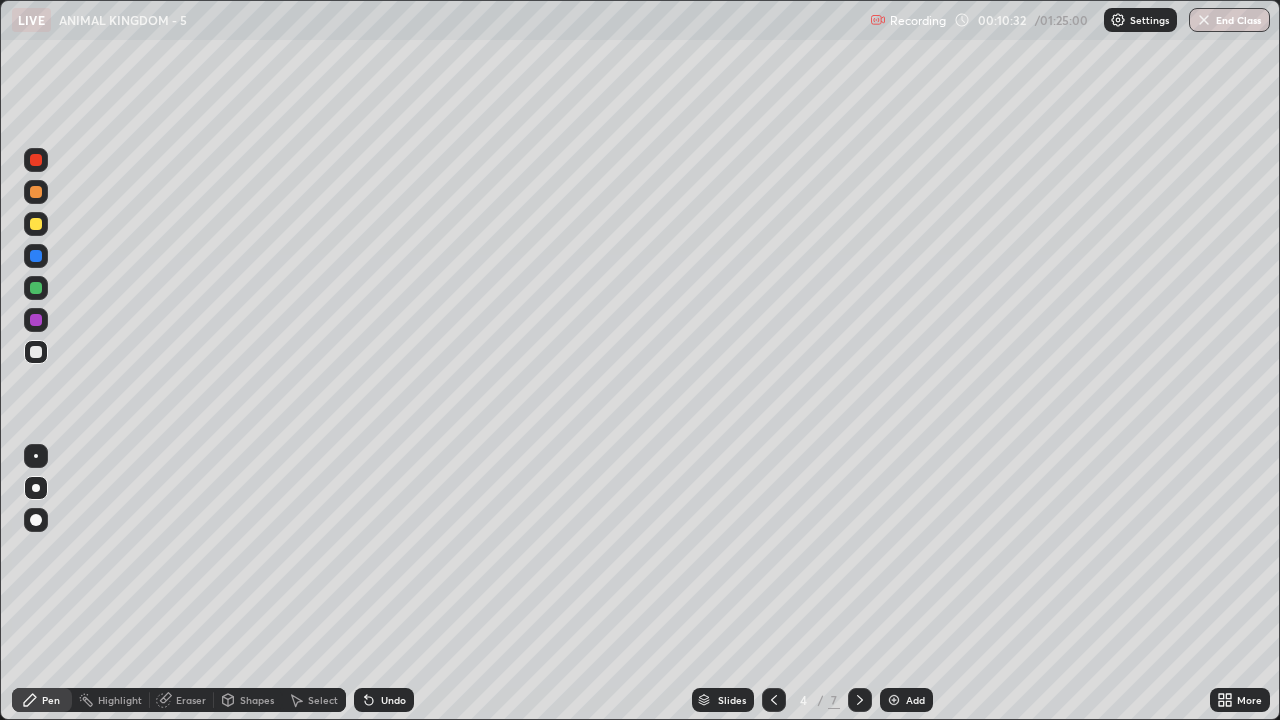 click 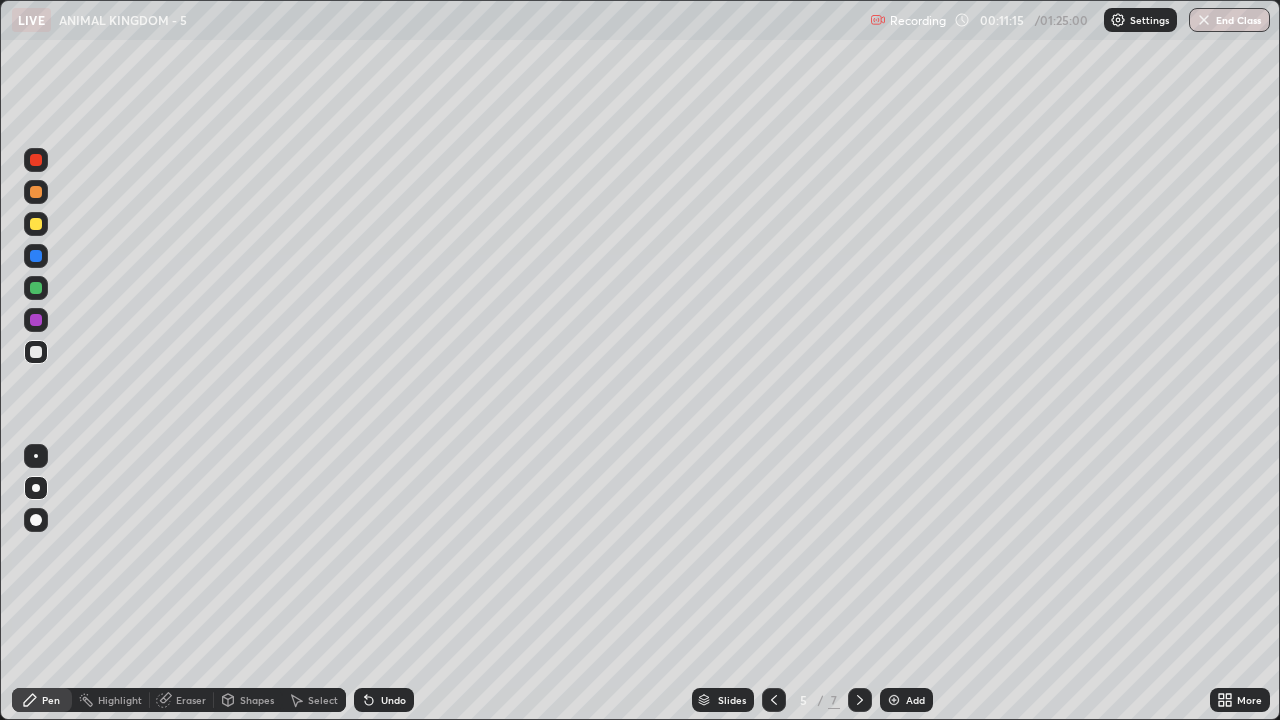click at bounding box center (36, 224) 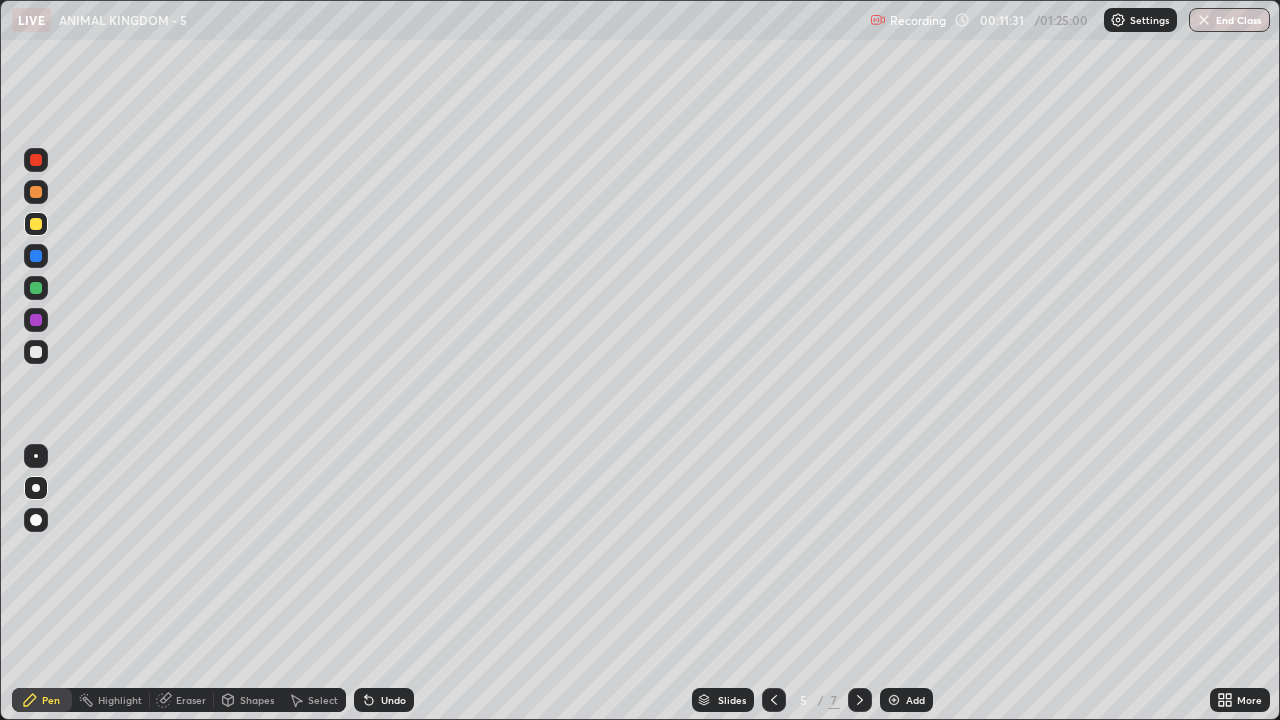 click at bounding box center (894, 700) 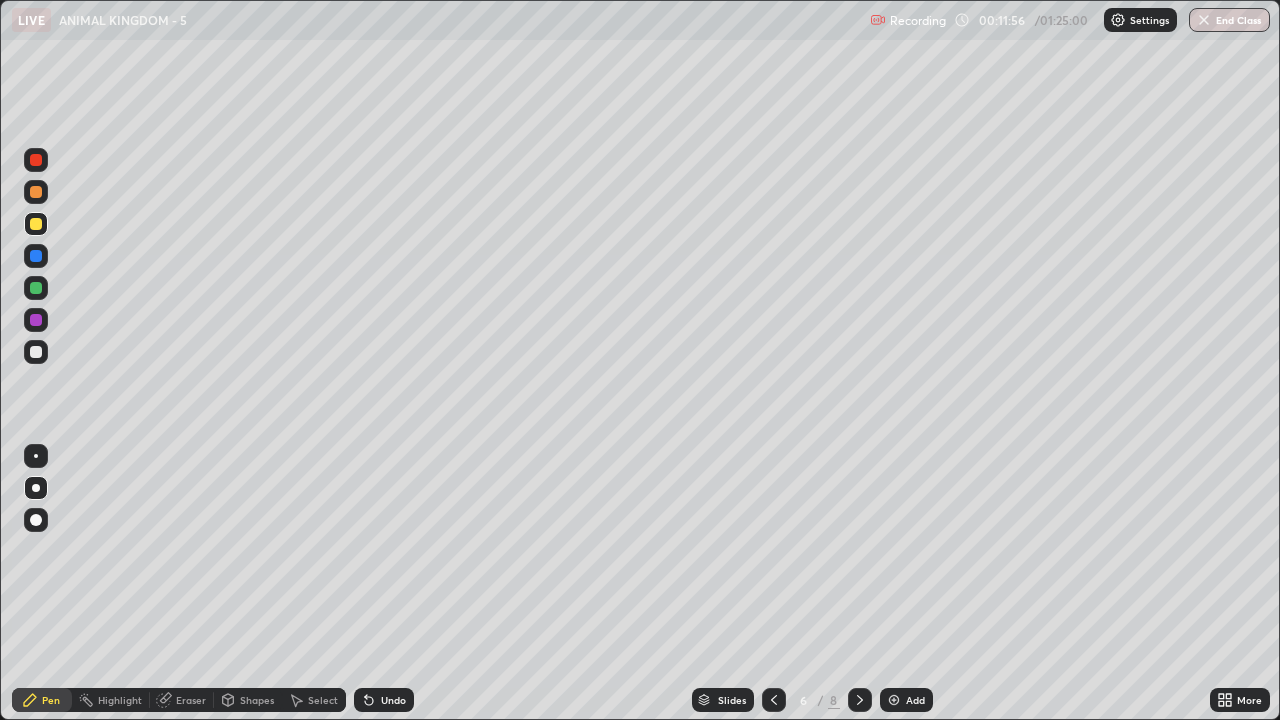 click 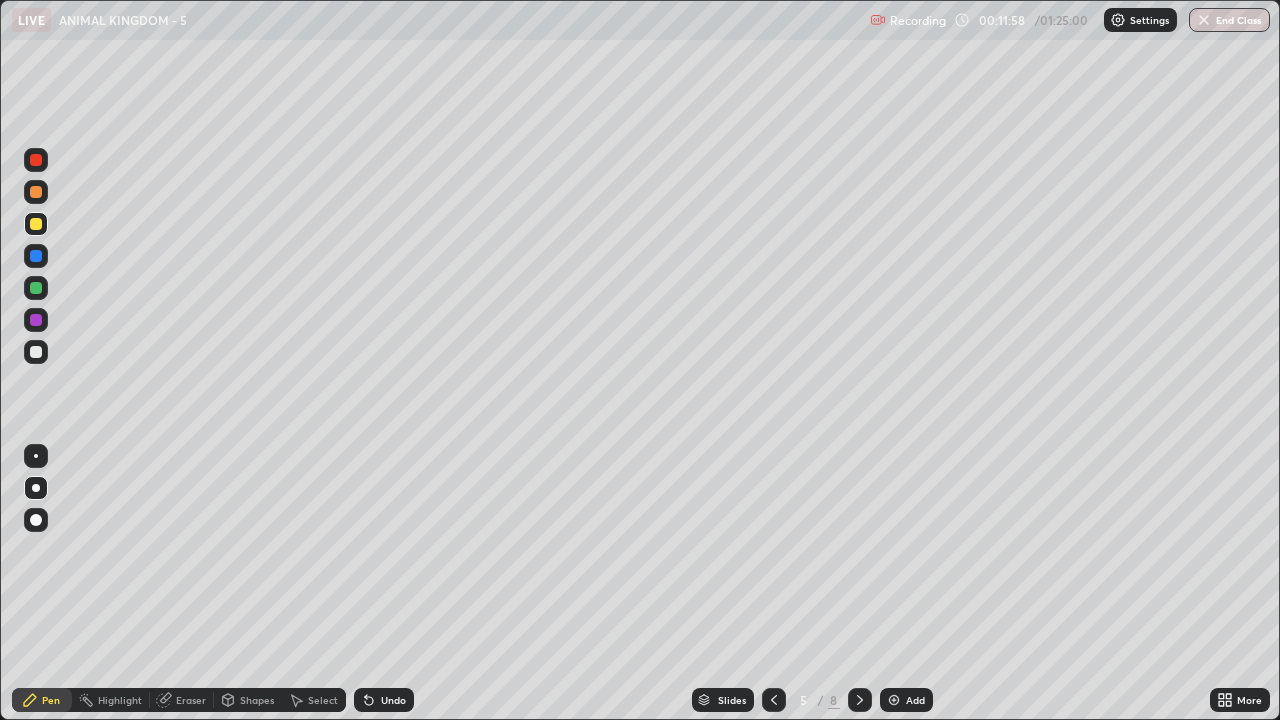 click at bounding box center [36, 352] 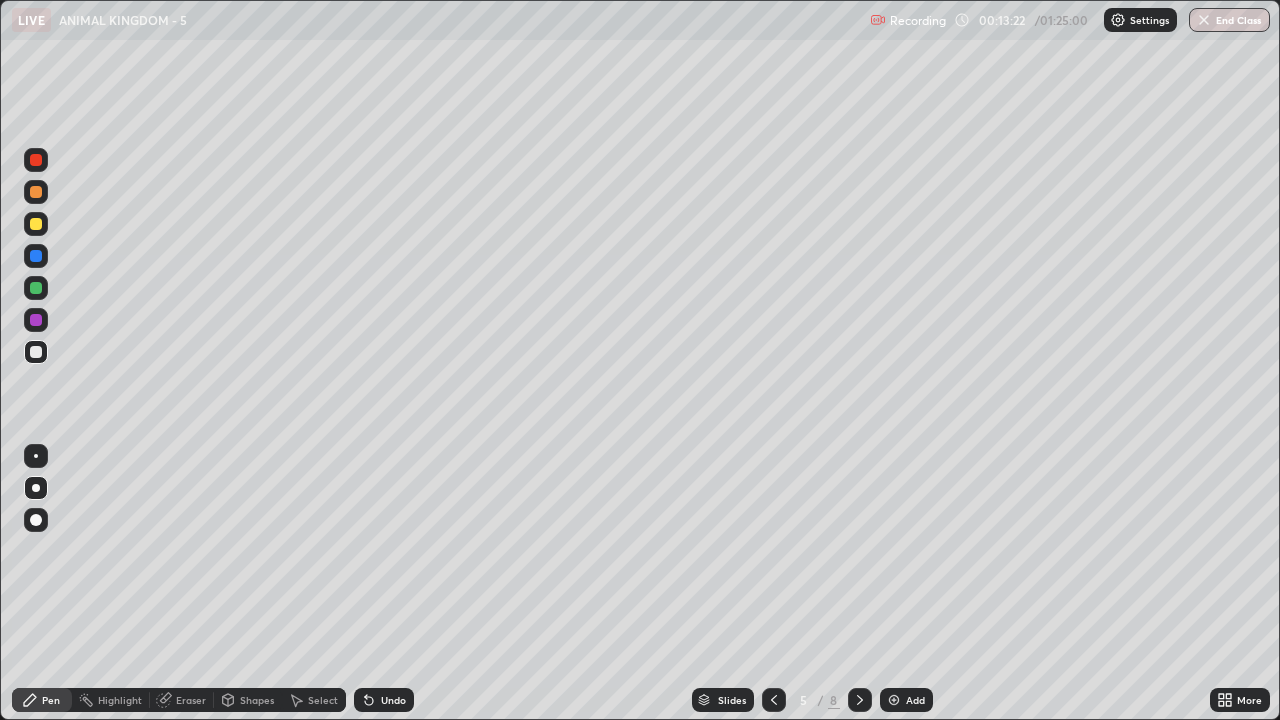click on "Add" at bounding box center [915, 700] 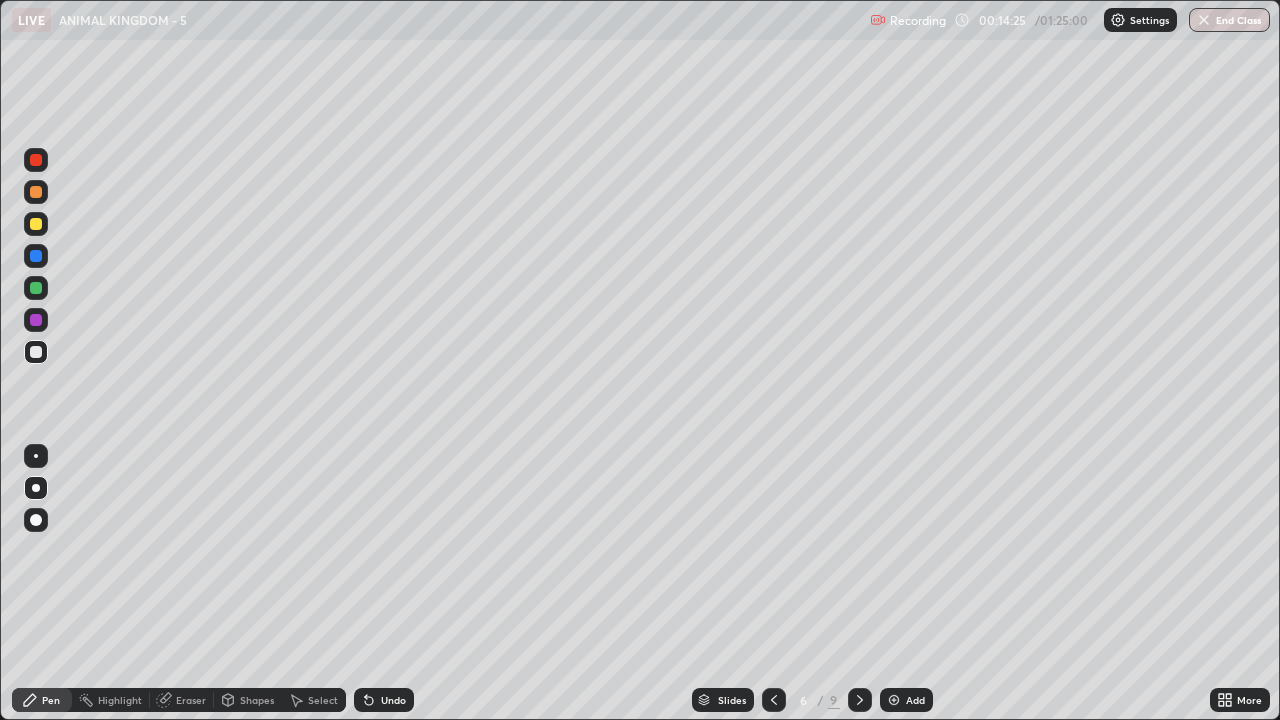 click 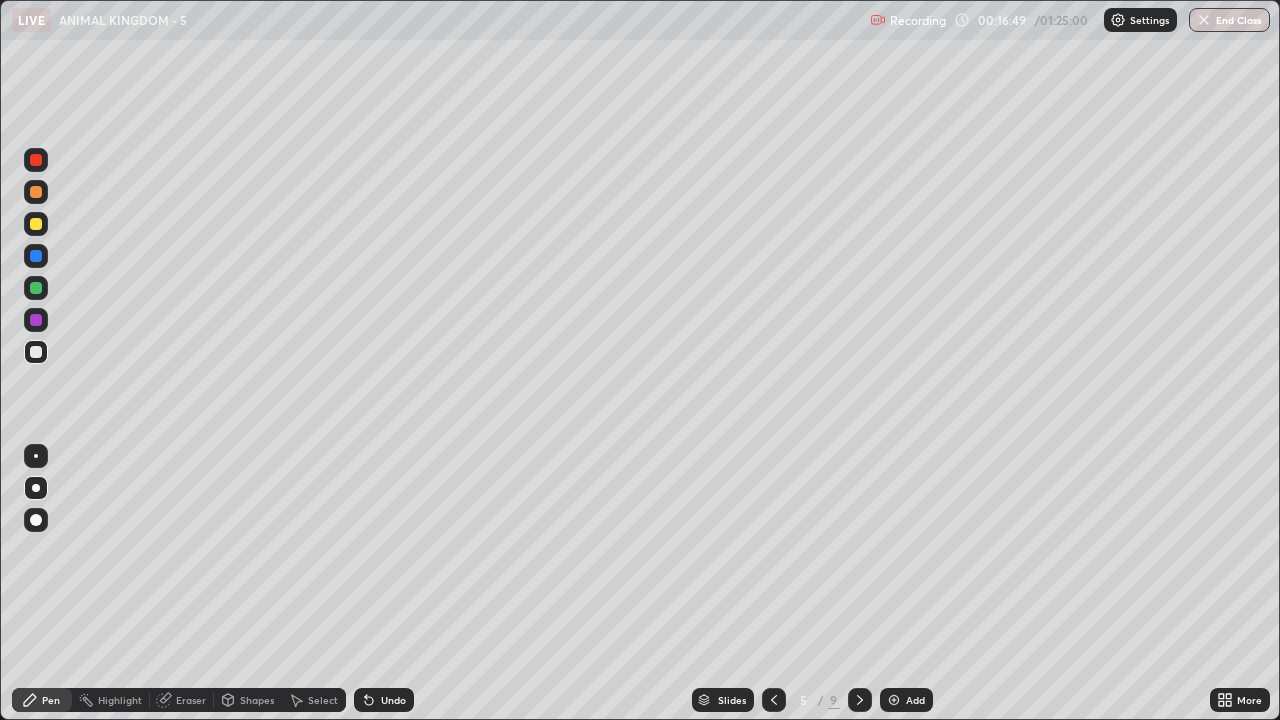 click at bounding box center [860, 700] 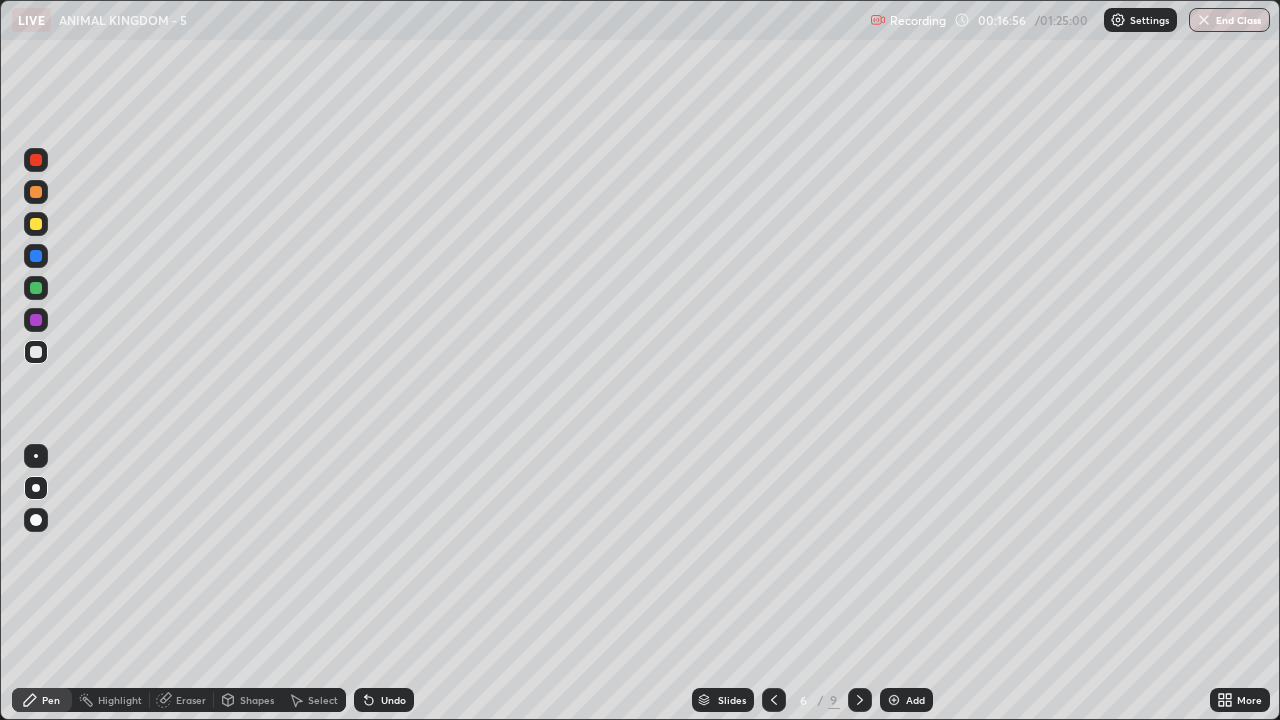 click 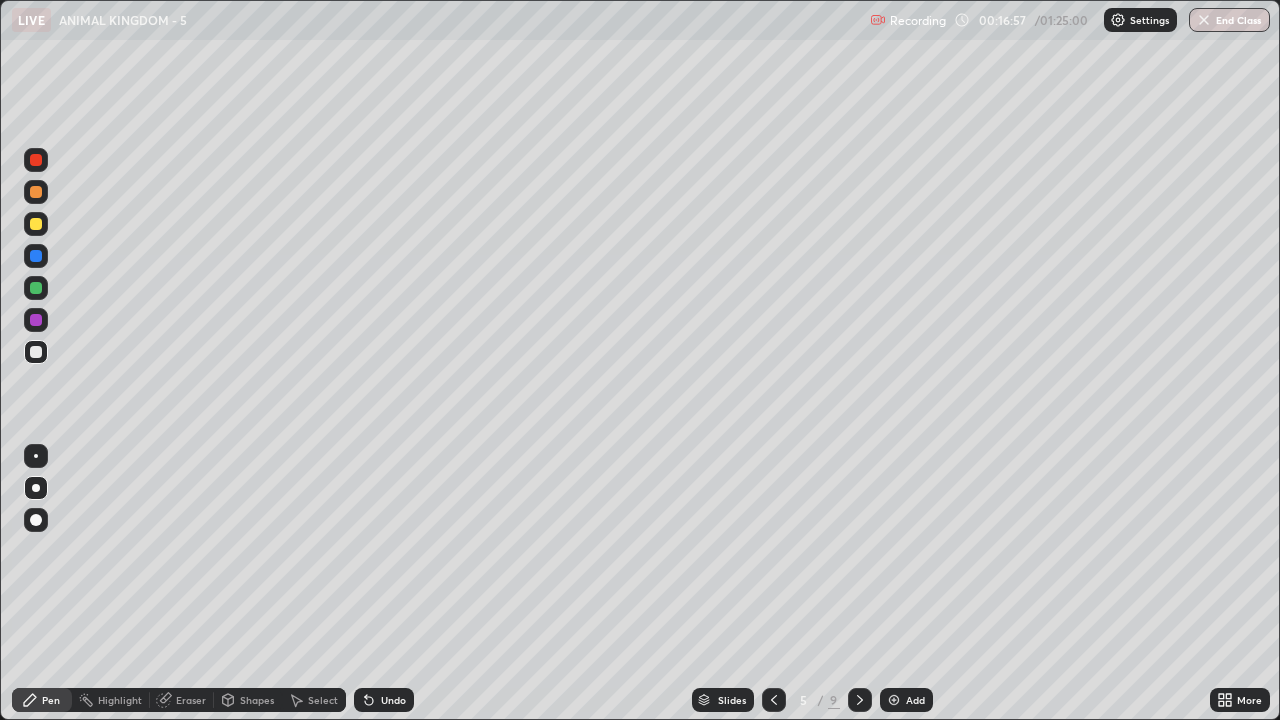 click at bounding box center [894, 700] 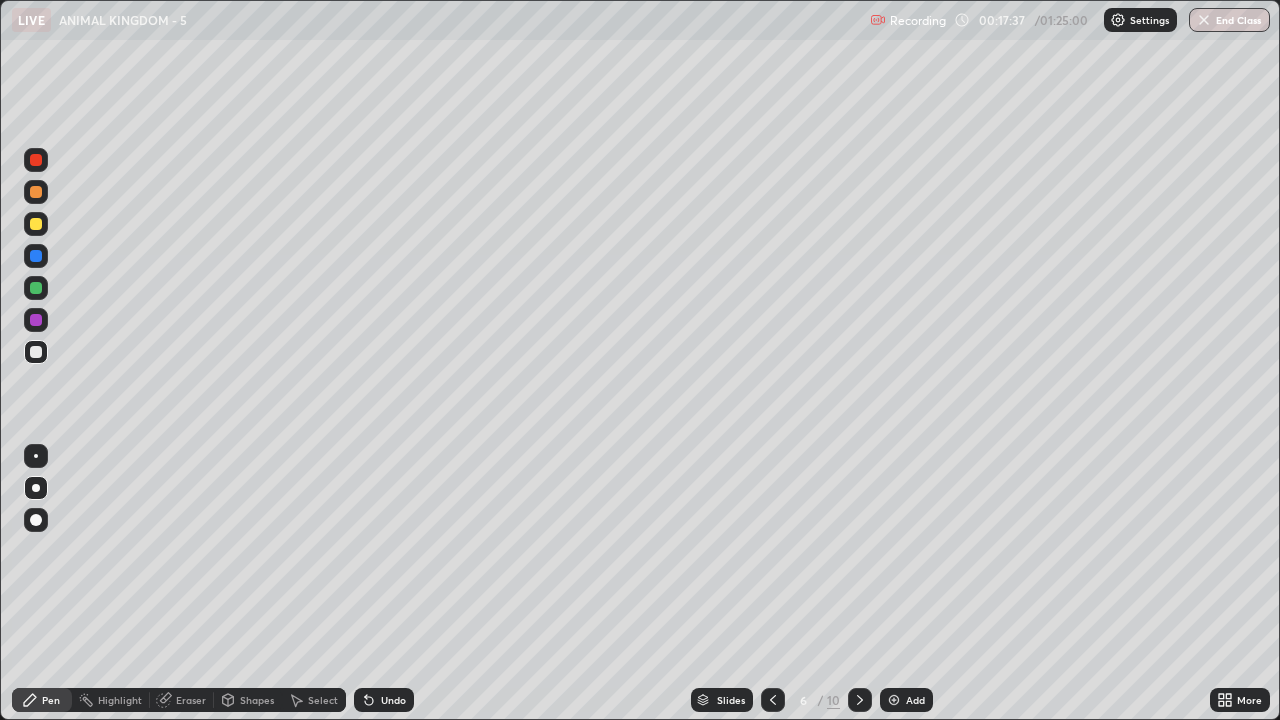 click at bounding box center [36, 224] 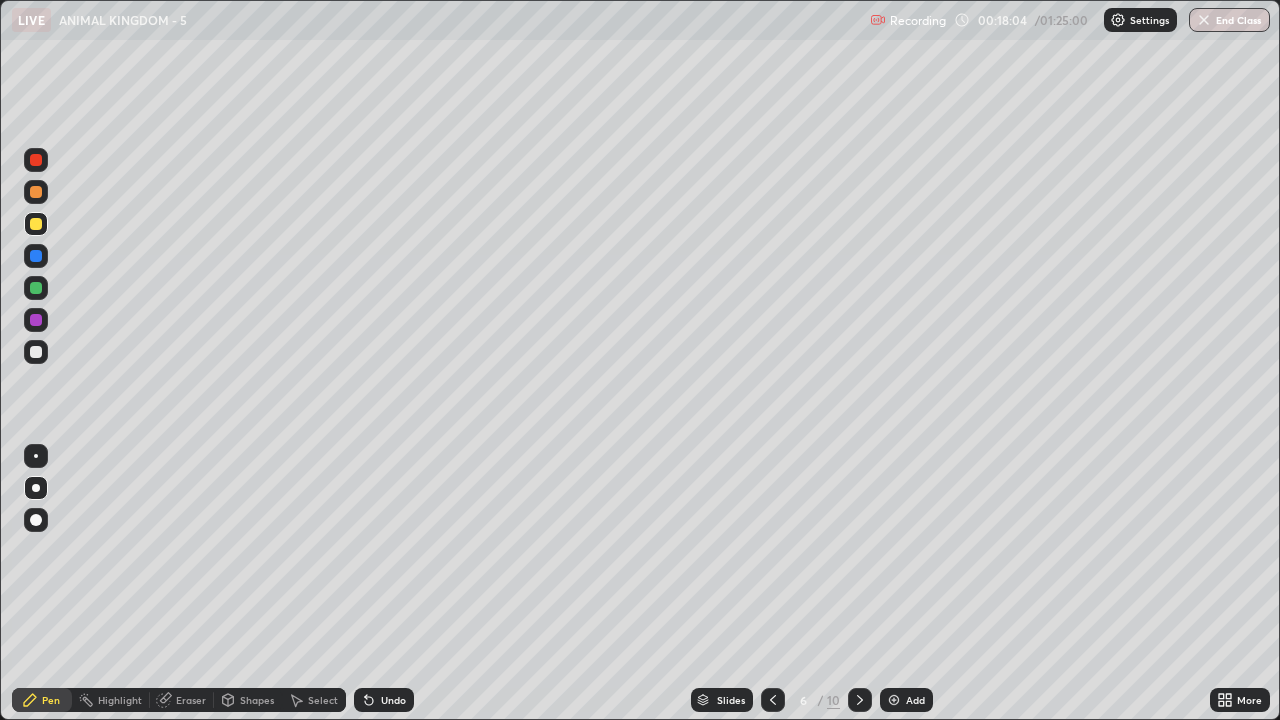 click at bounding box center (36, 352) 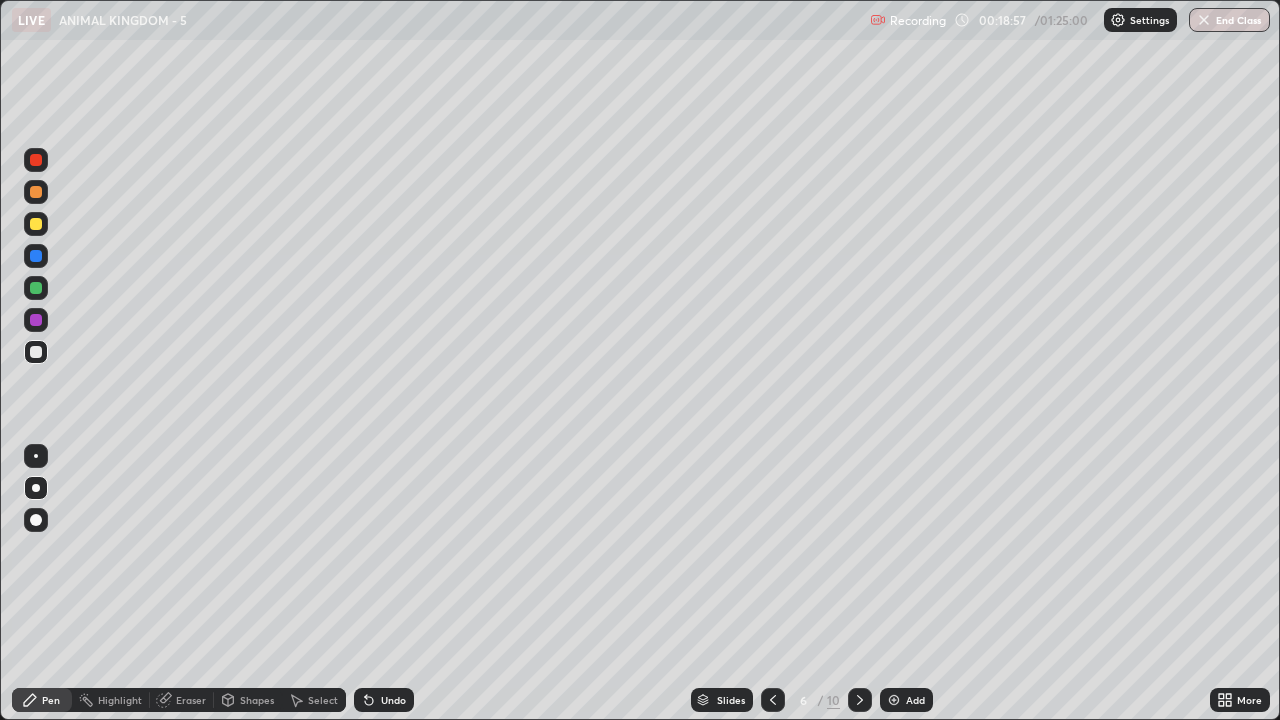 click at bounding box center (36, 288) 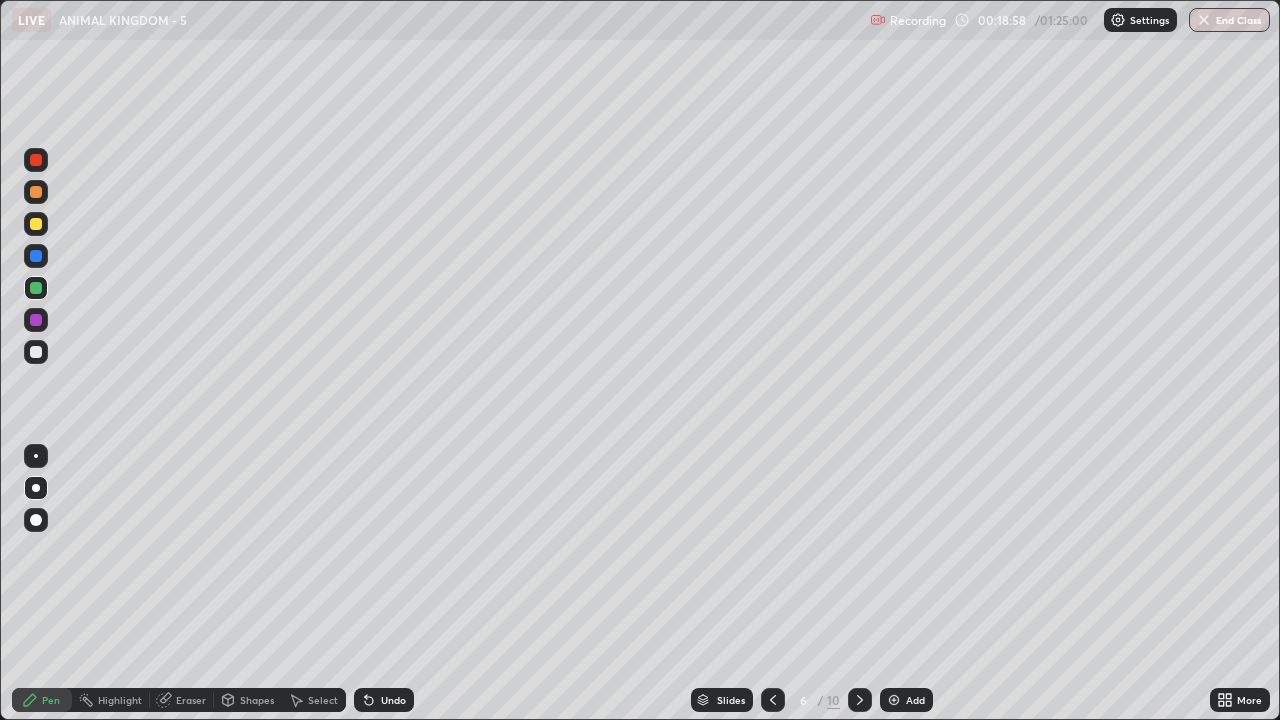 click at bounding box center (894, 700) 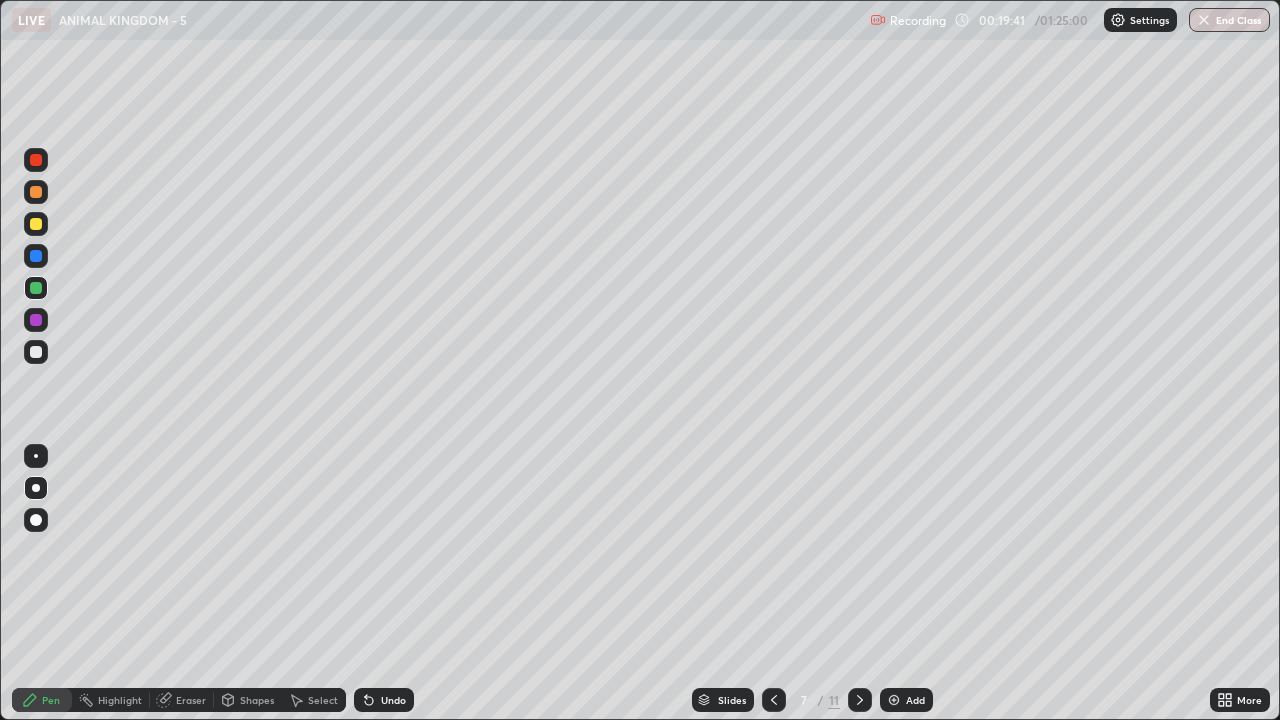 click at bounding box center (36, 352) 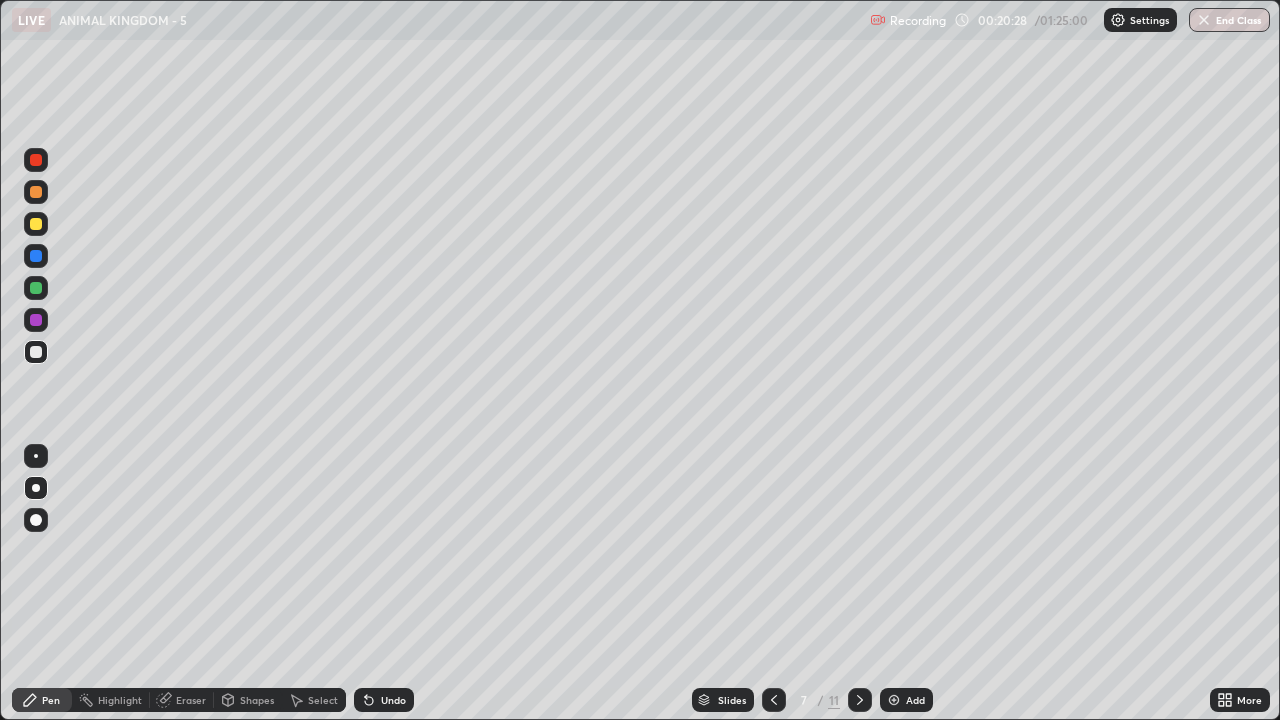 click at bounding box center (894, 700) 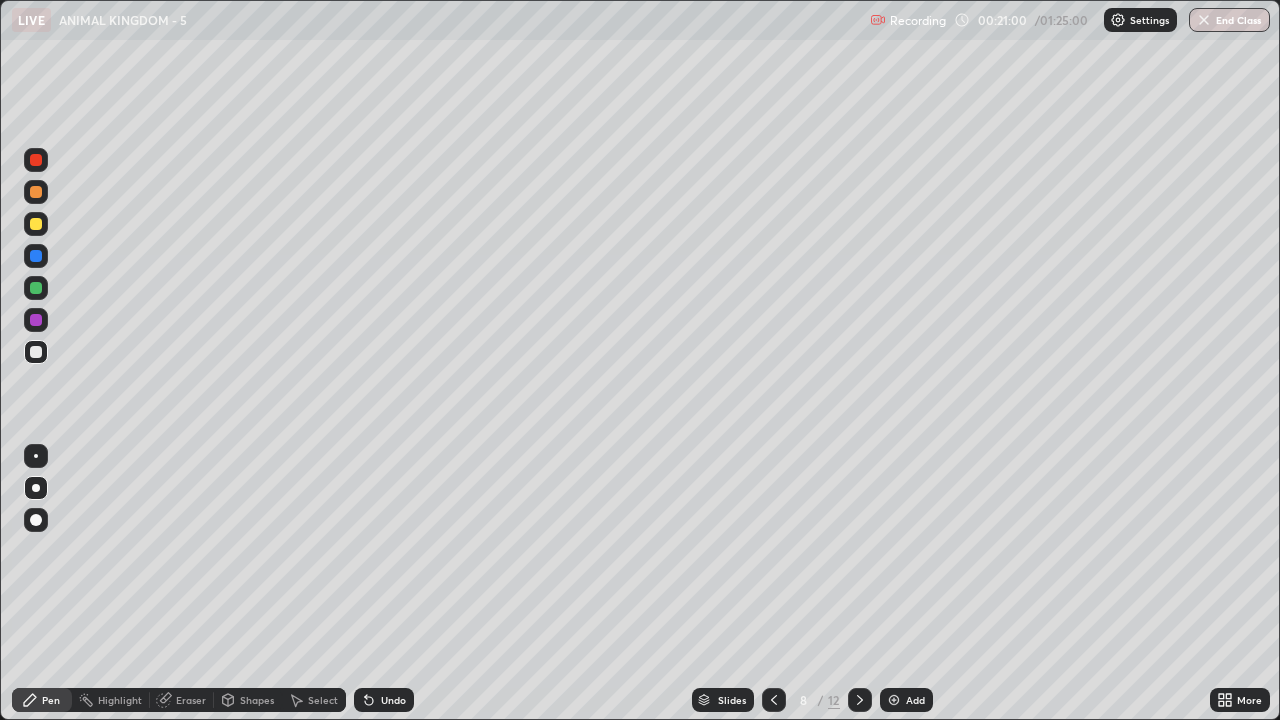 click 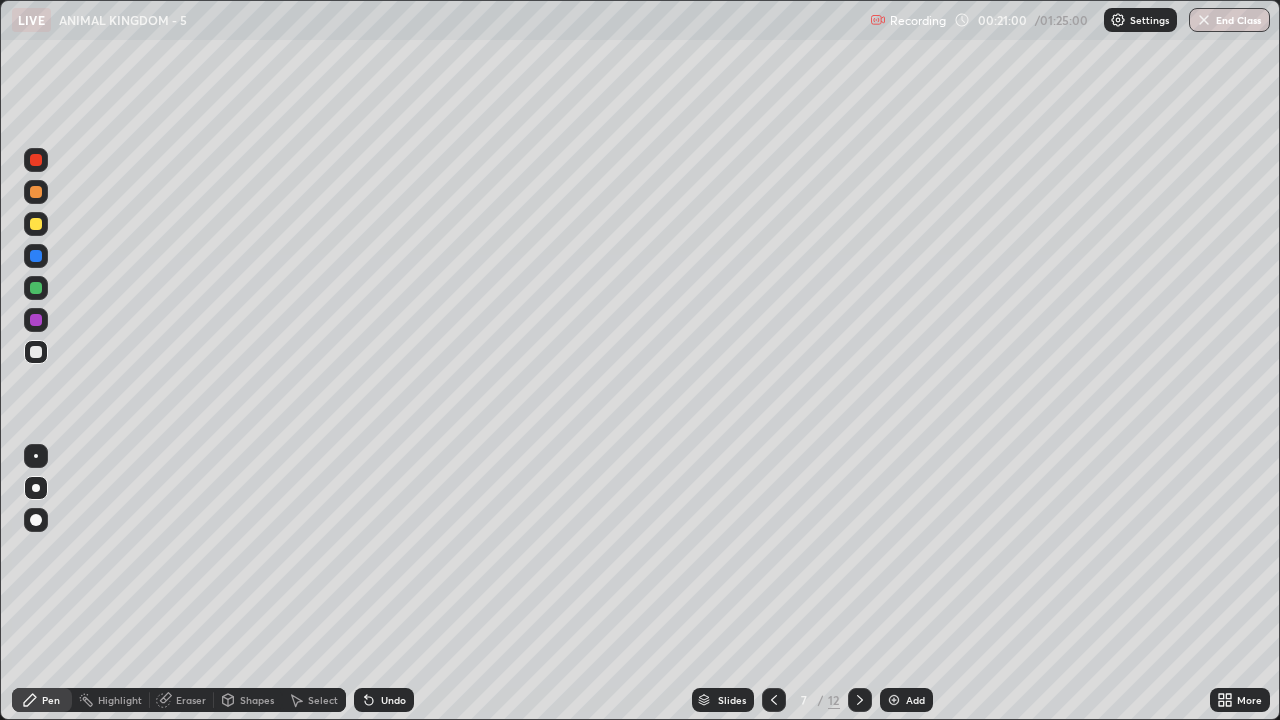 click 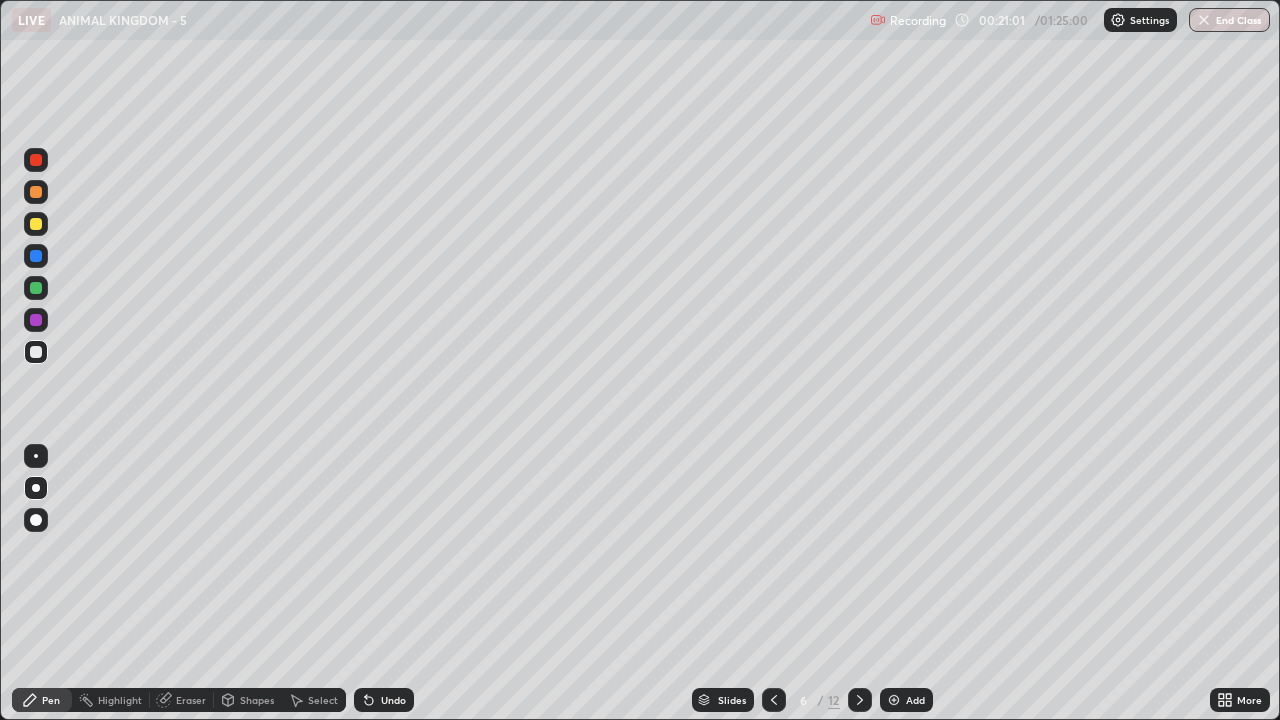 click 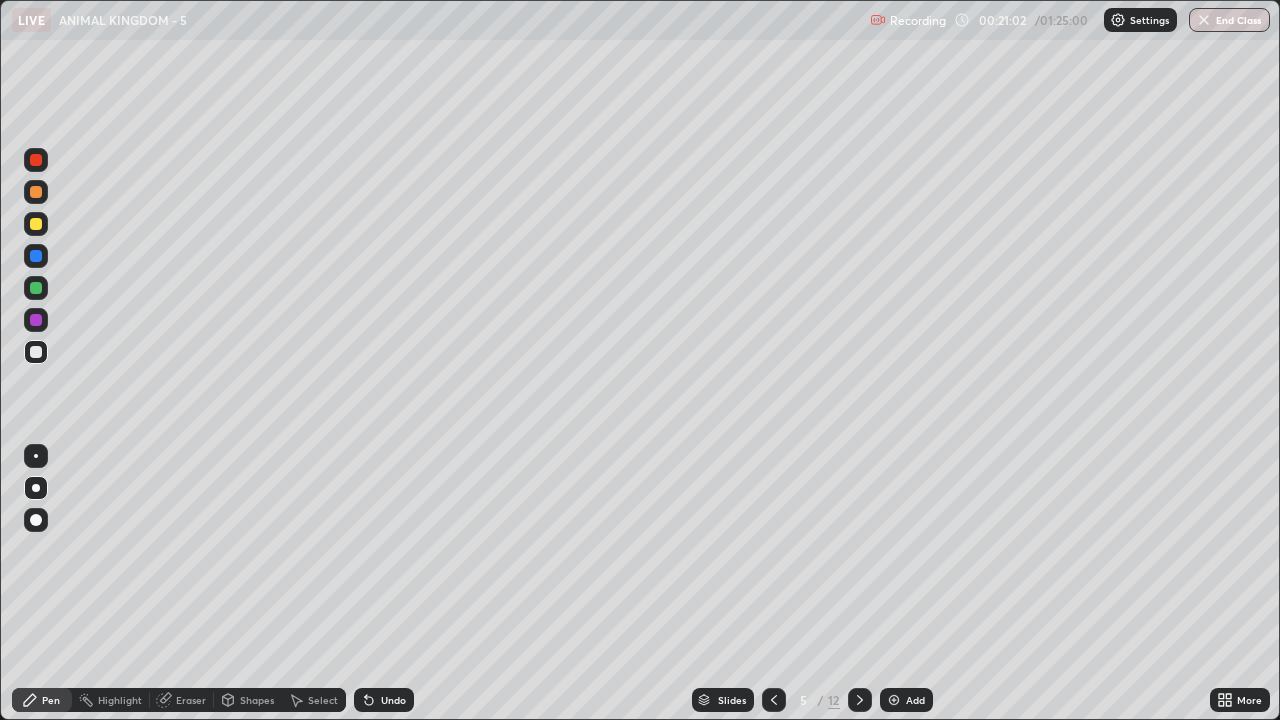 click 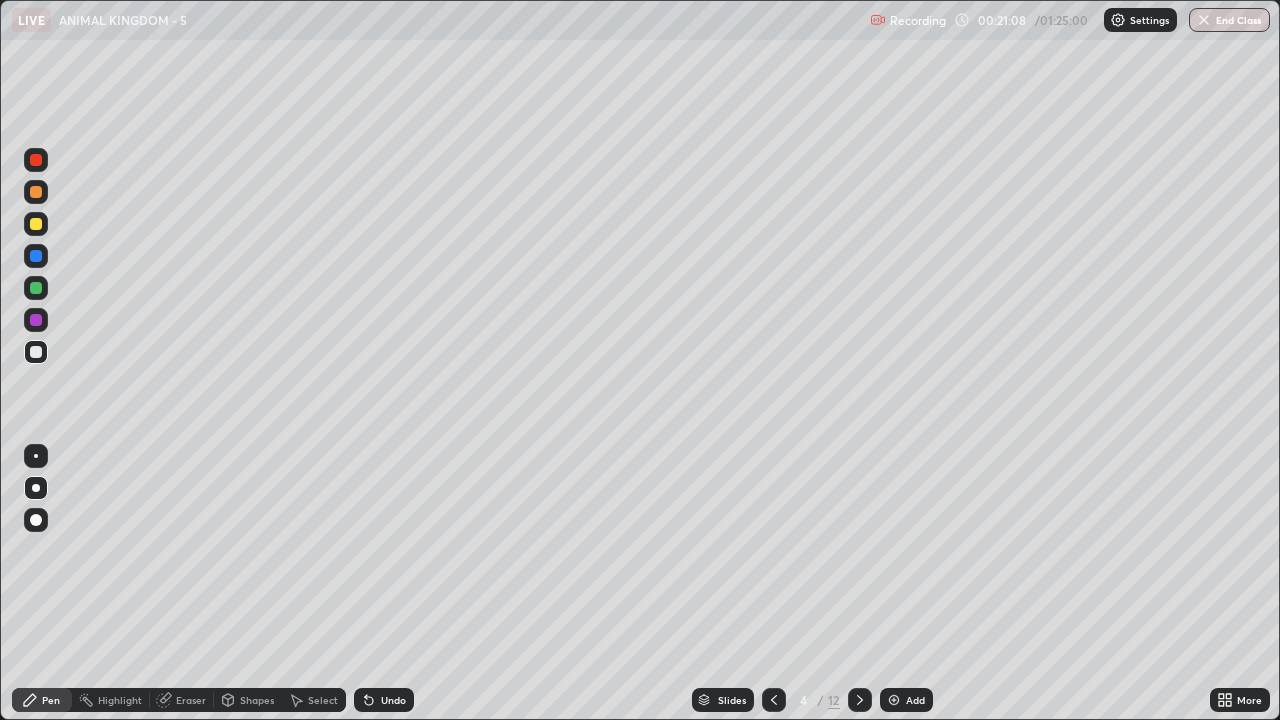 click 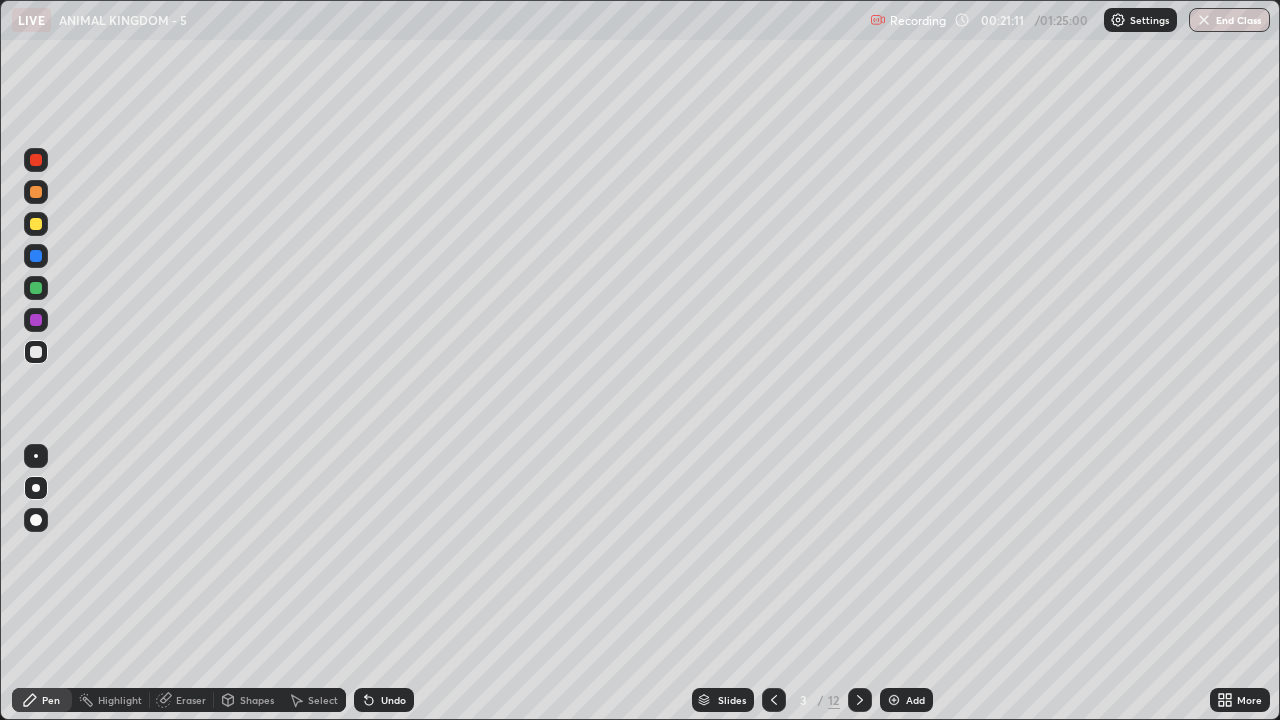 click on "Add" at bounding box center (906, 700) 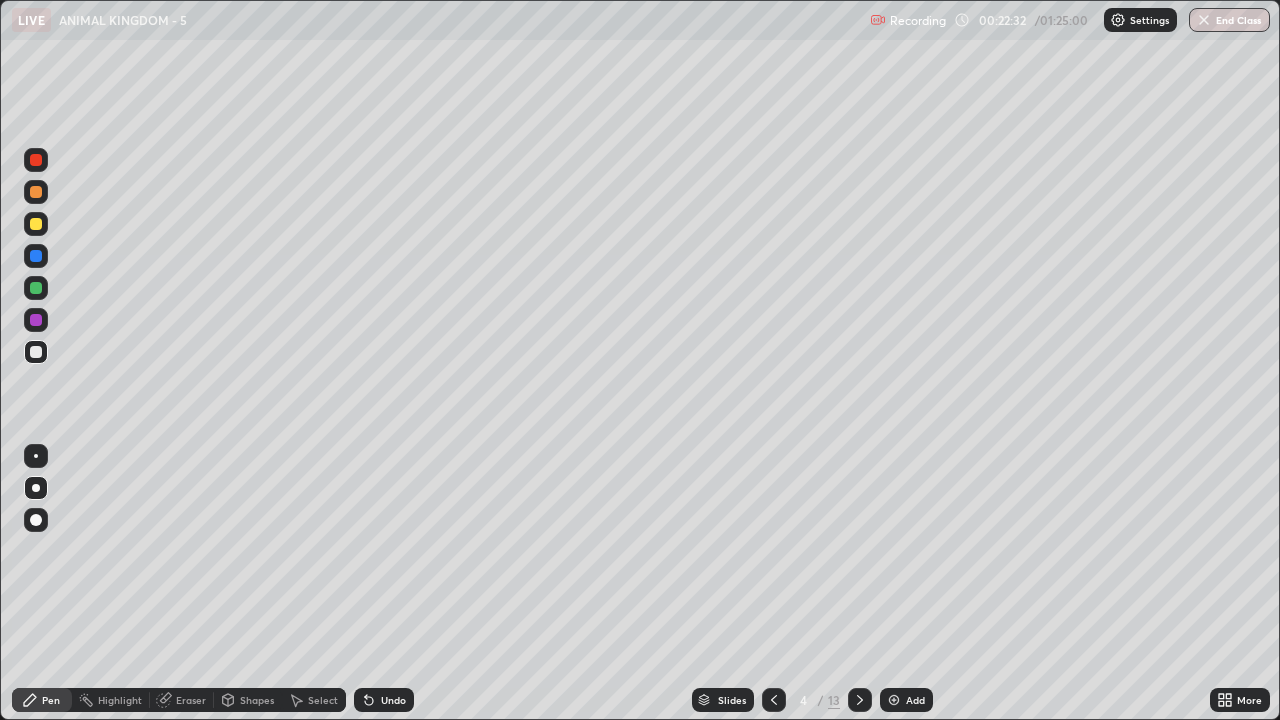 click at bounding box center [36, 224] 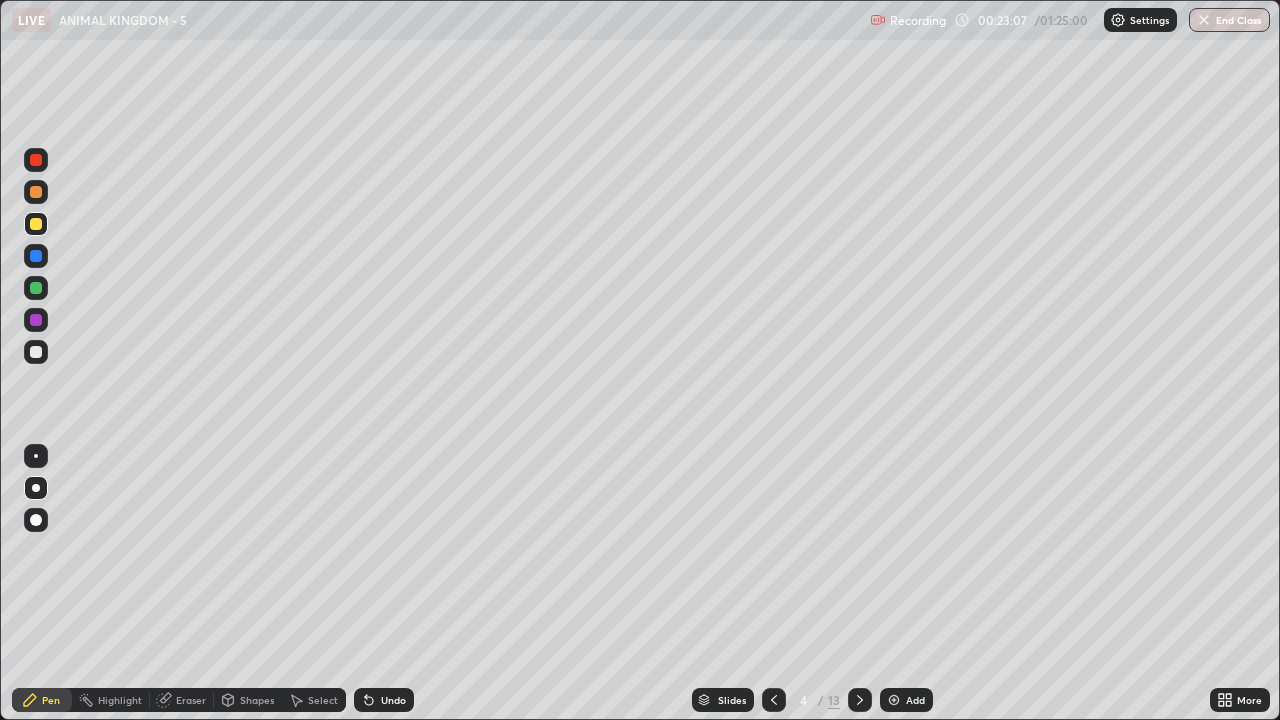 click at bounding box center (36, 320) 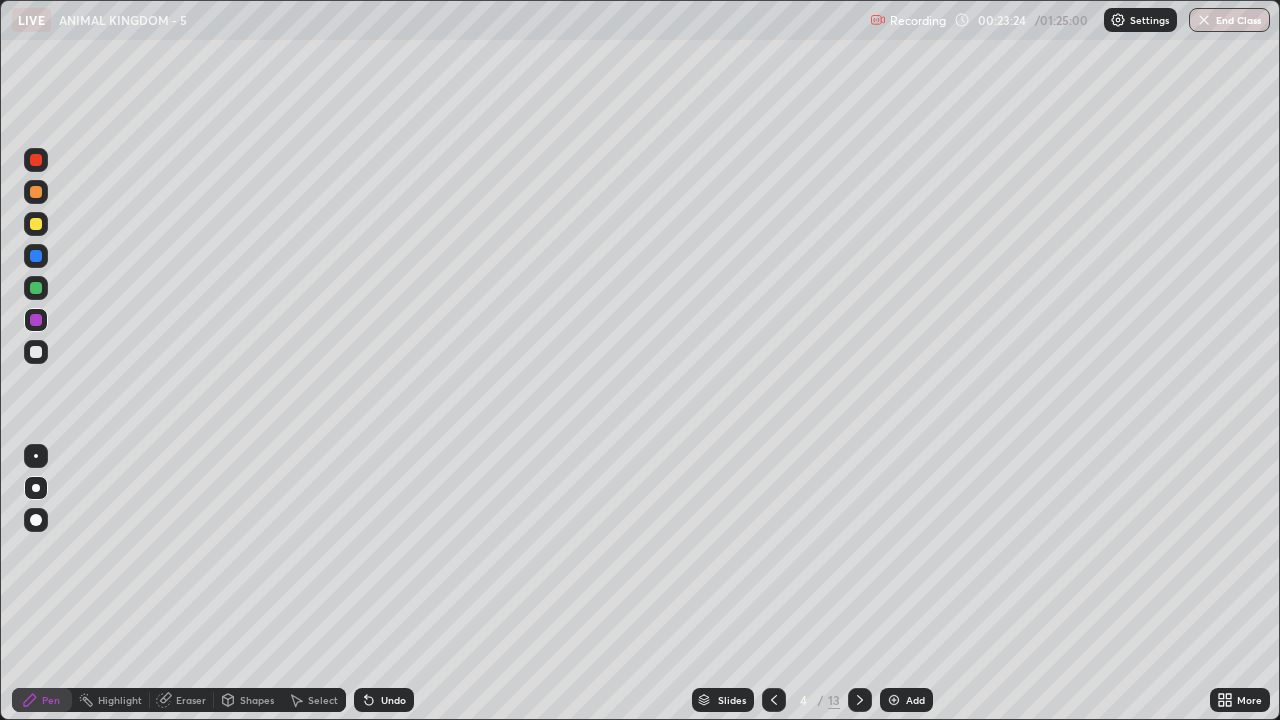 click at bounding box center [36, 352] 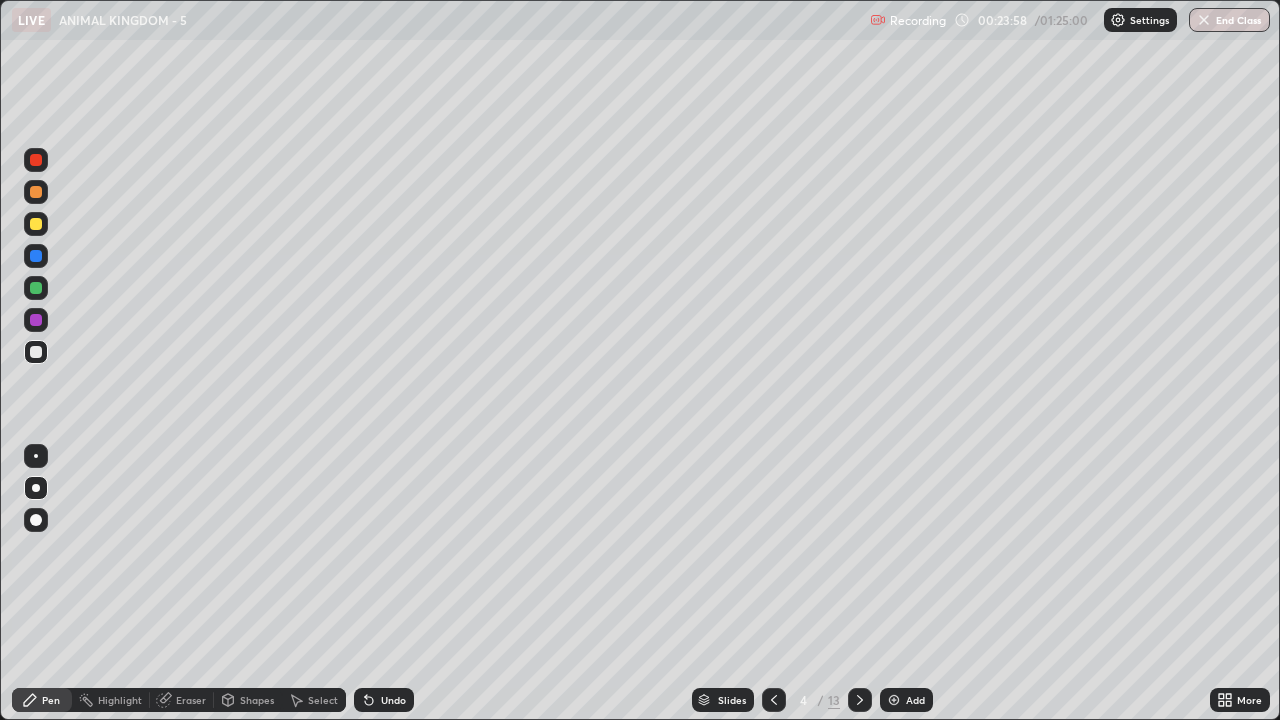 click 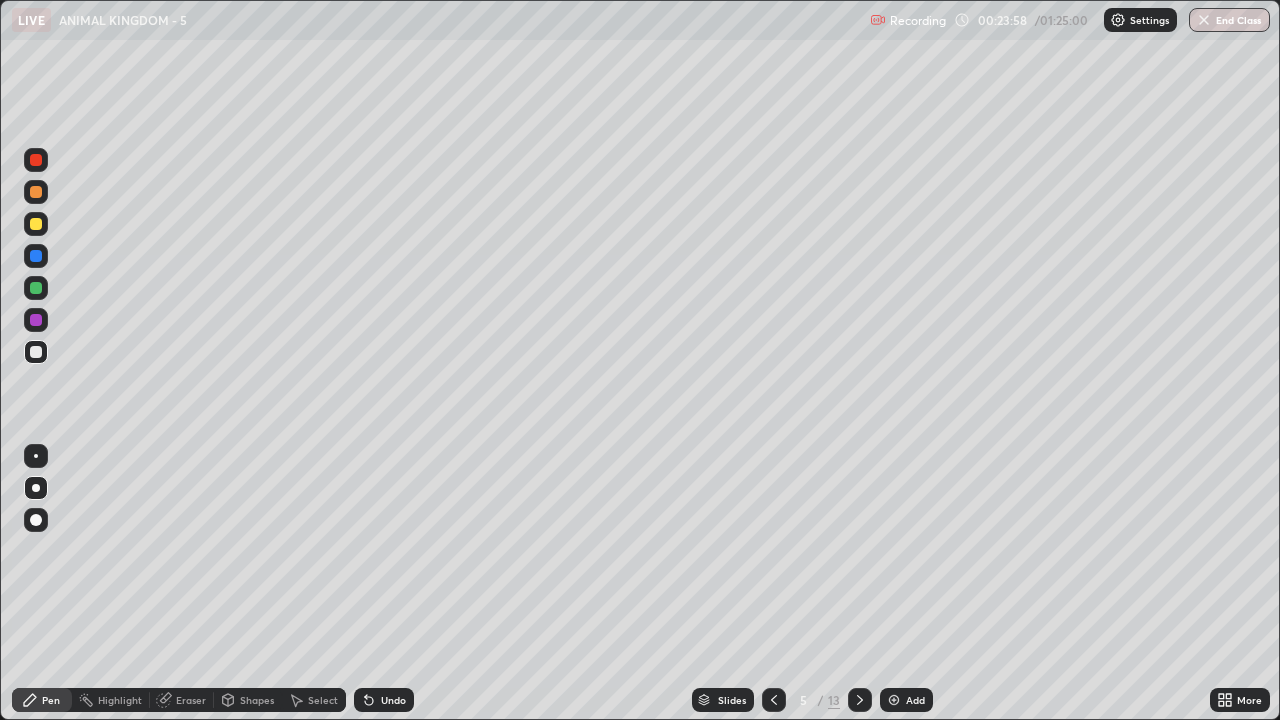 click 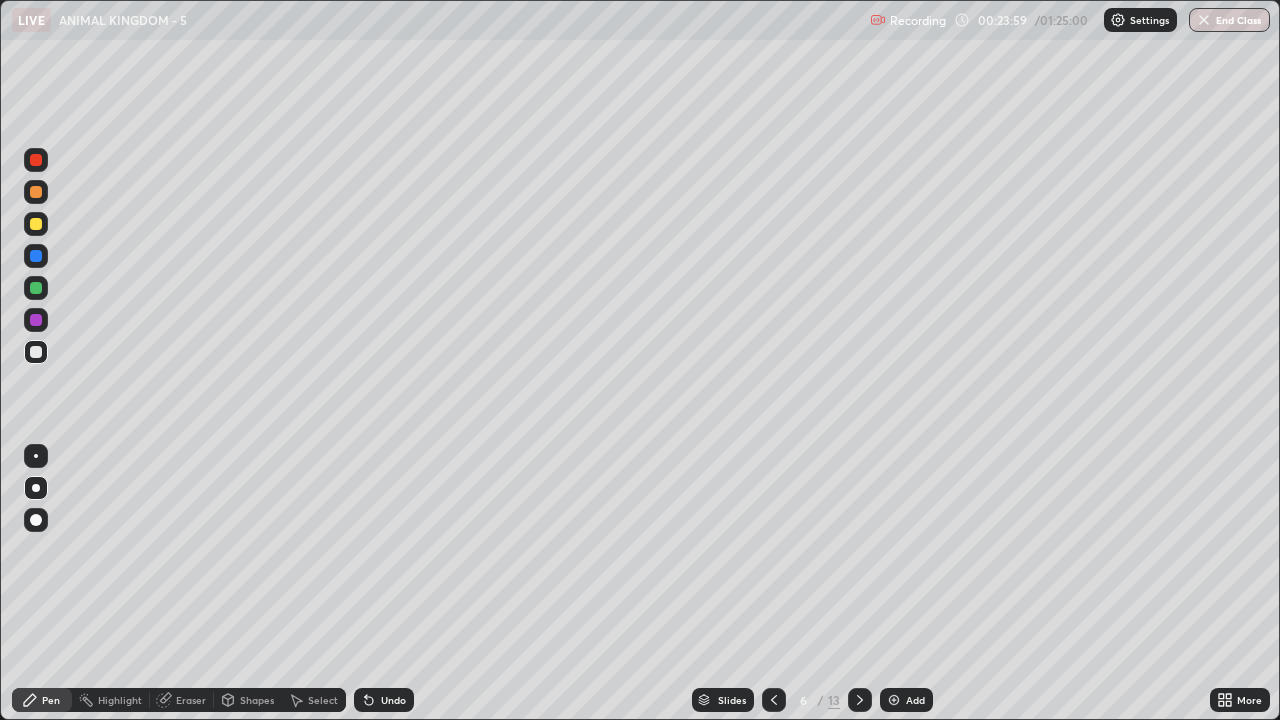 click 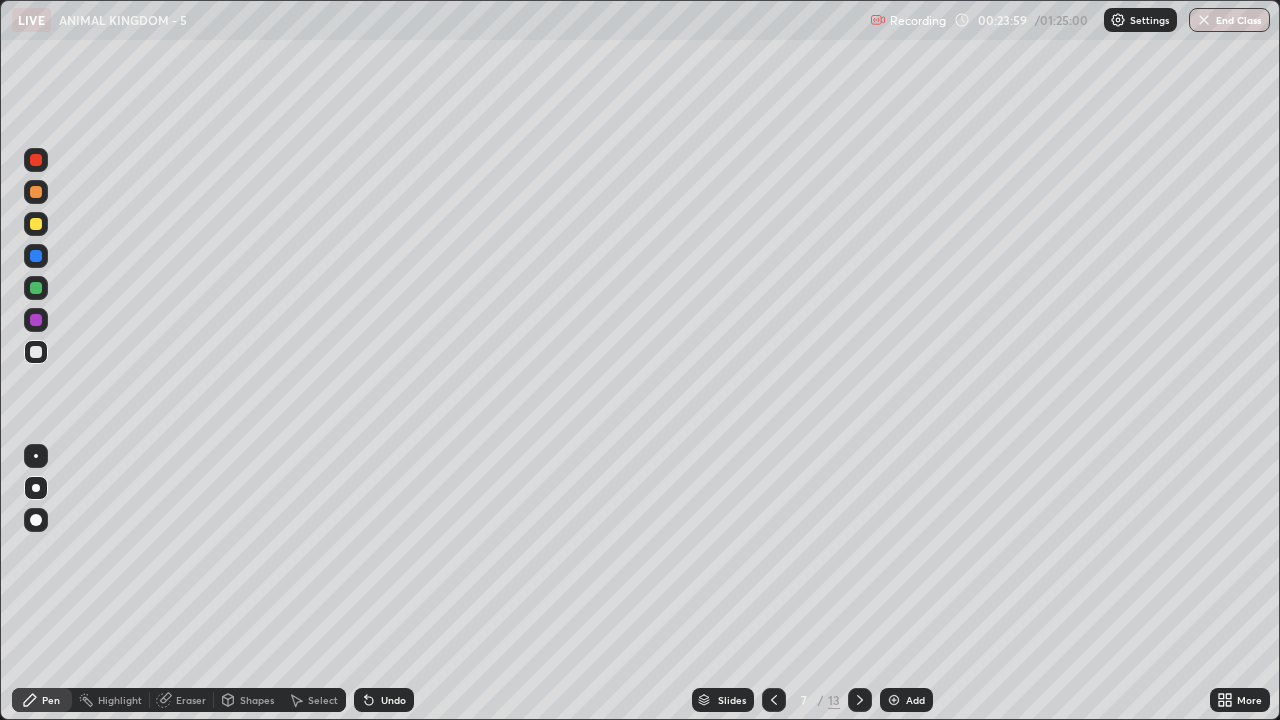 click at bounding box center [860, 700] 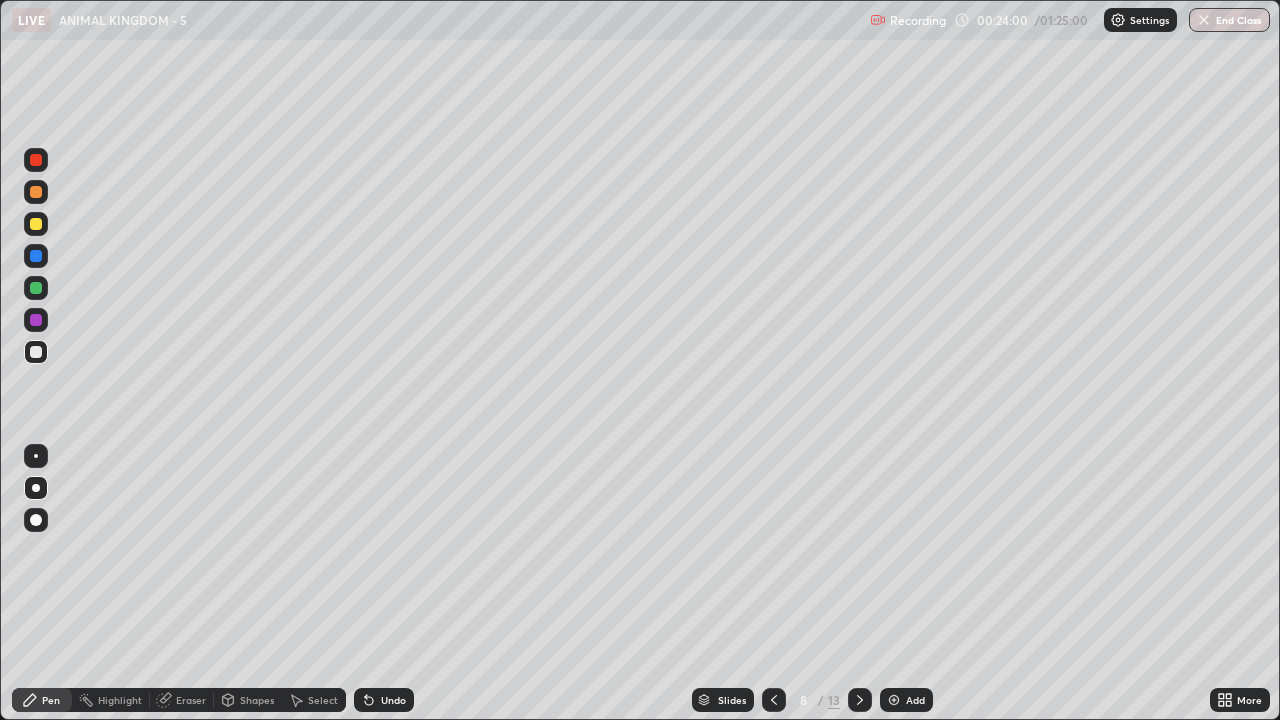 click on "Add" at bounding box center (906, 700) 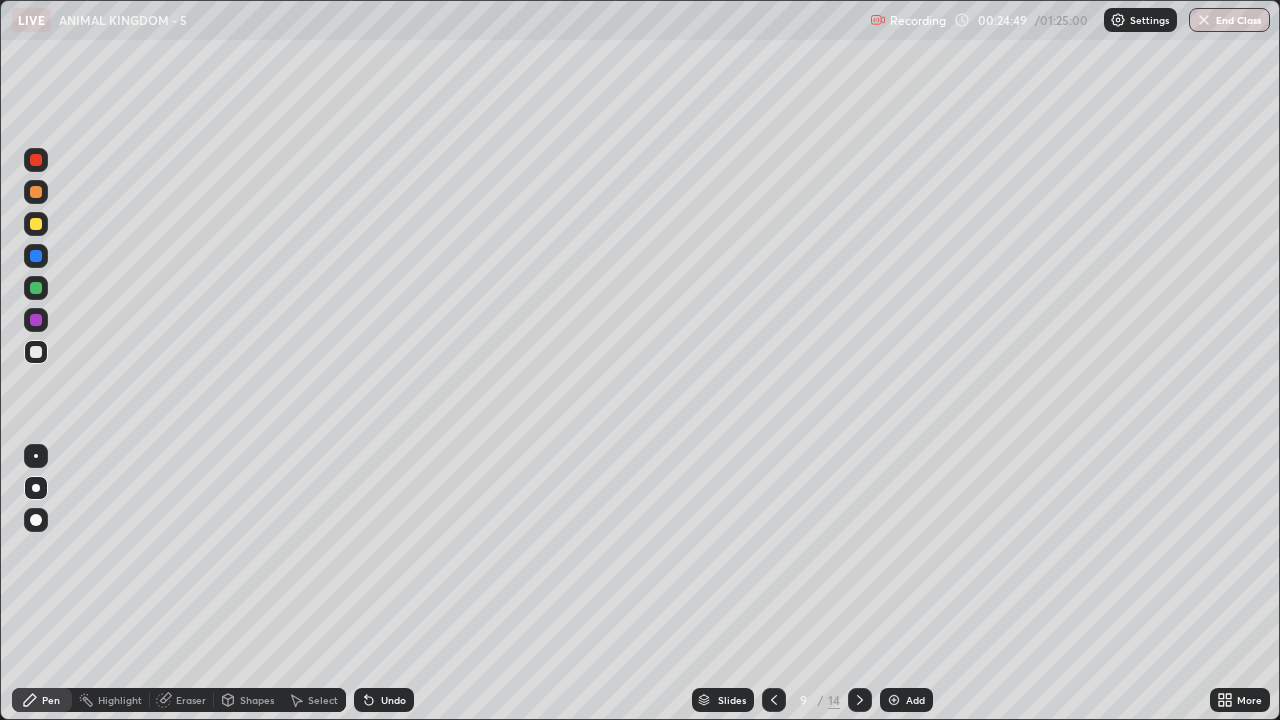 click on "Eraser" at bounding box center [191, 700] 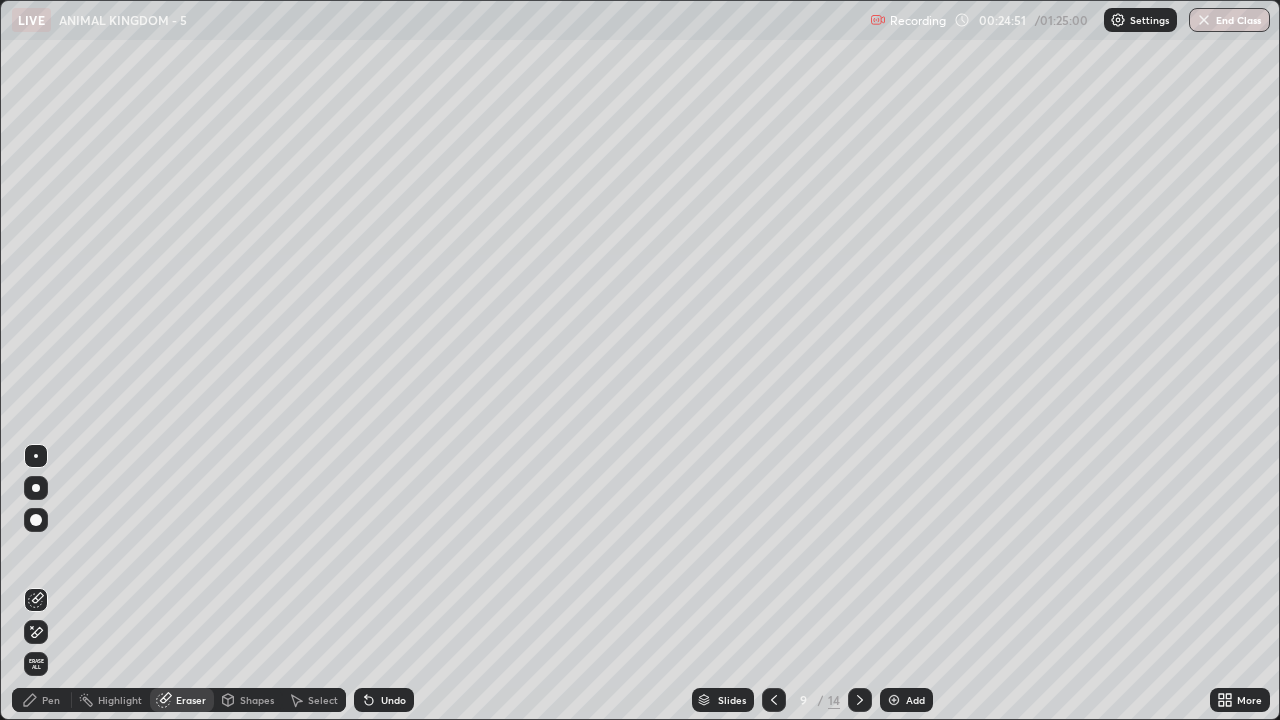 click 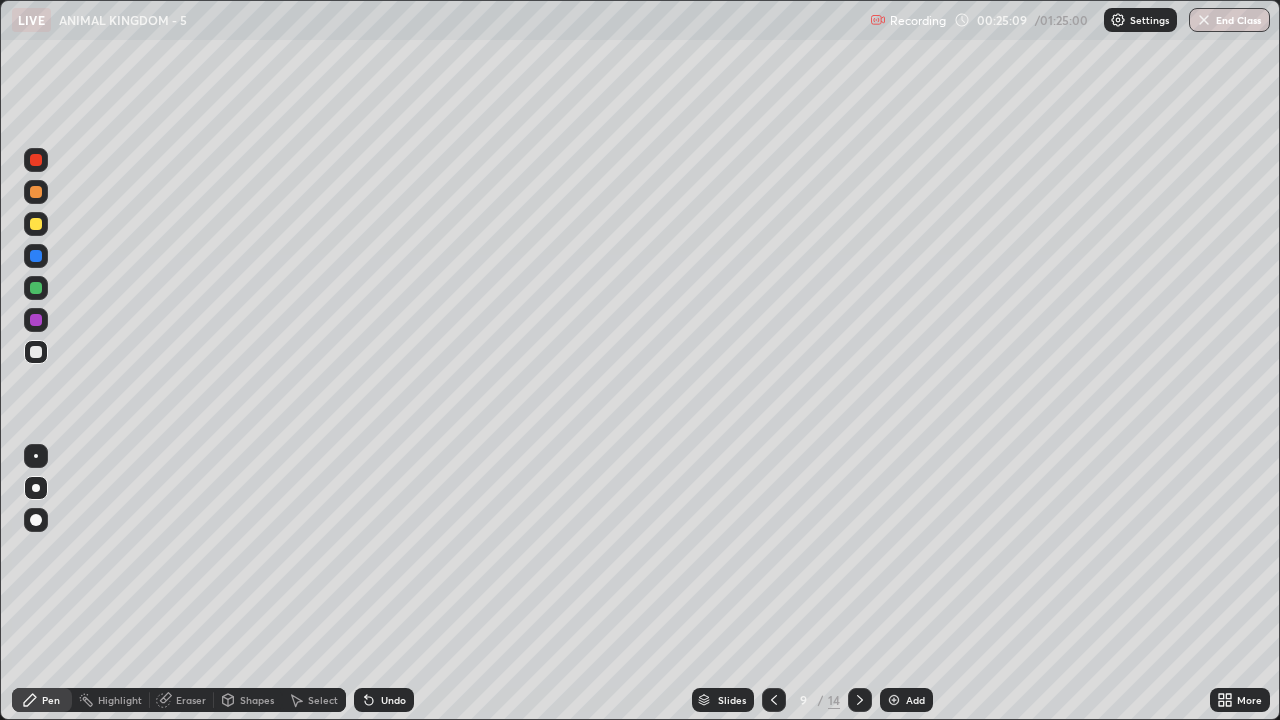 click 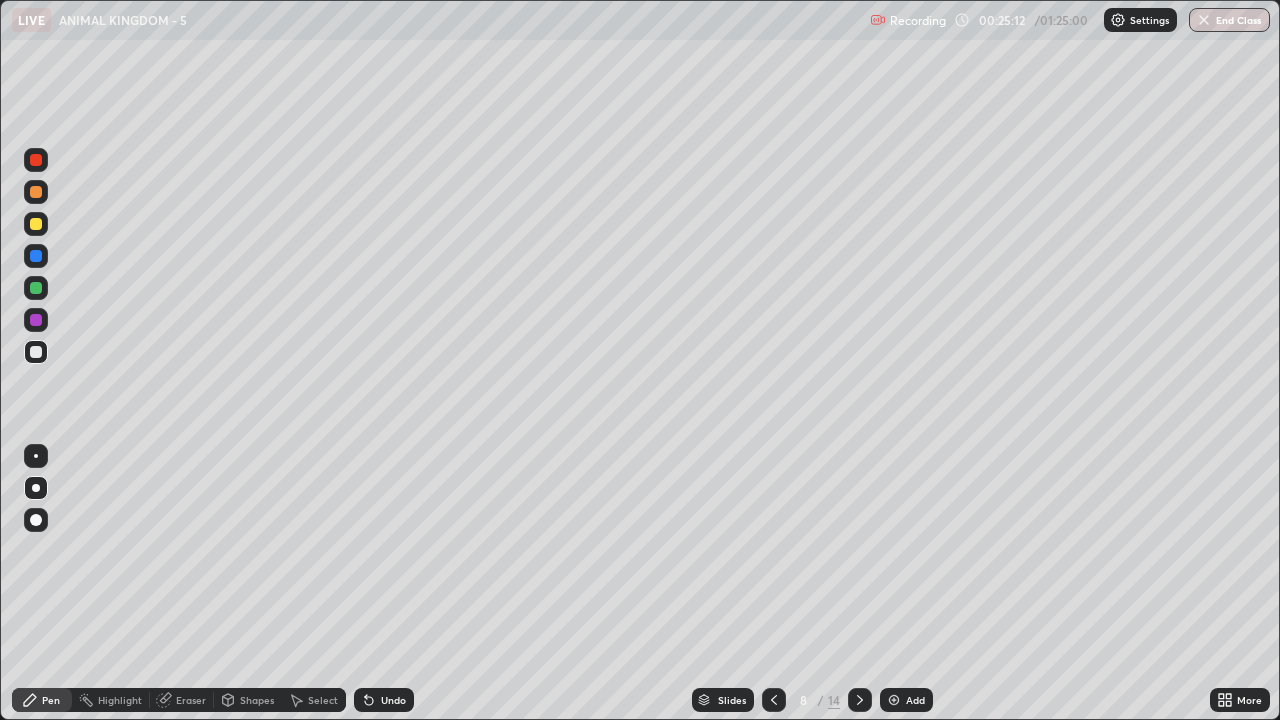 click 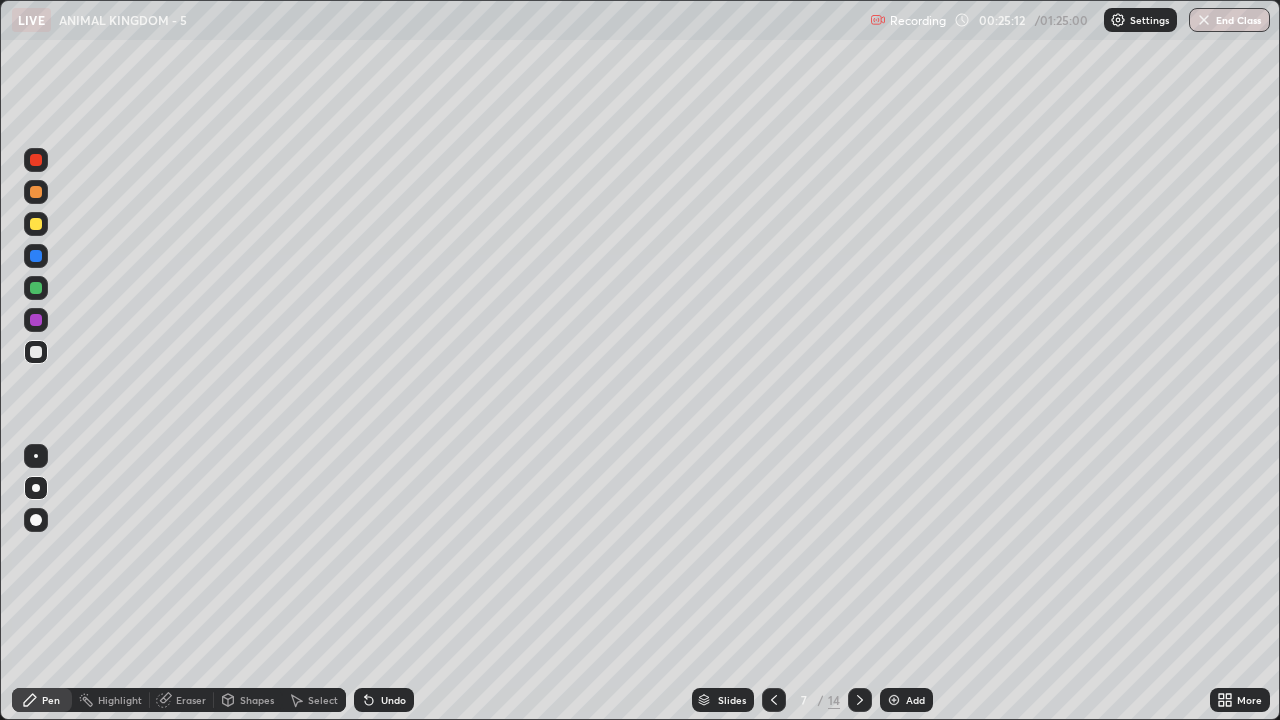 click 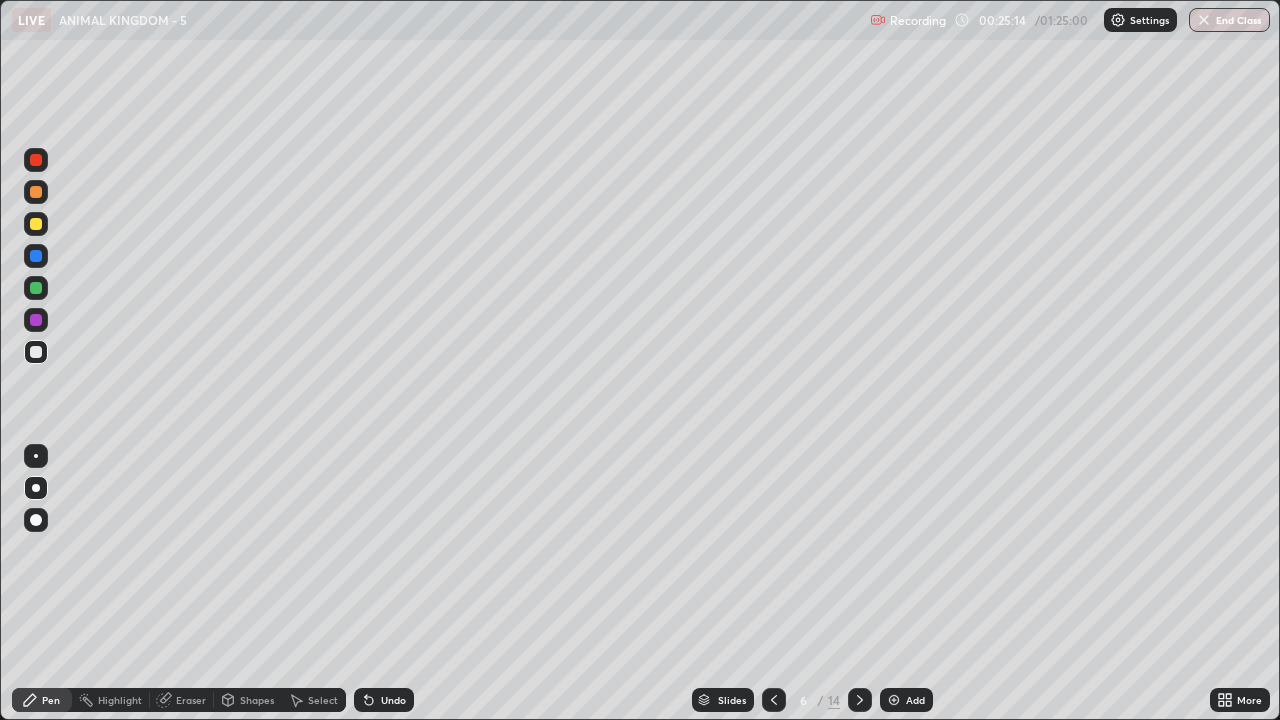 click 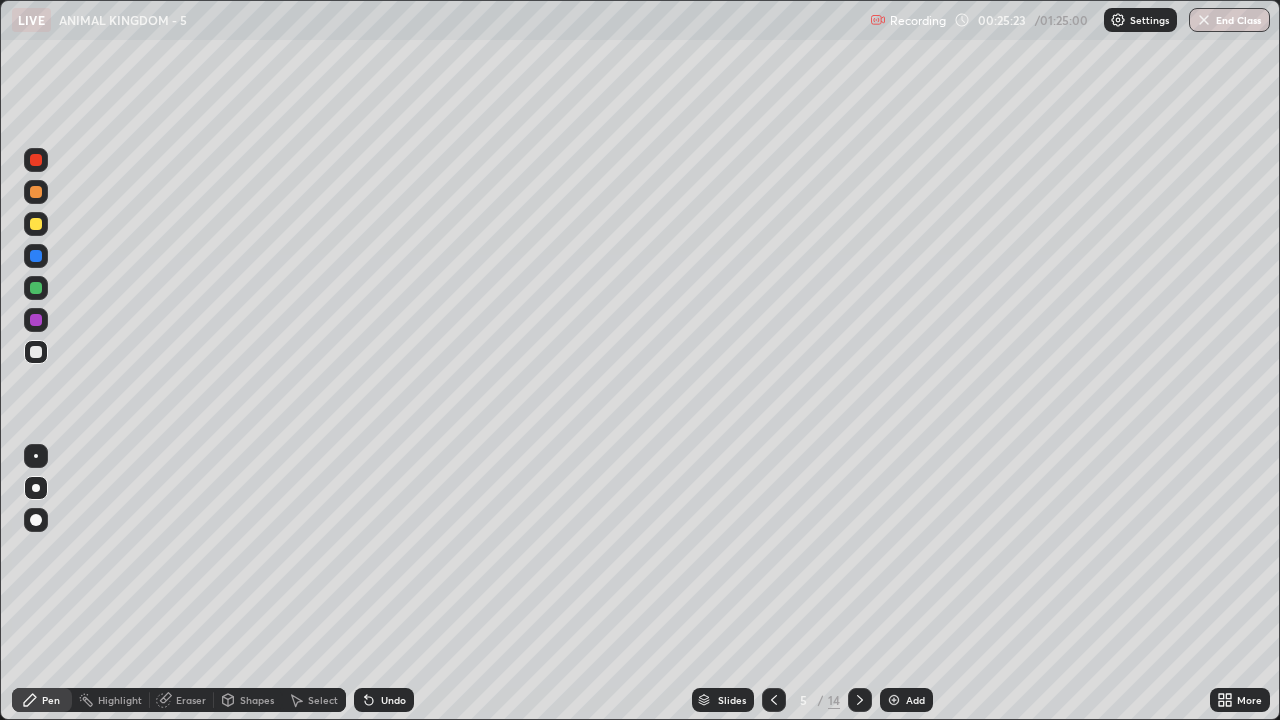 click 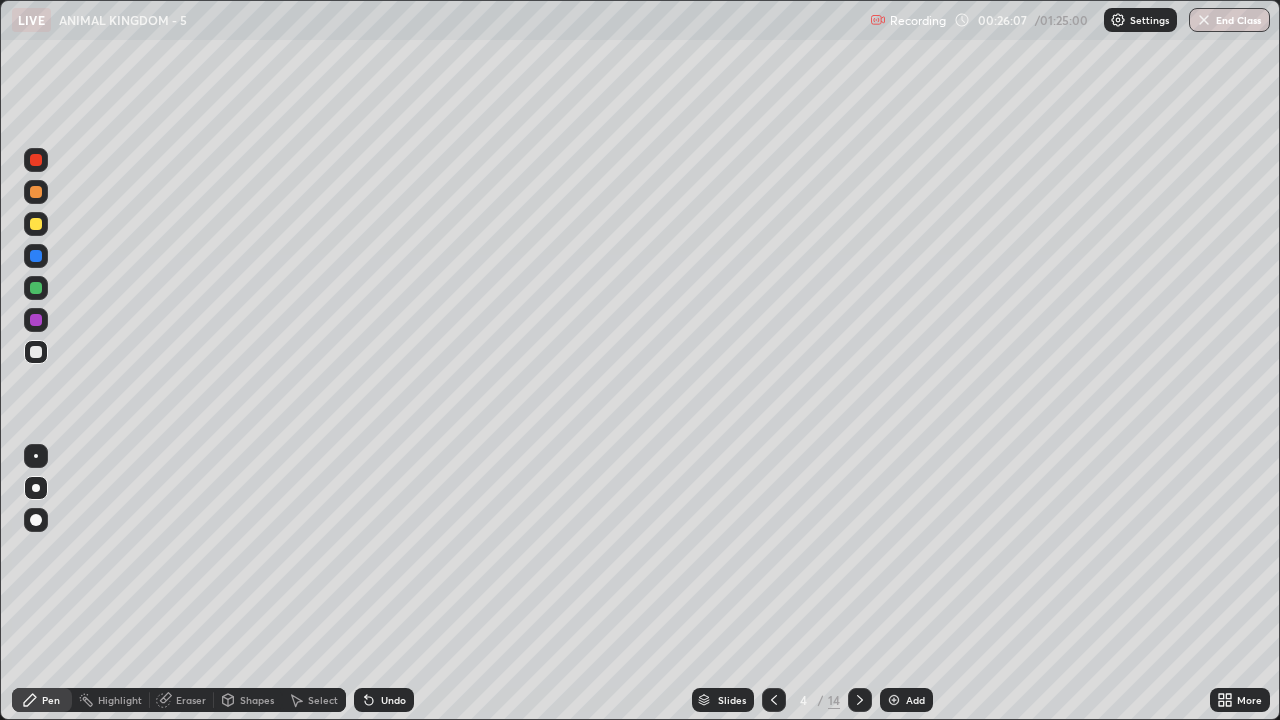 click 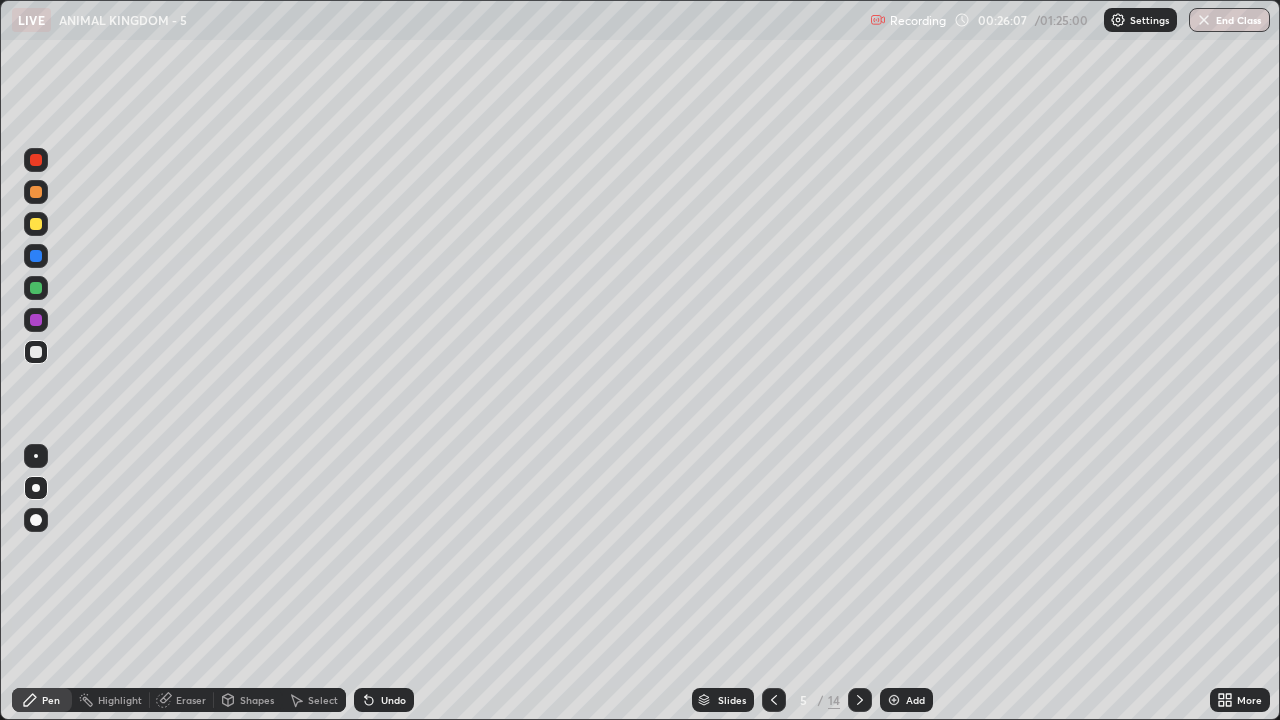click at bounding box center [860, 700] 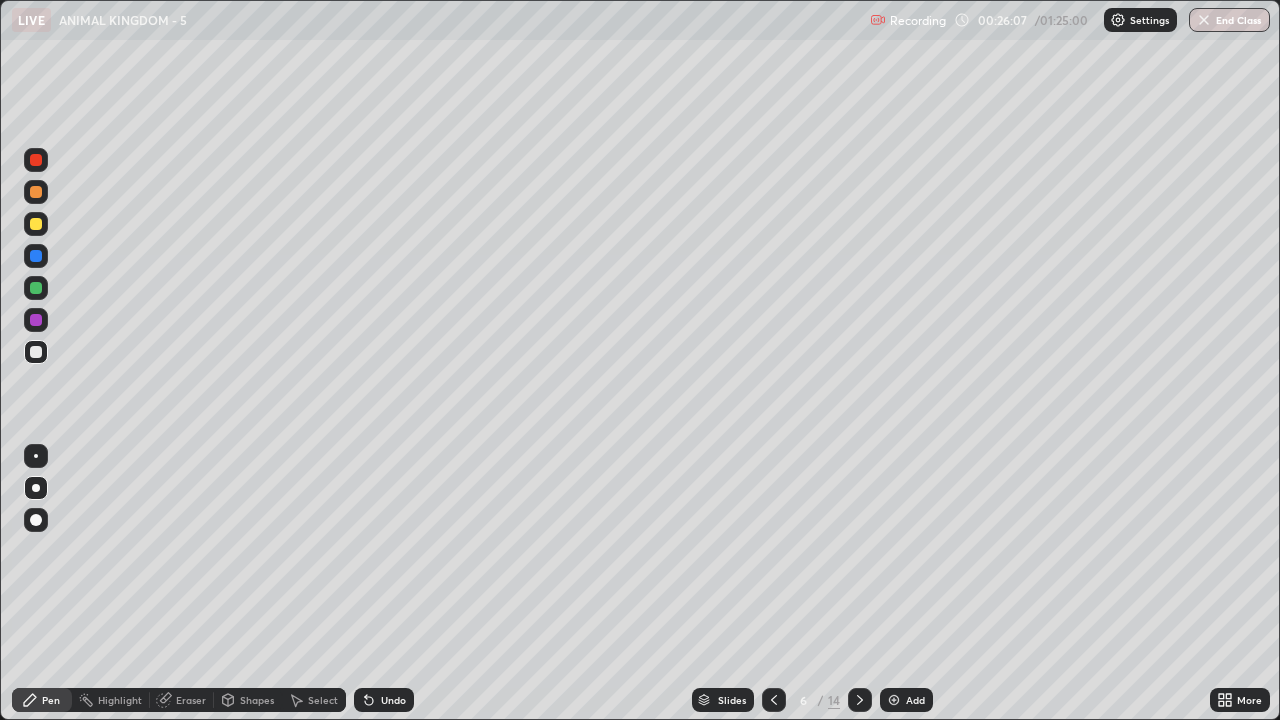 click at bounding box center (860, 700) 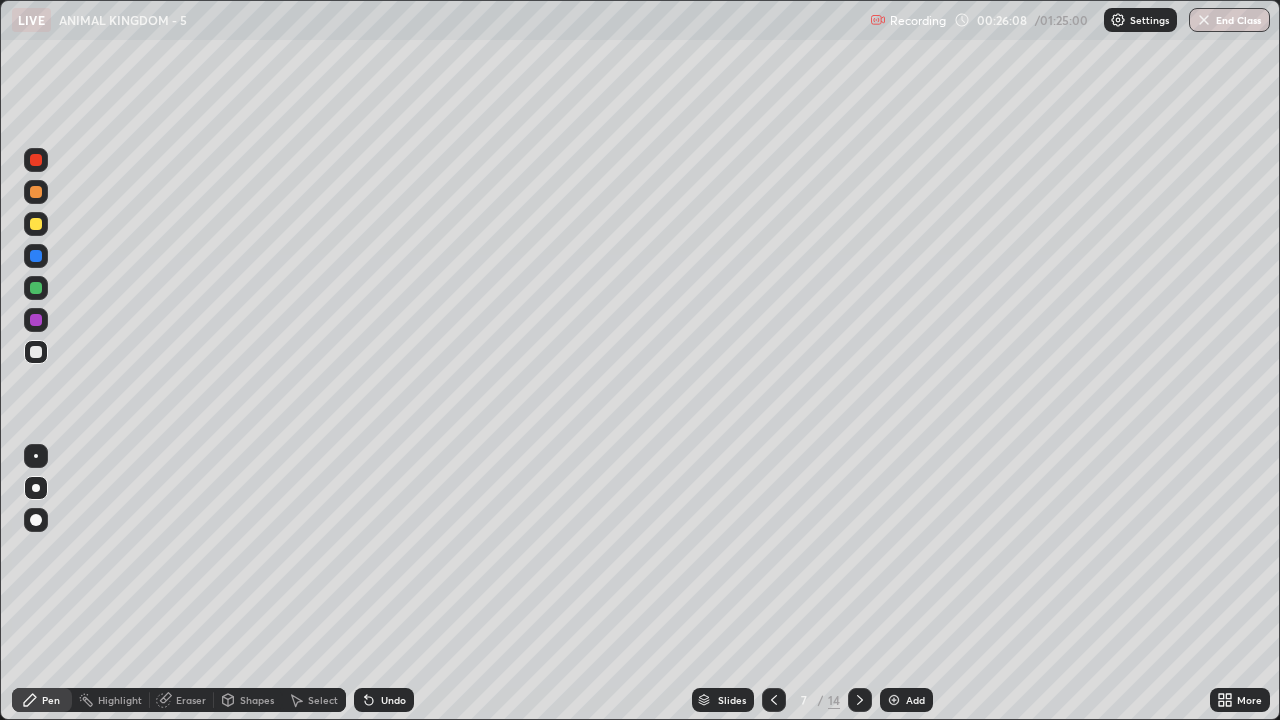 click at bounding box center [860, 700] 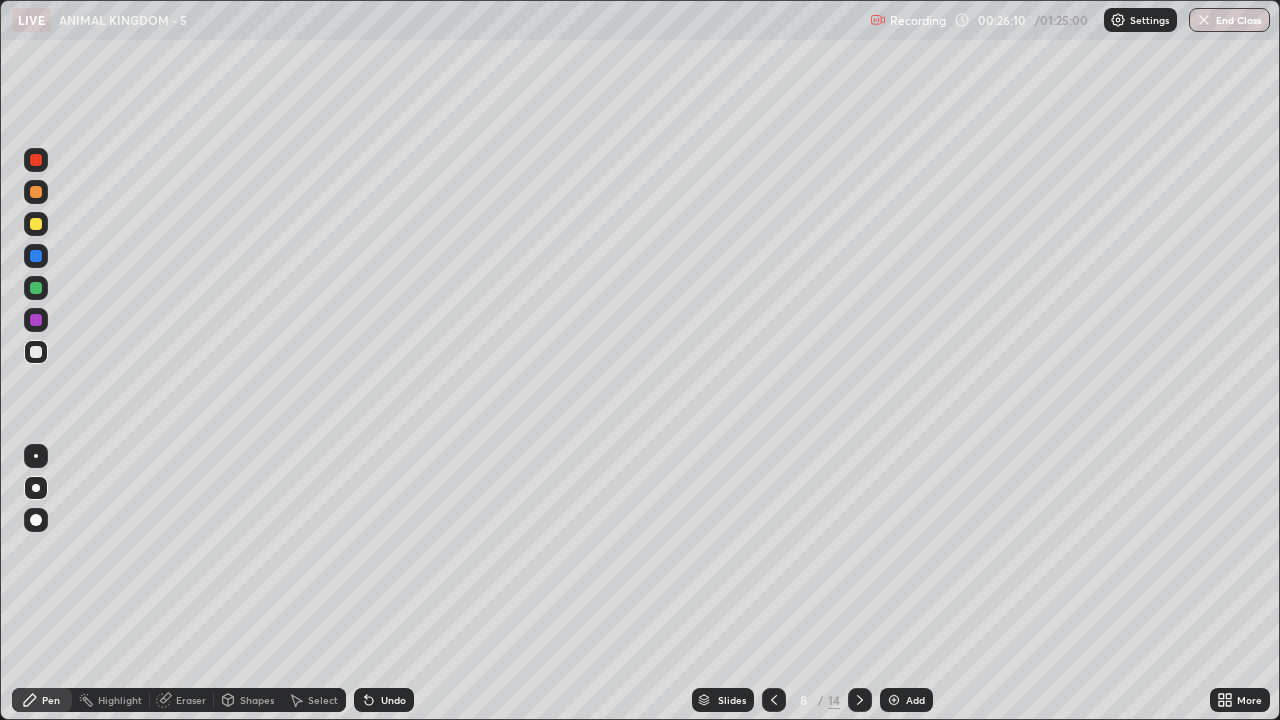 click at bounding box center [36, 288] 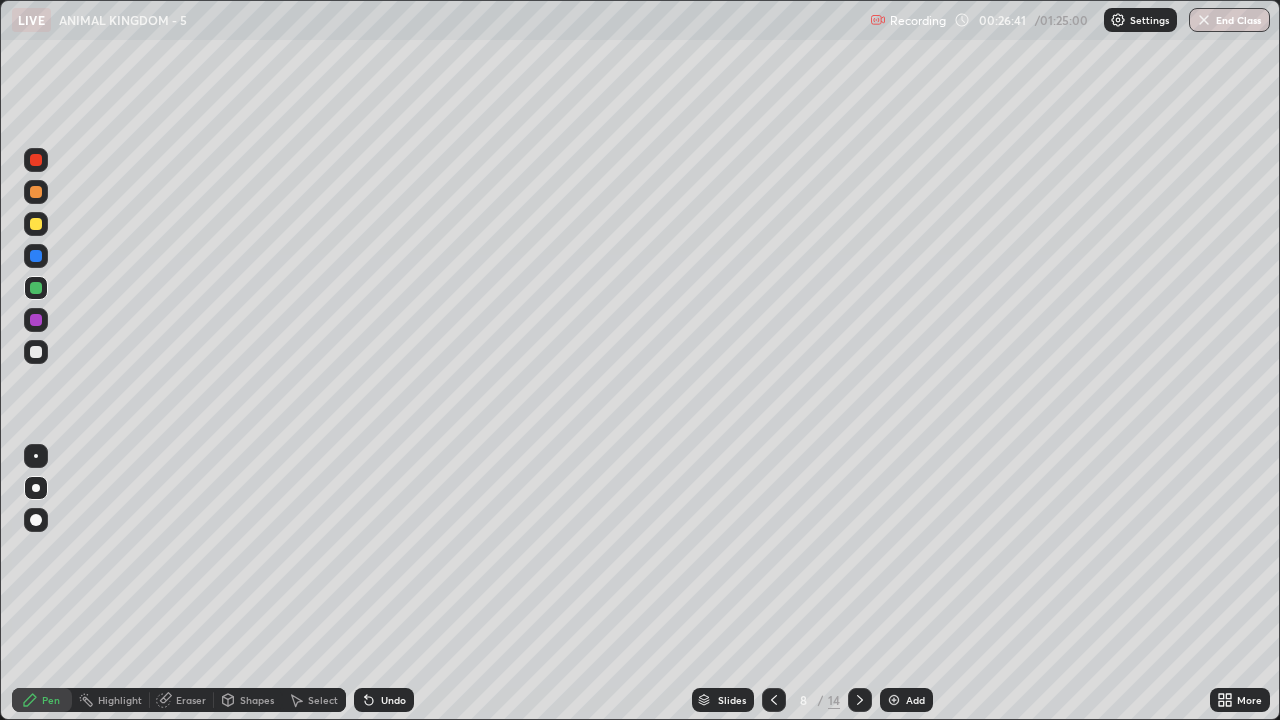 click 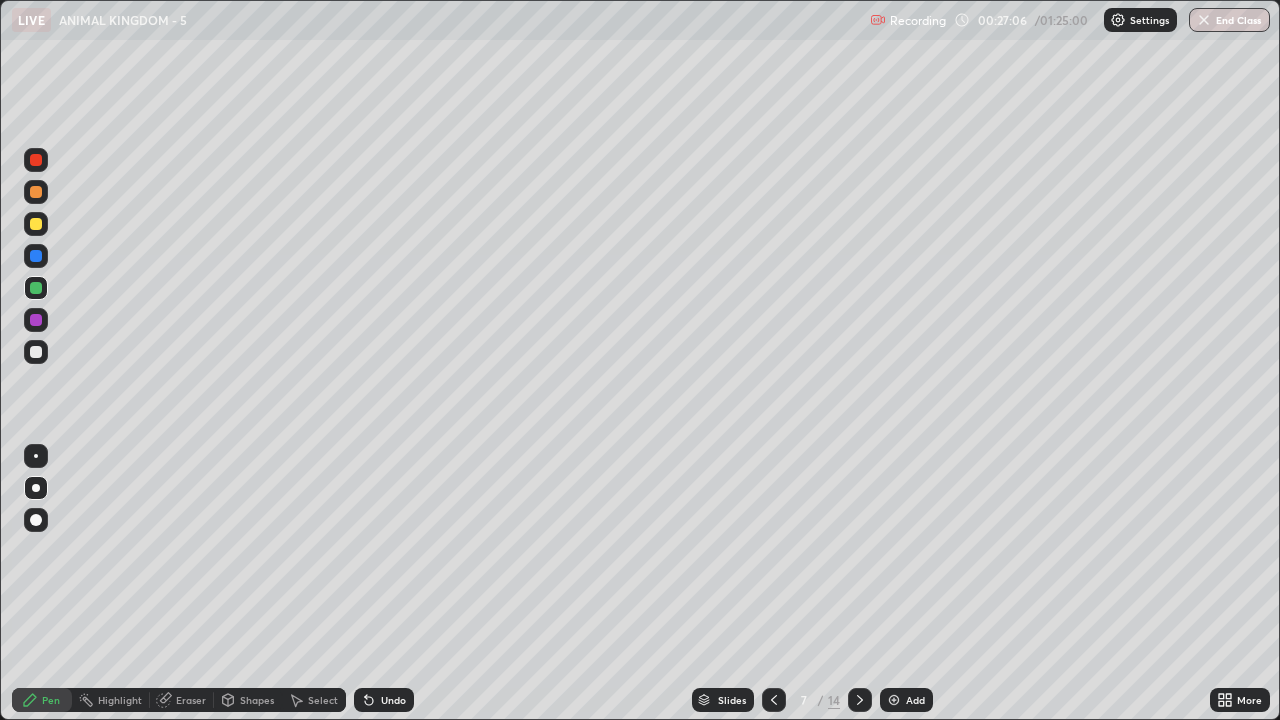 click 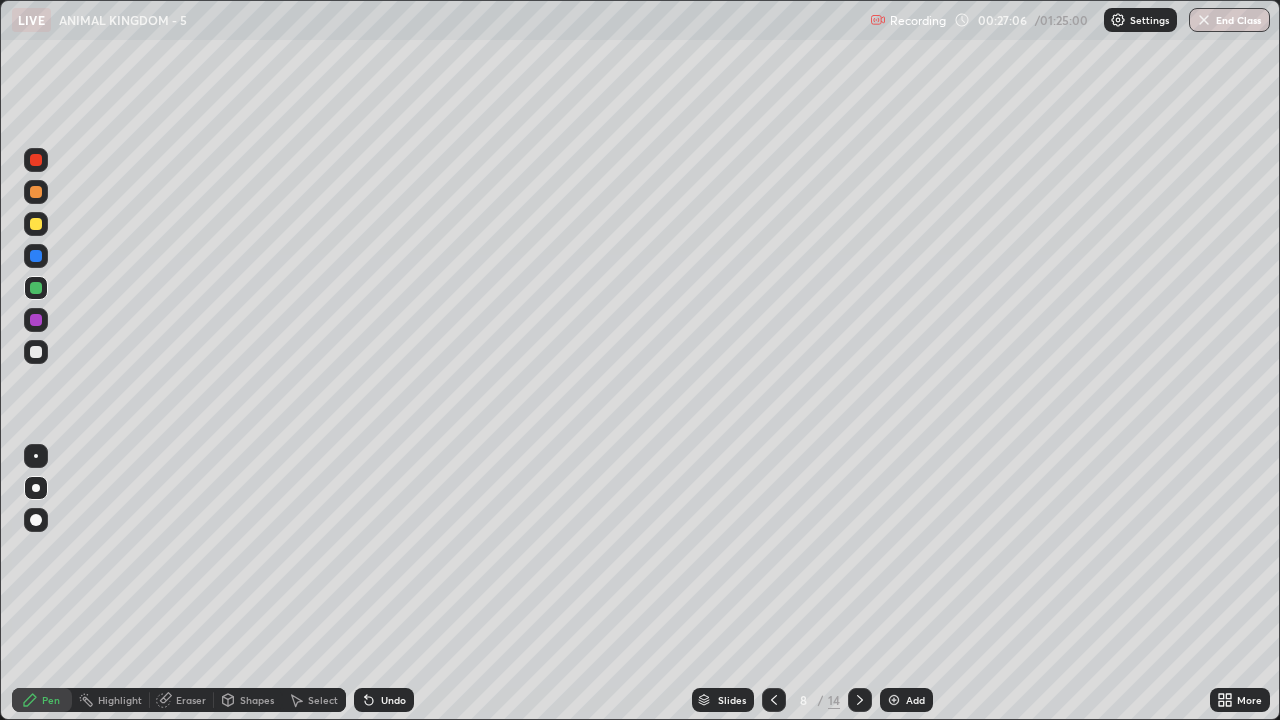 click 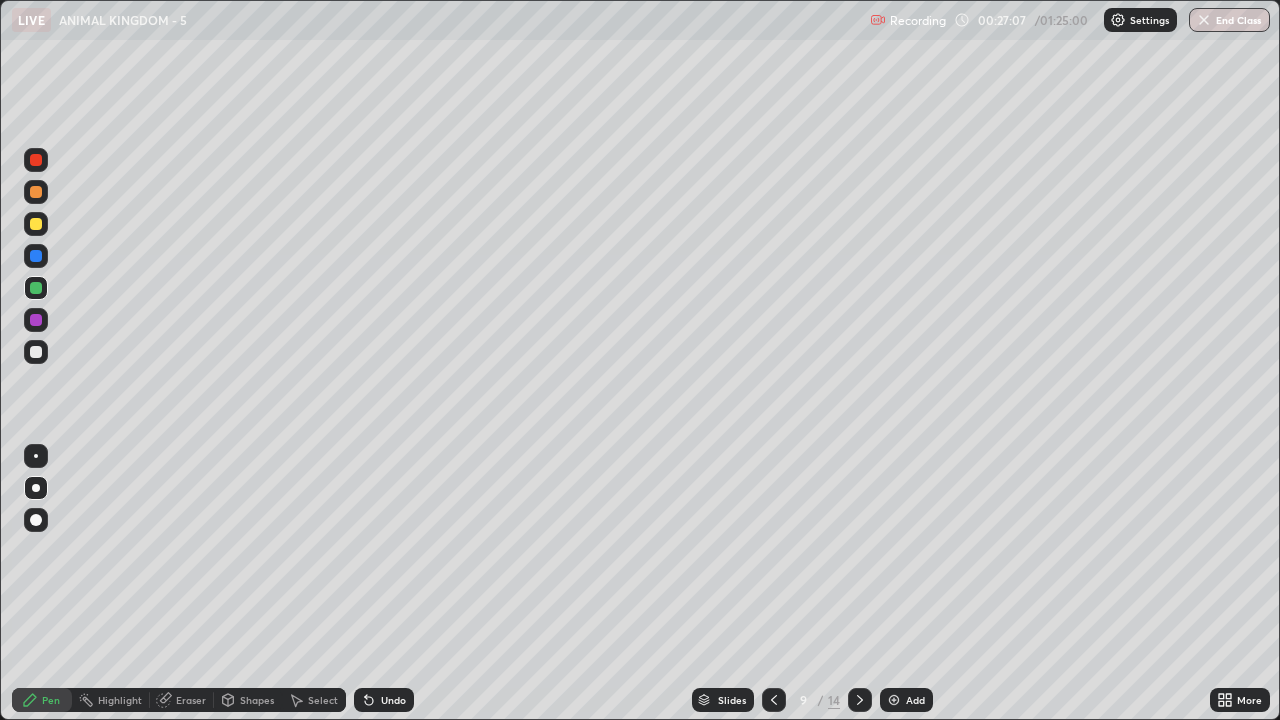 click at bounding box center (774, 700) 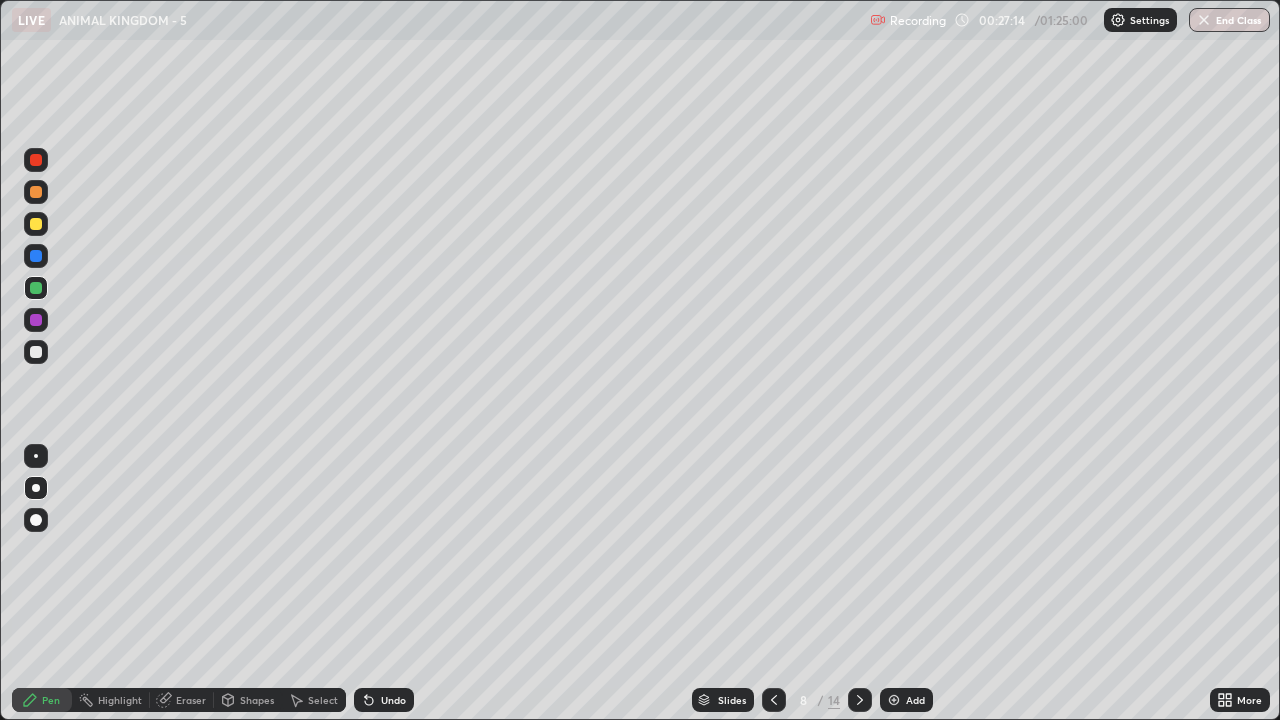 click on "Add" at bounding box center (906, 700) 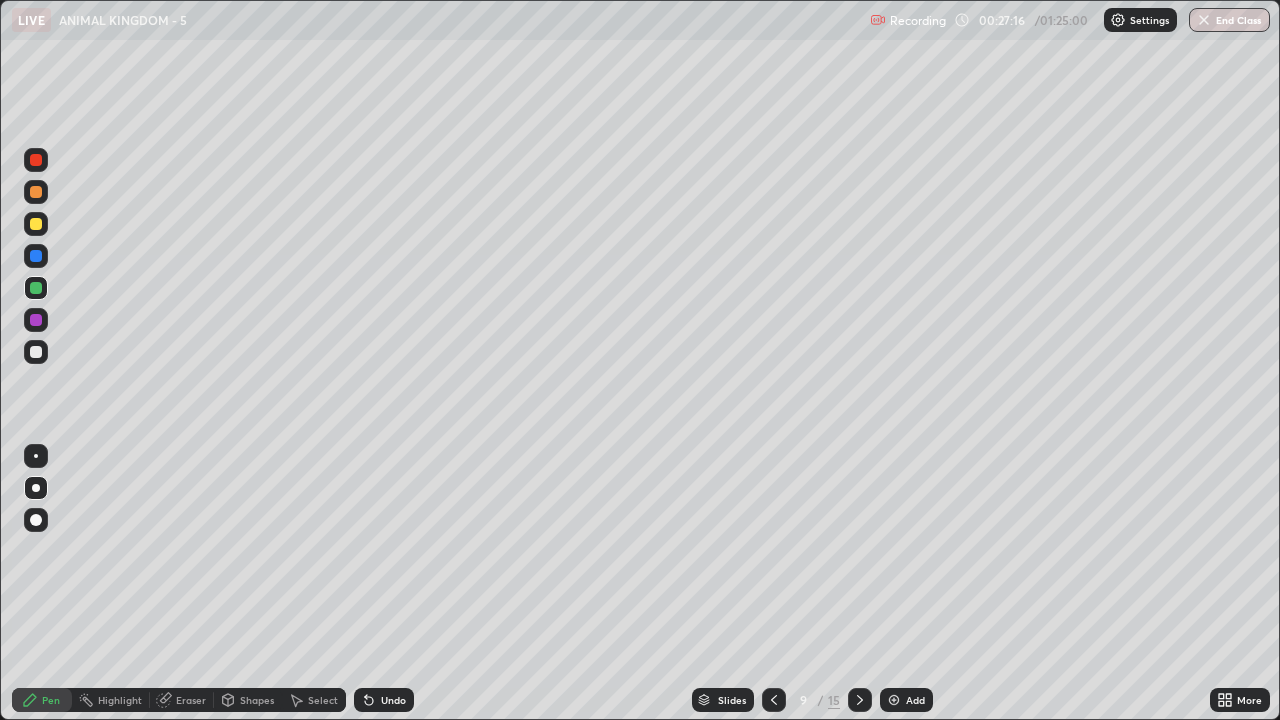 click at bounding box center (36, 352) 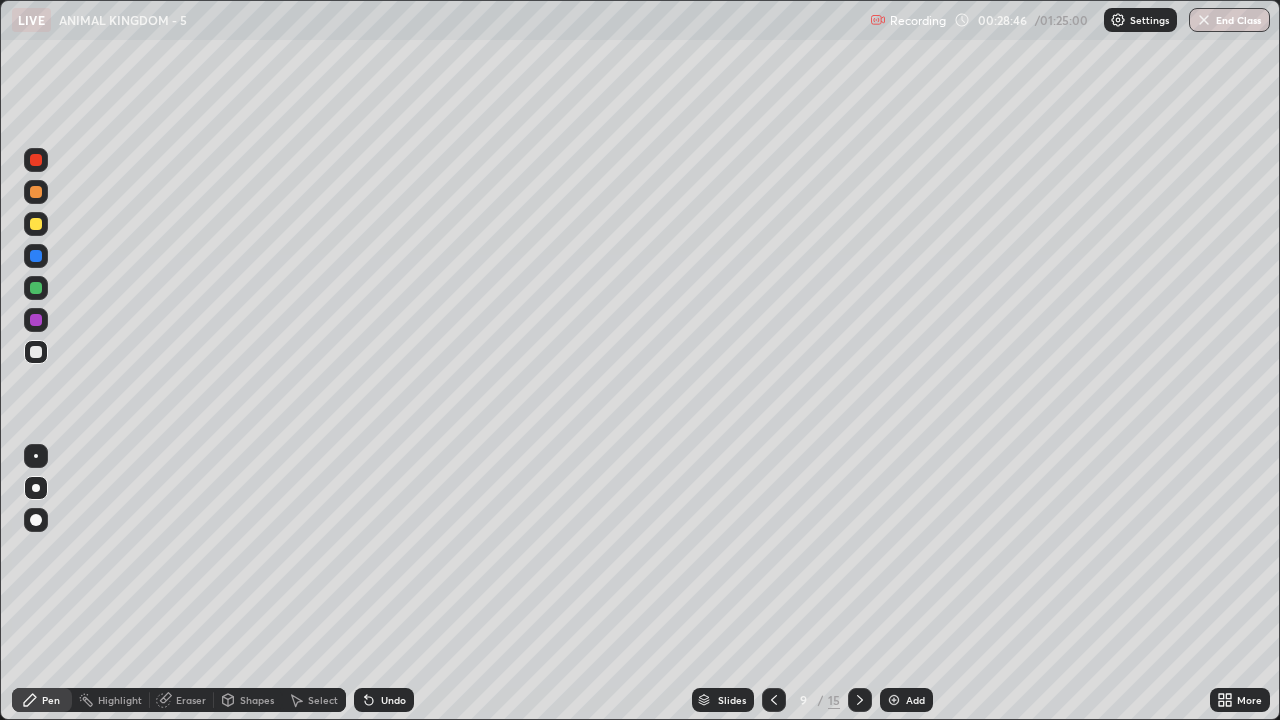 click on "Add" at bounding box center (906, 700) 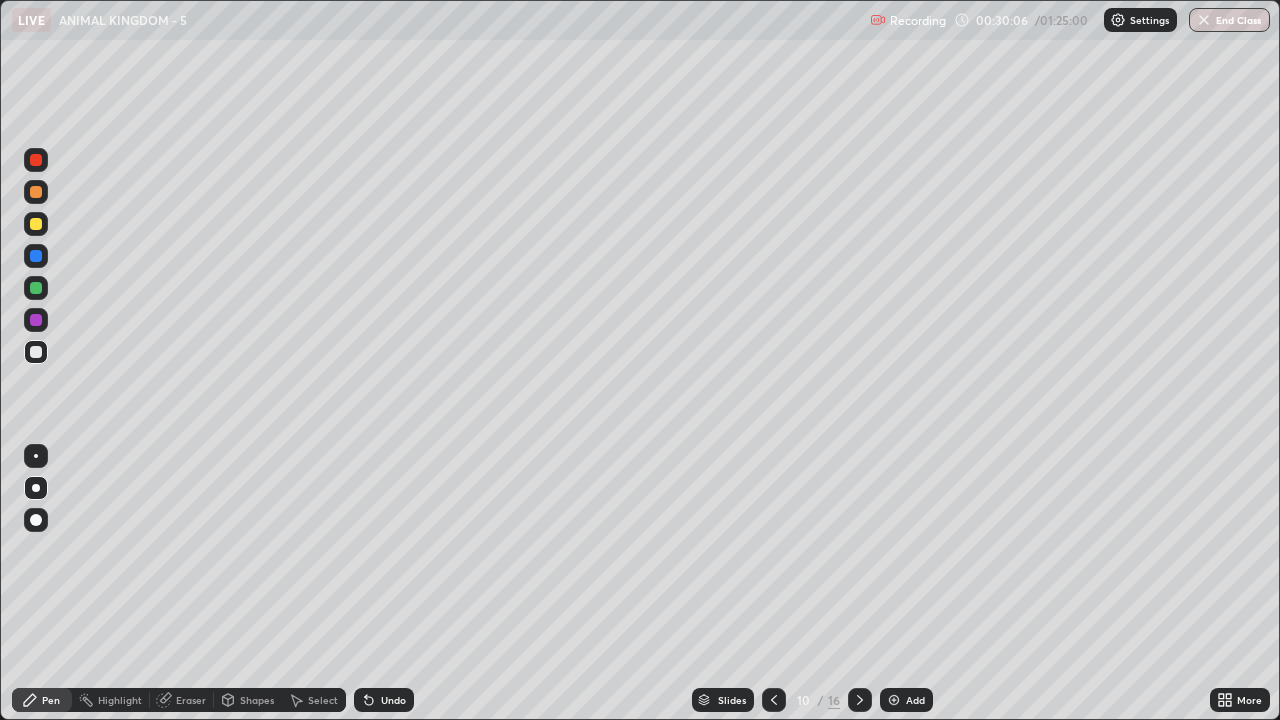 click 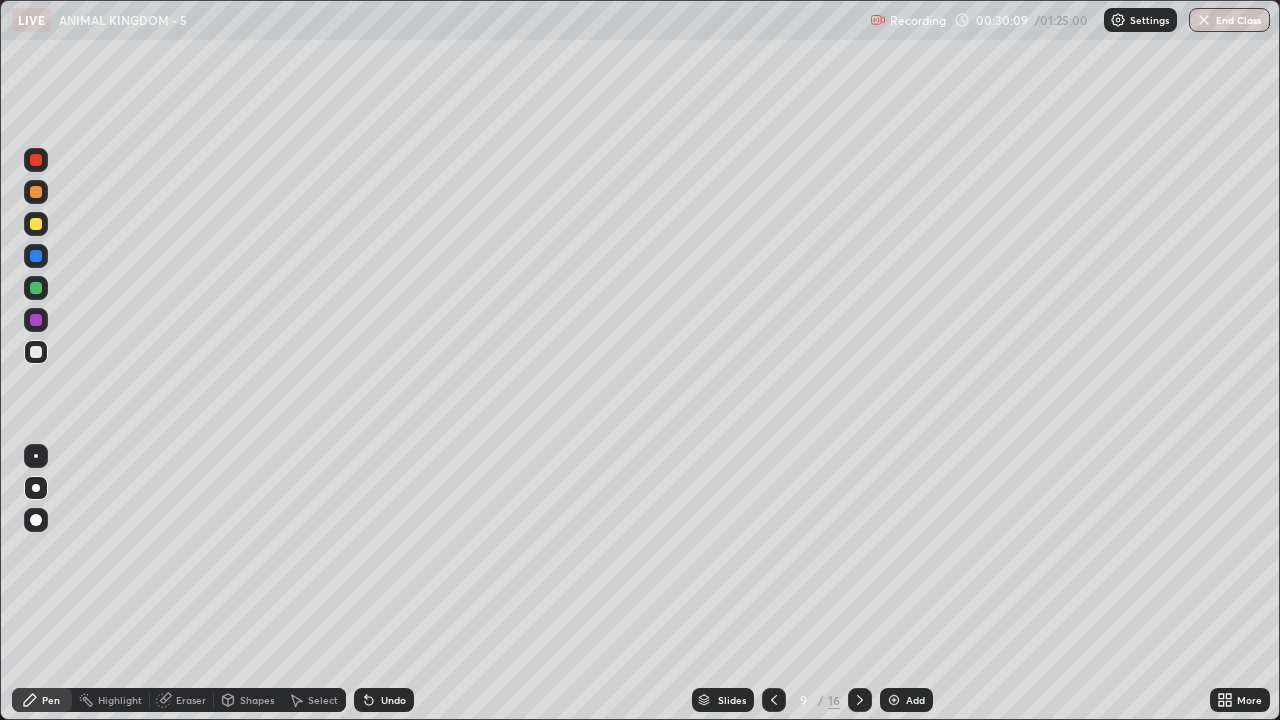 click 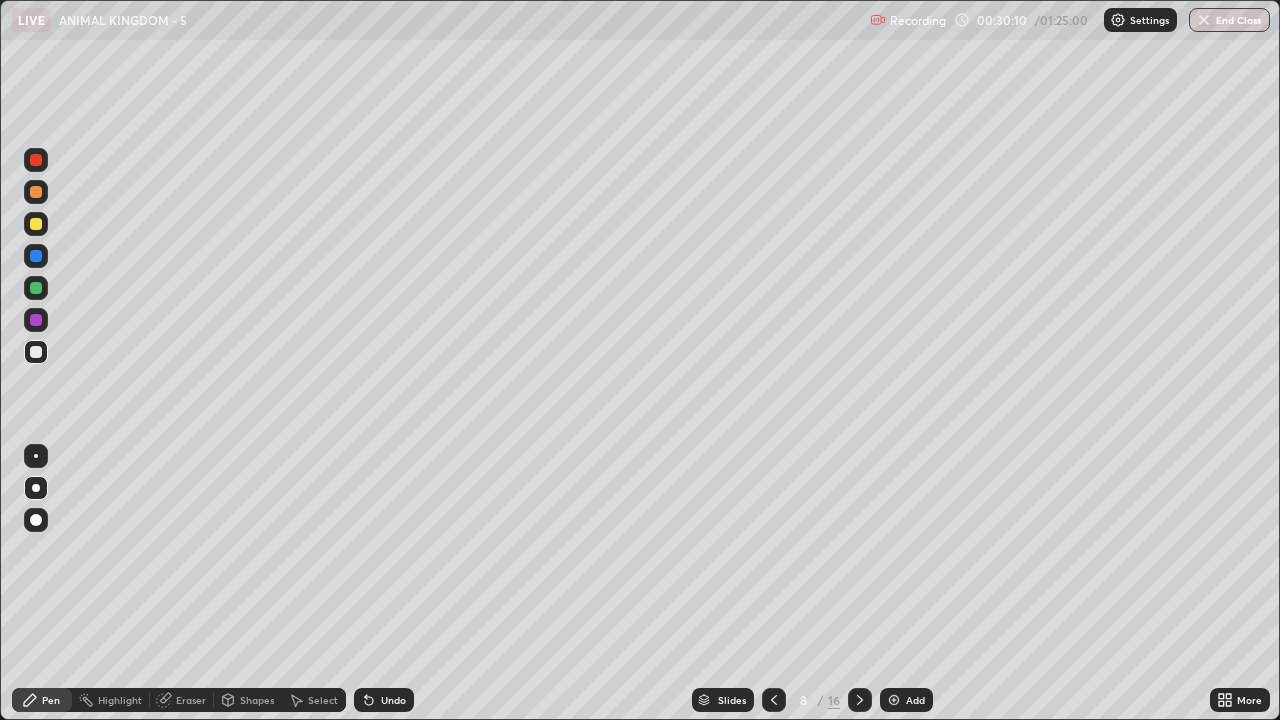 click at bounding box center (894, 700) 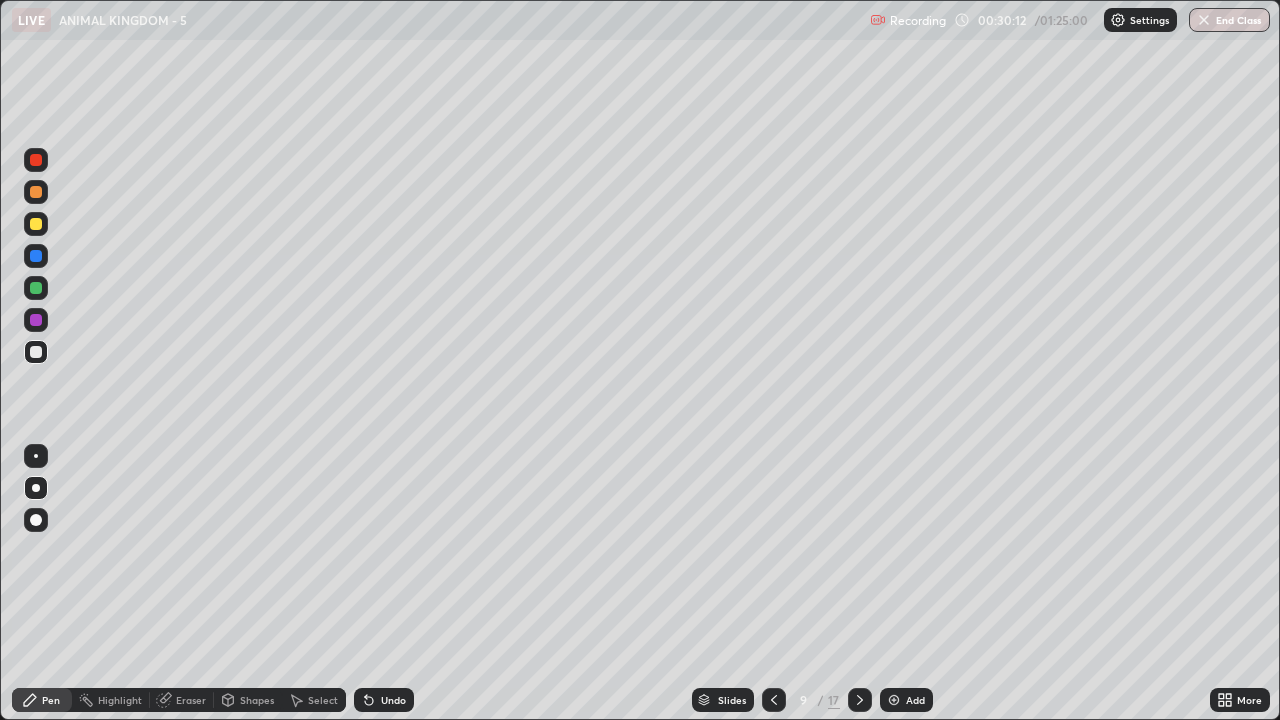 click at bounding box center (36, 224) 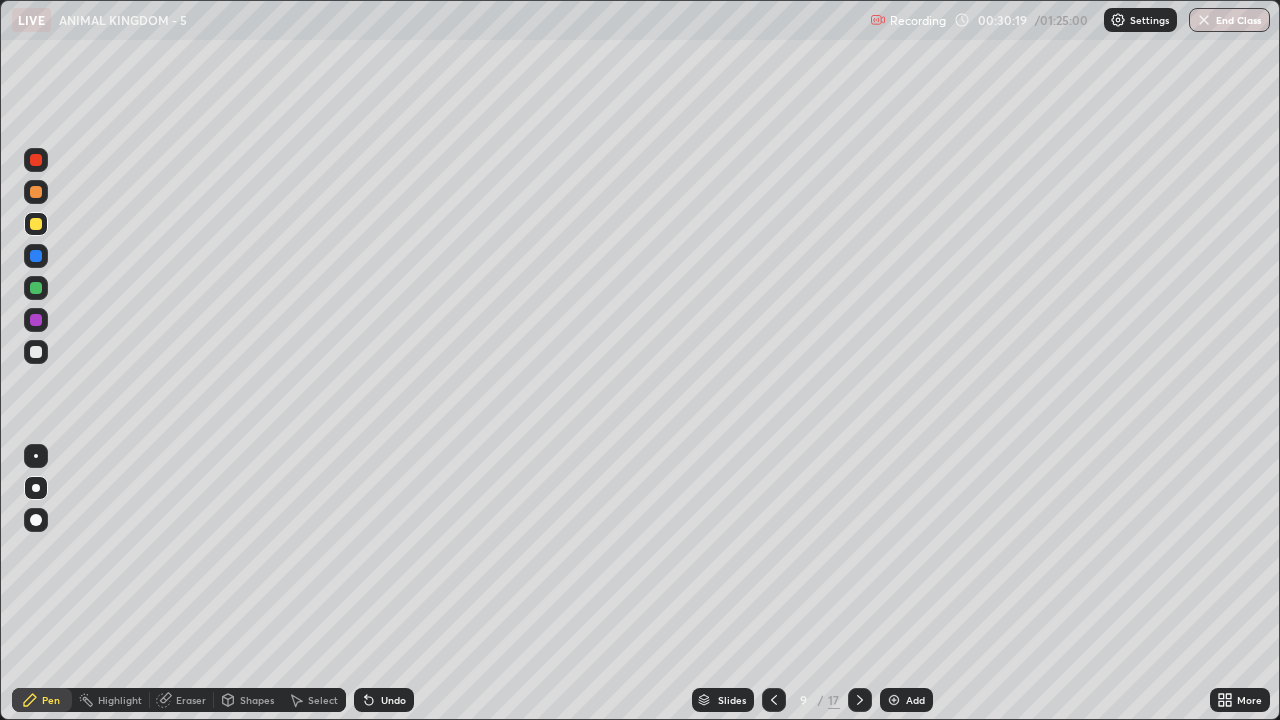 click on "Shapes" at bounding box center (257, 700) 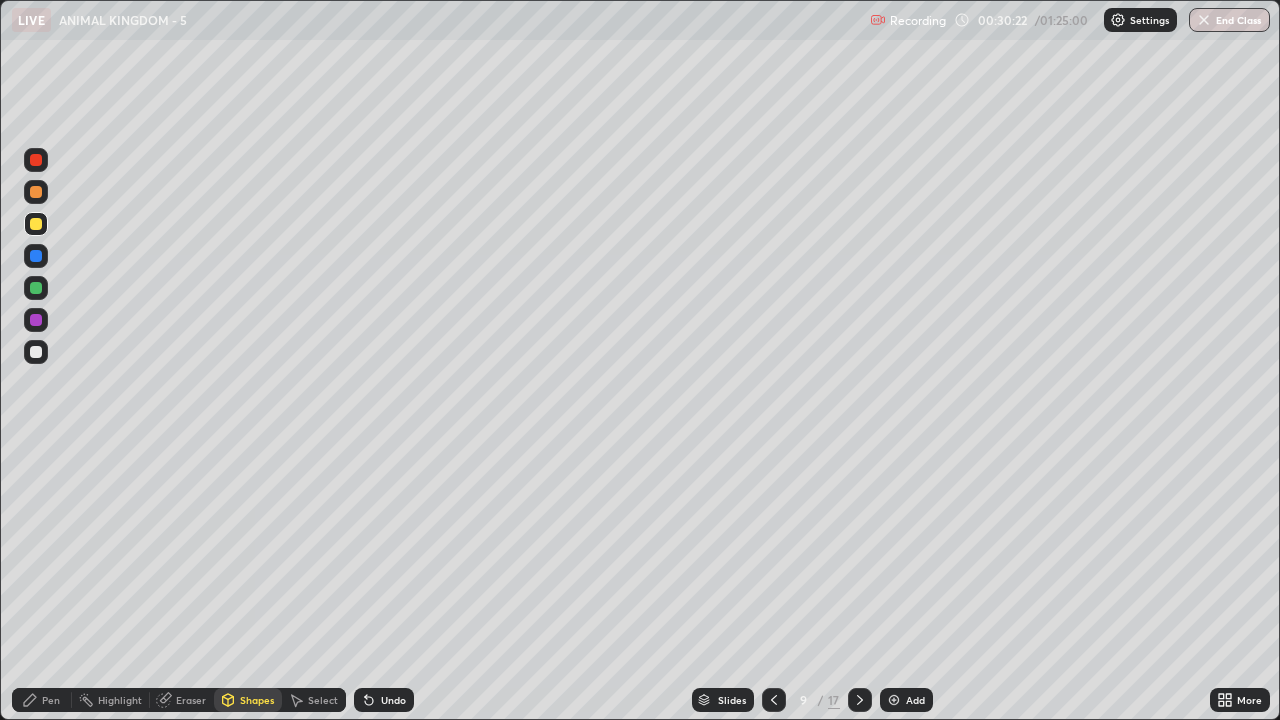 click at bounding box center [36, 352] 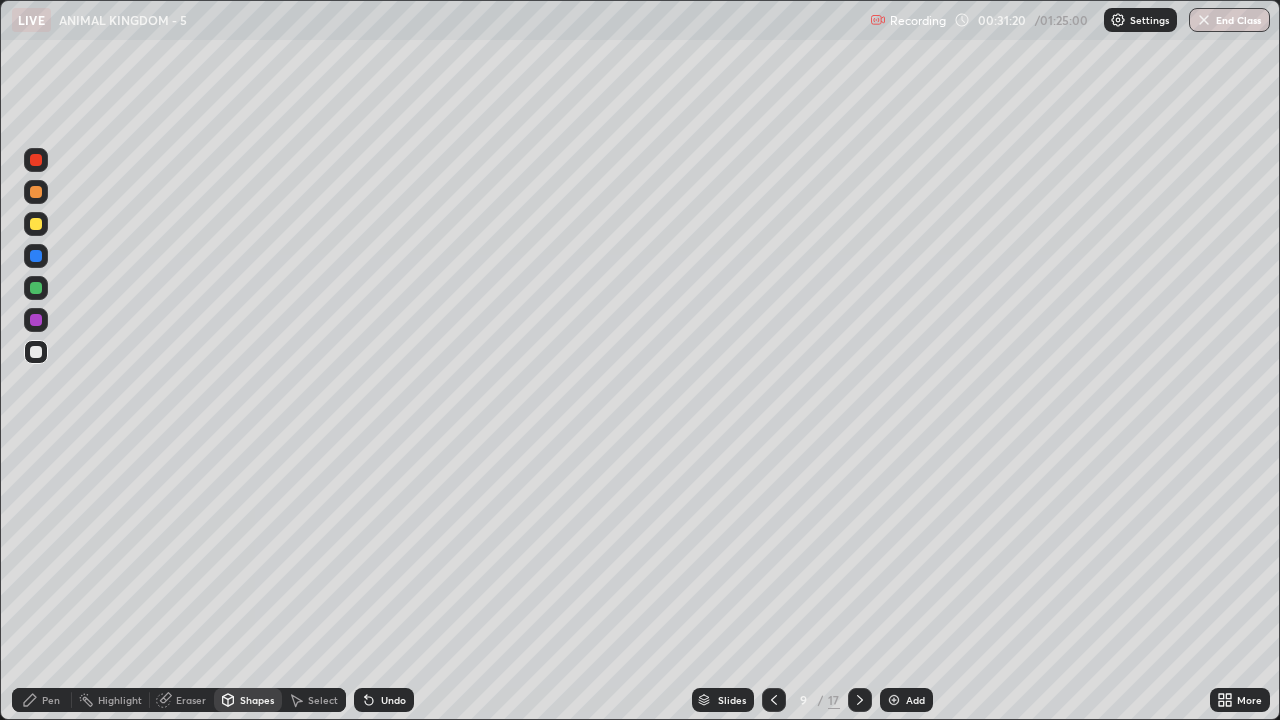 click on "Undo" at bounding box center [393, 700] 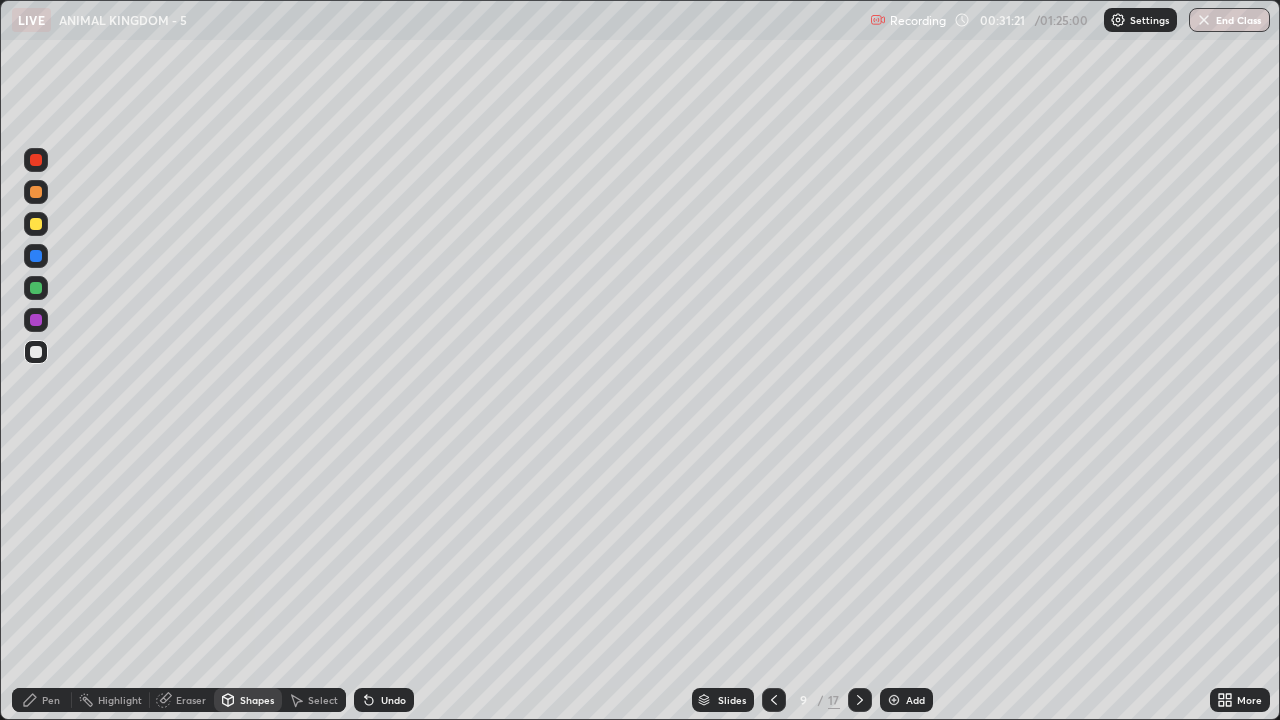 click on "Pen" at bounding box center [42, 700] 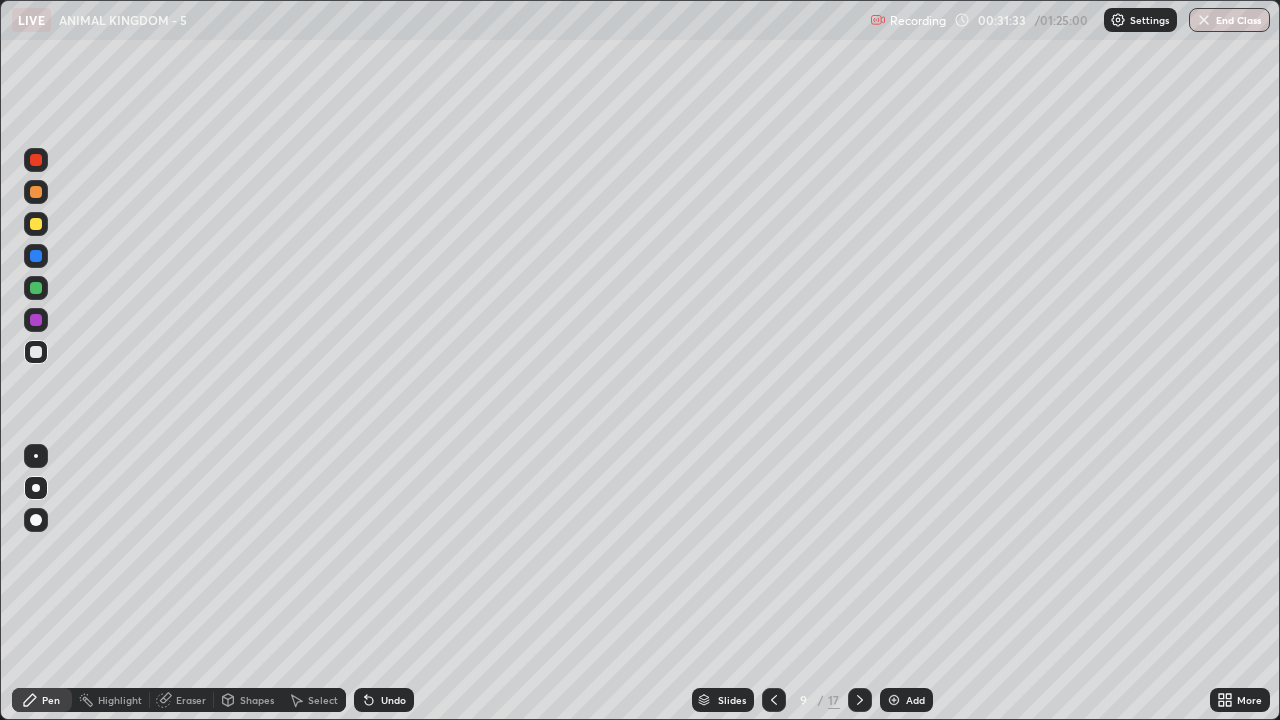 click on "Eraser" at bounding box center (191, 700) 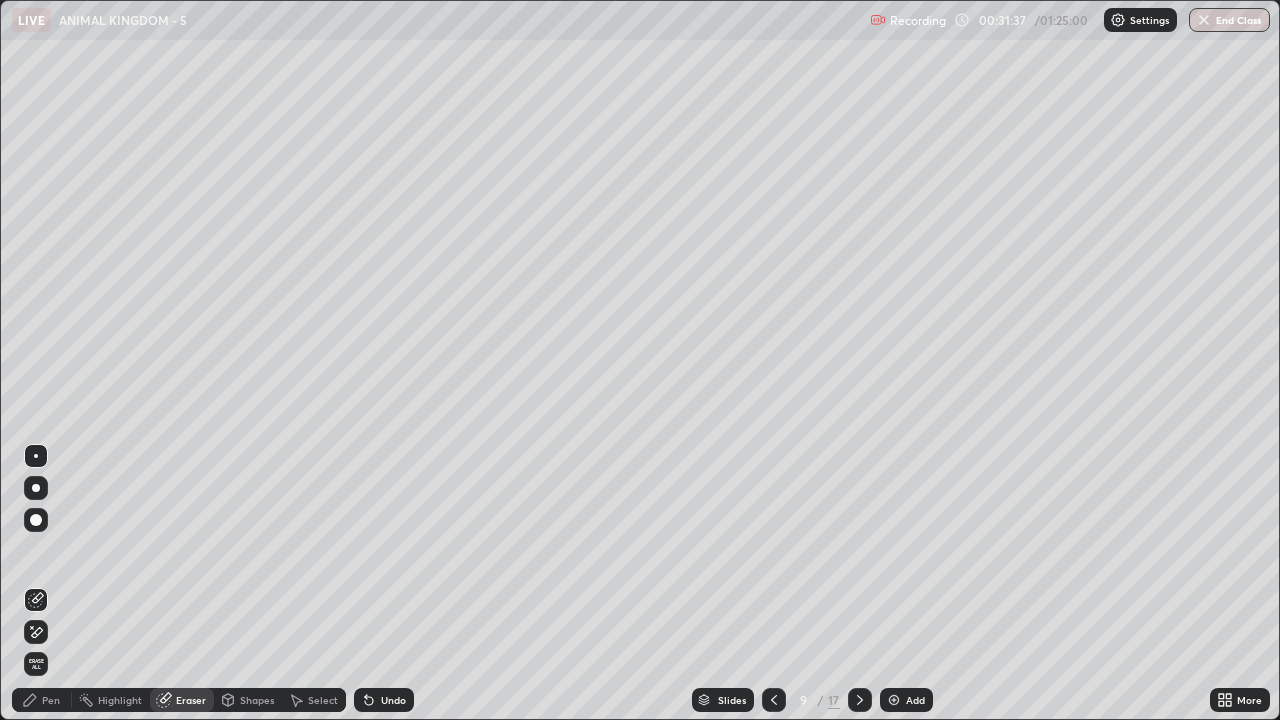 click on "Pen" at bounding box center (51, 700) 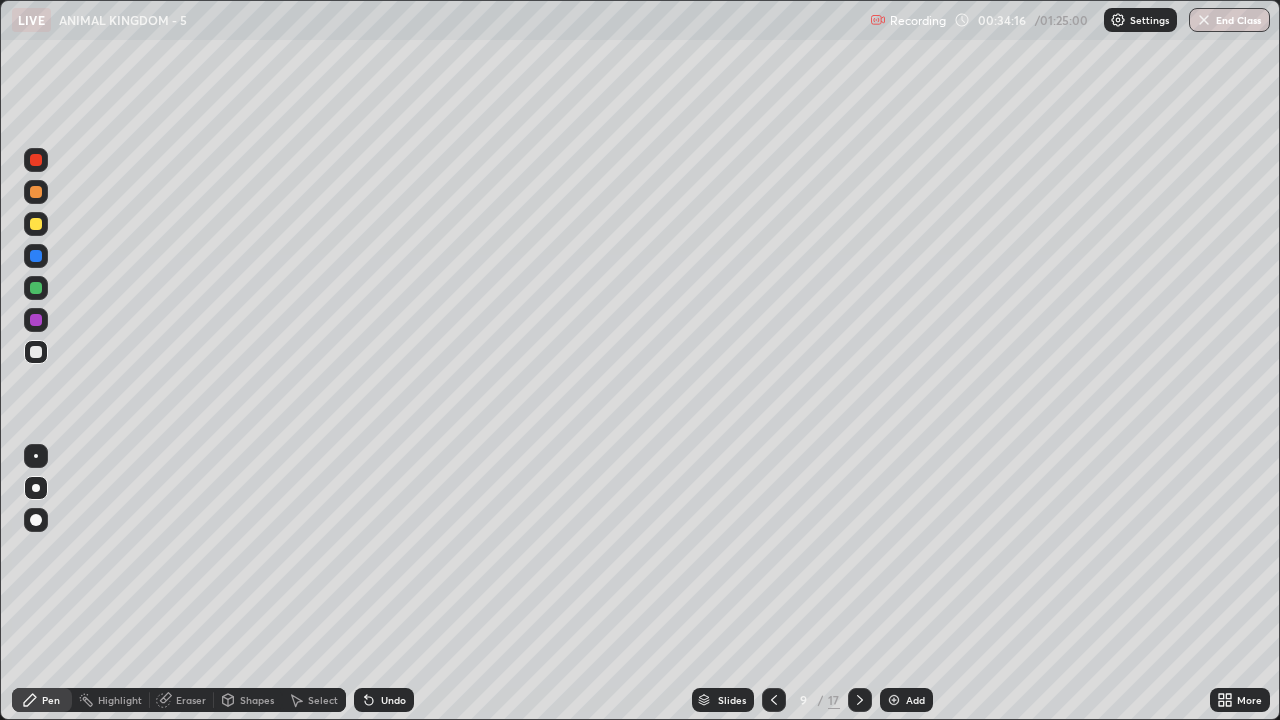 click at bounding box center [894, 700] 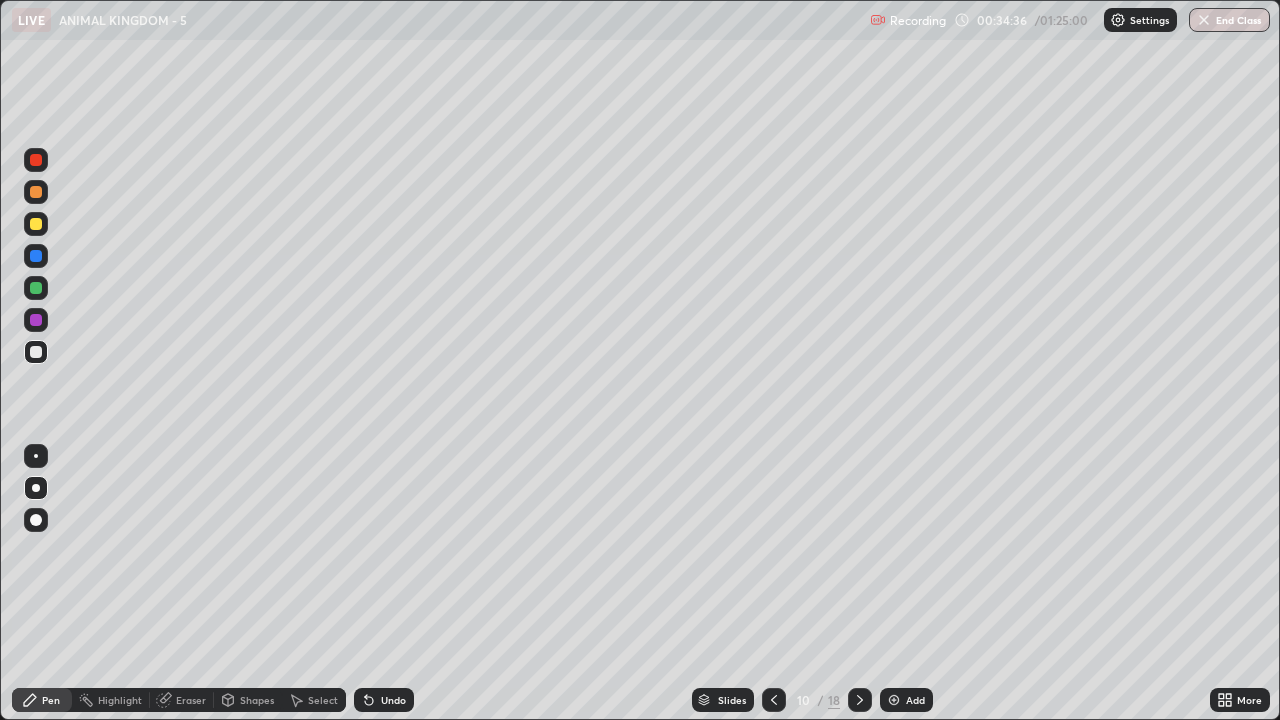 click at bounding box center [36, 224] 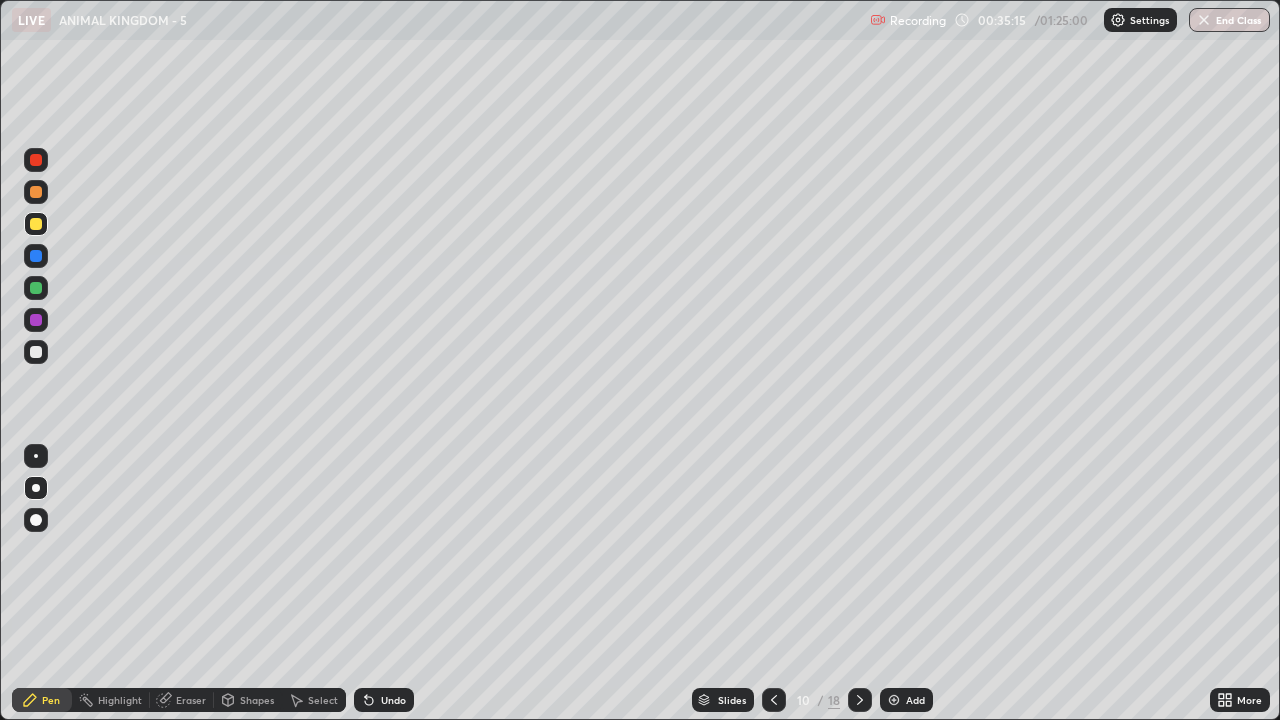 click at bounding box center [36, 352] 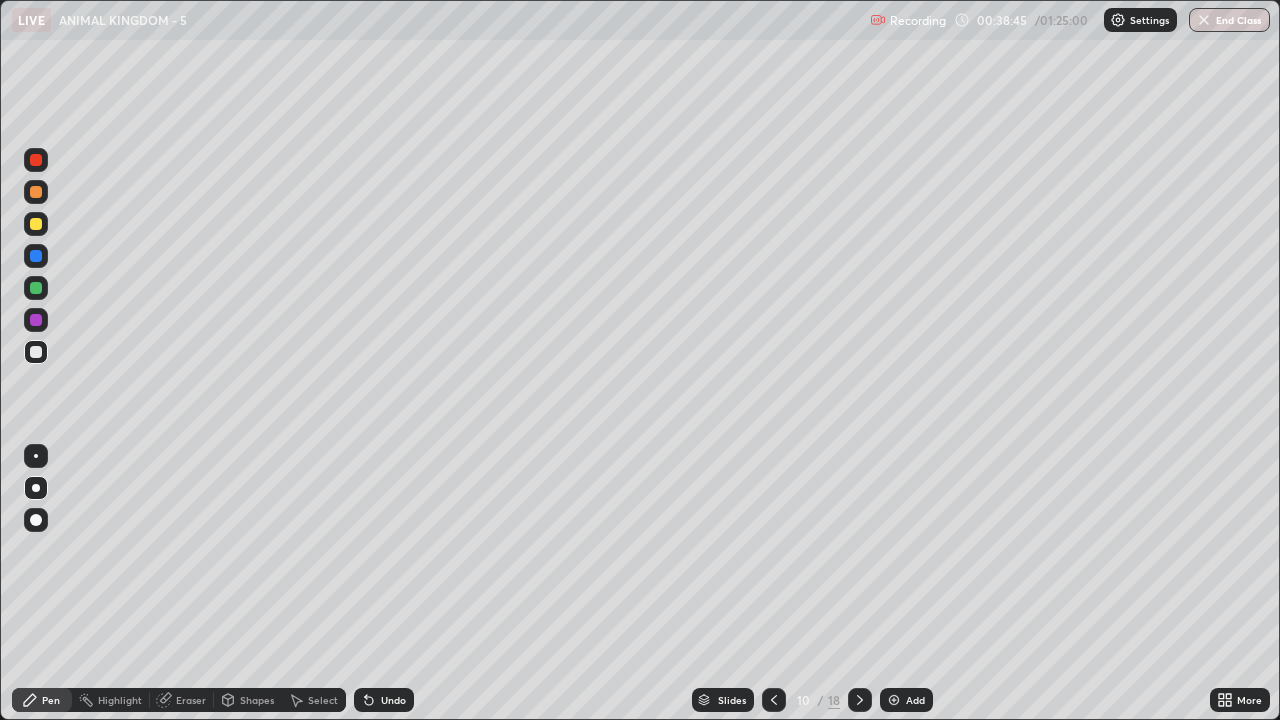 click on "Add" at bounding box center (906, 700) 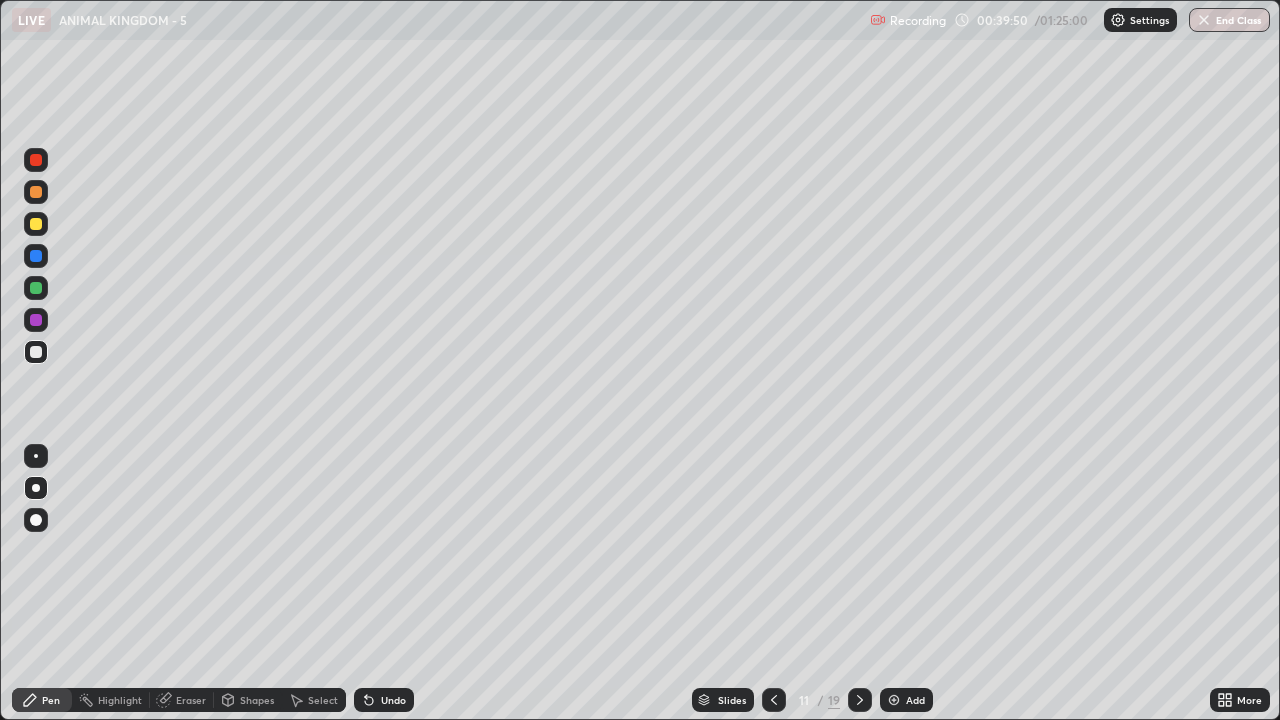 click 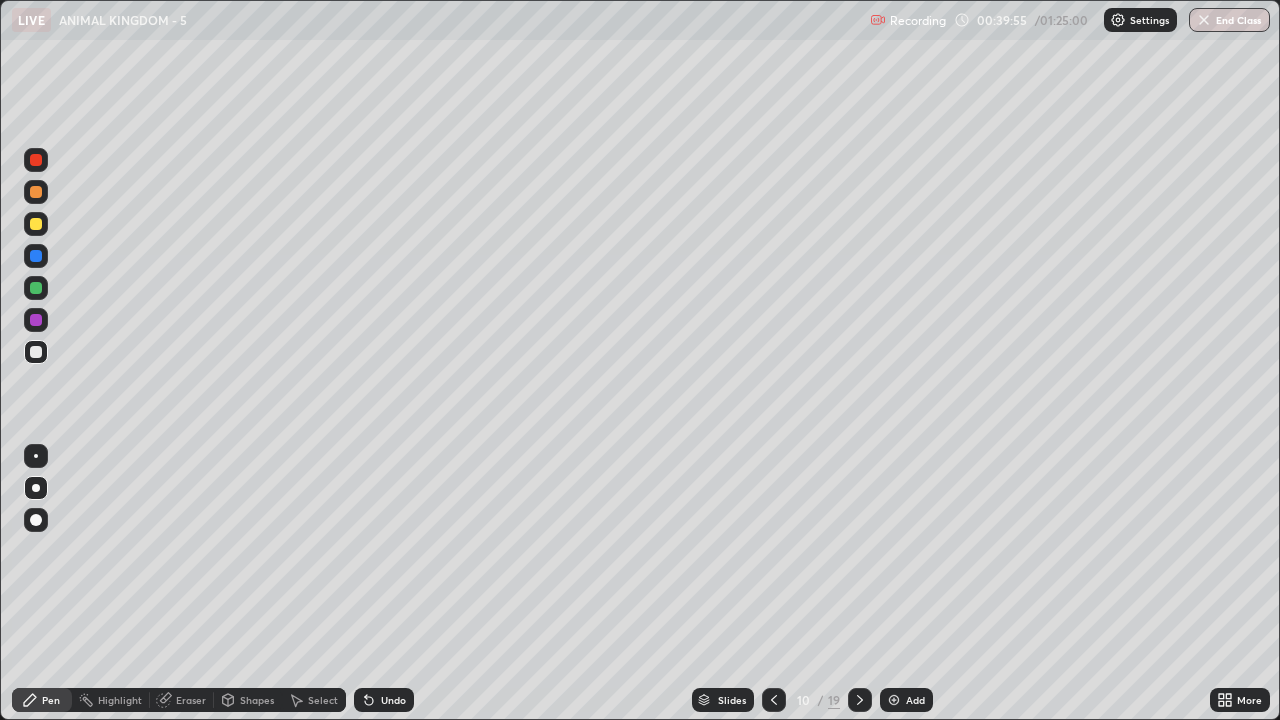 click 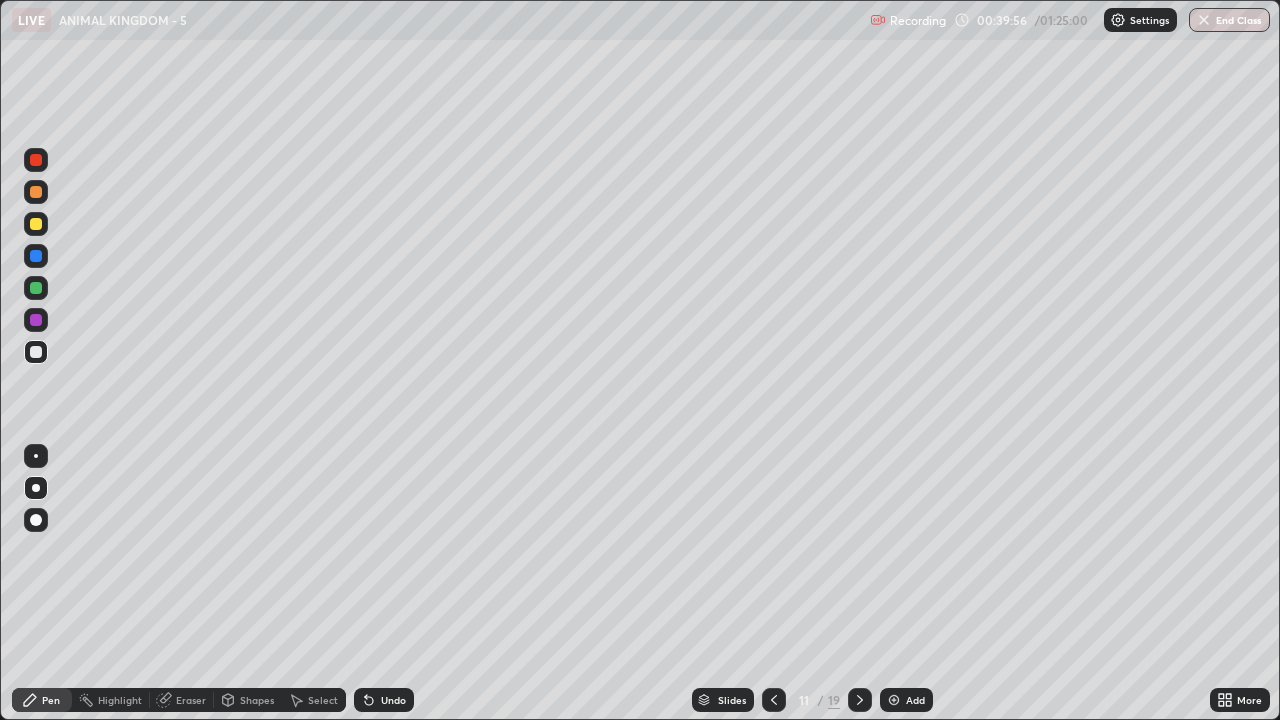 click at bounding box center (774, 700) 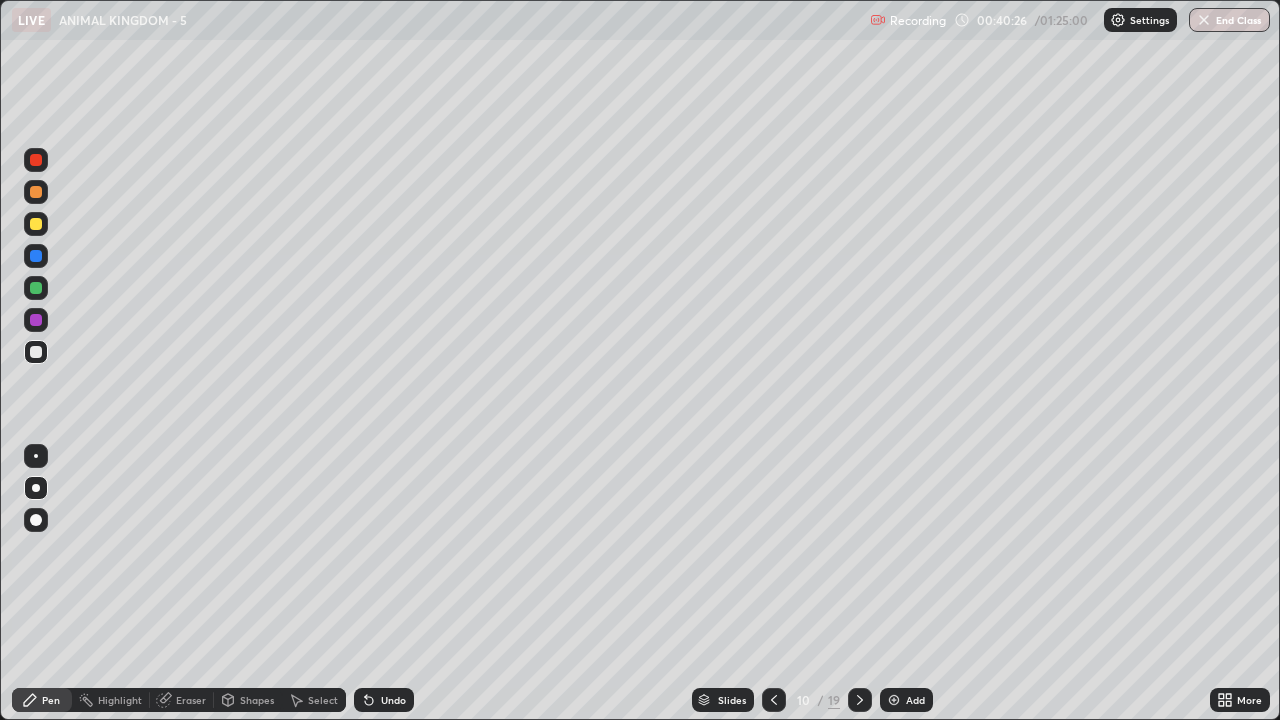 click at bounding box center (36, 224) 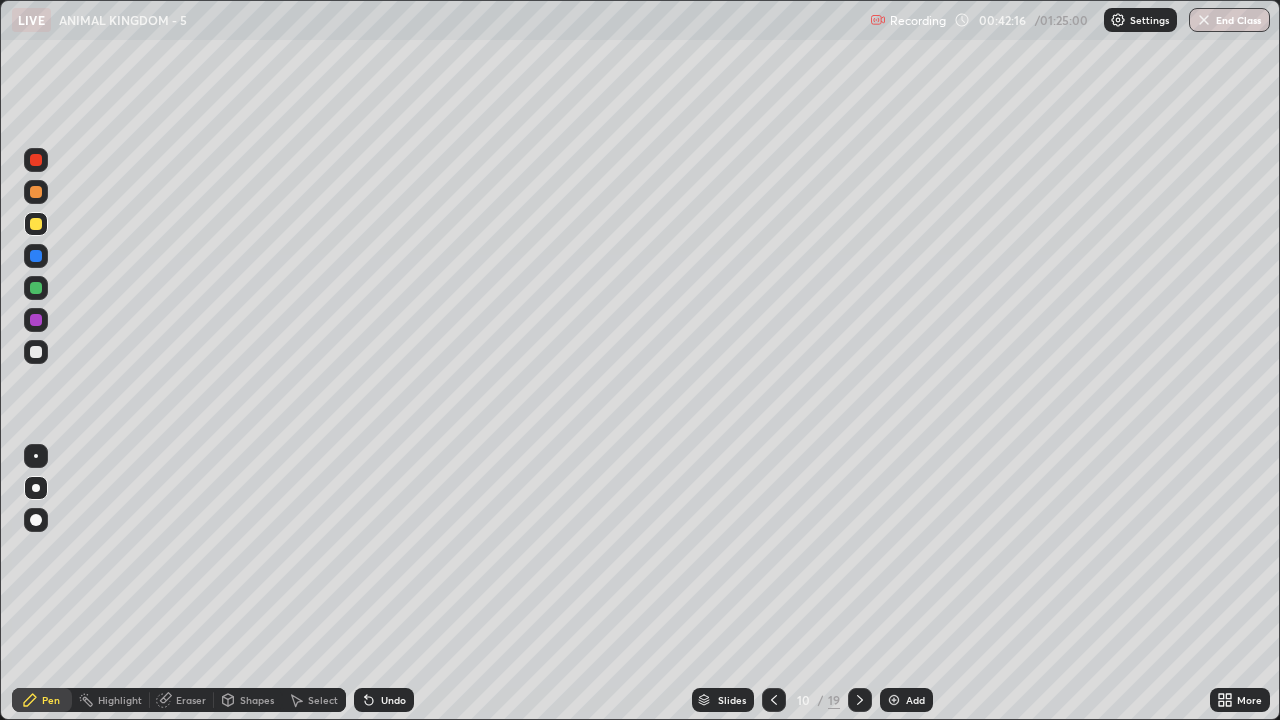 click at bounding box center [894, 700] 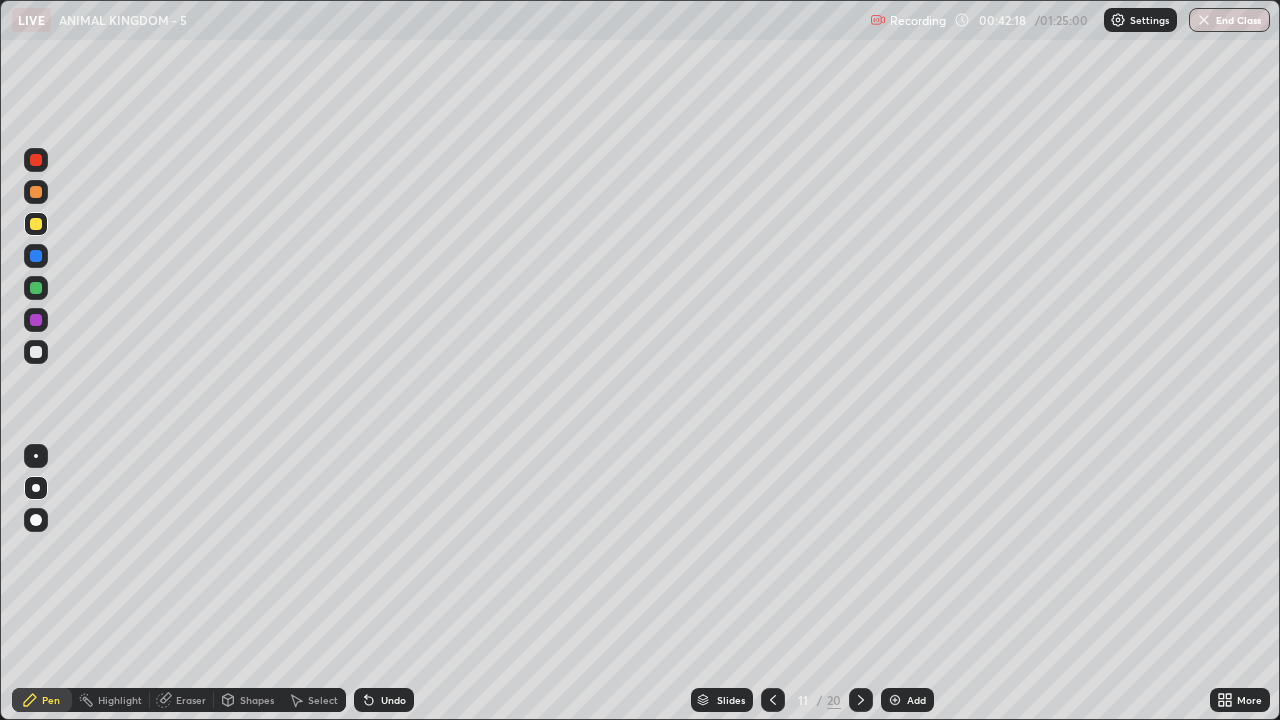 click at bounding box center (36, 352) 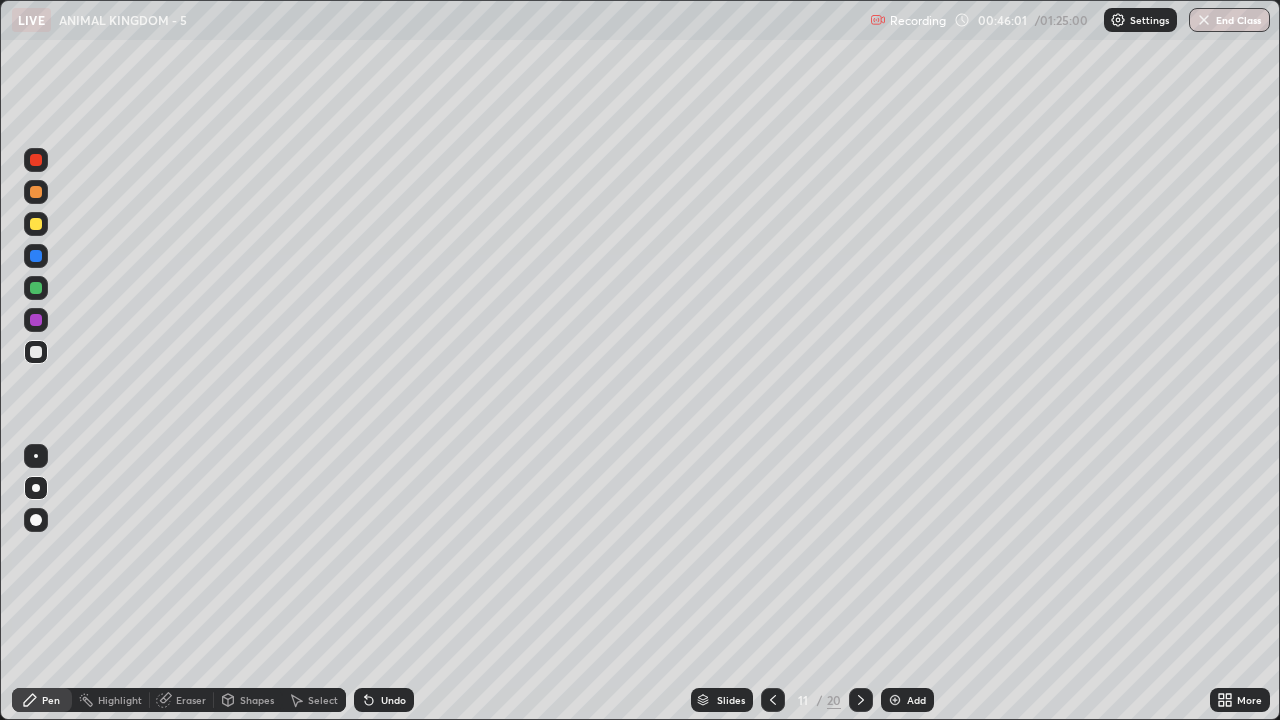 click on "Add" at bounding box center (907, 700) 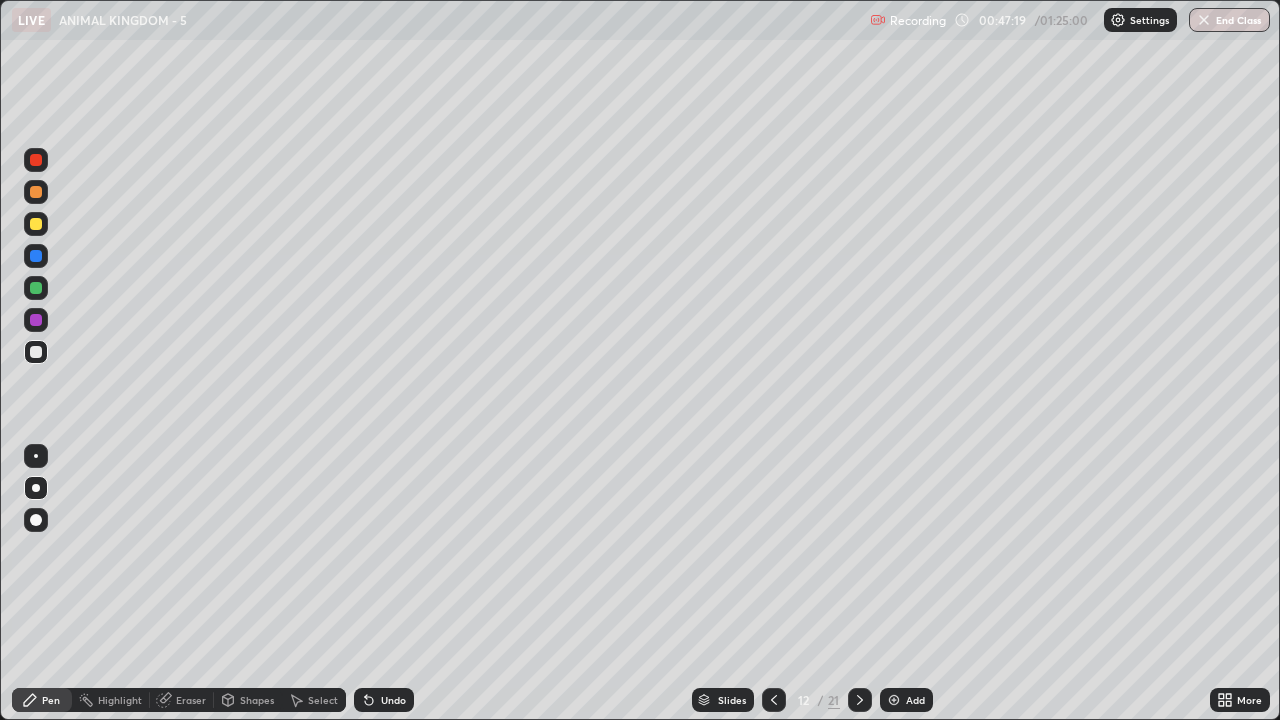 click at bounding box center [36, 224] 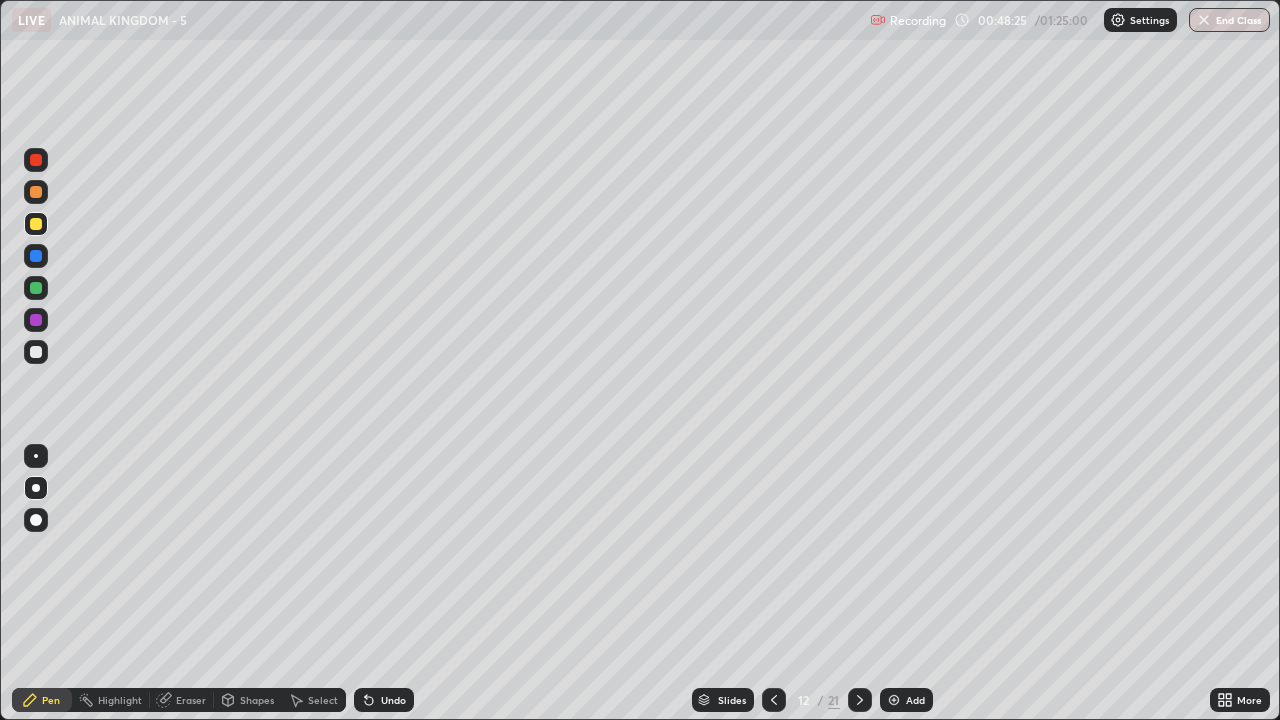 click 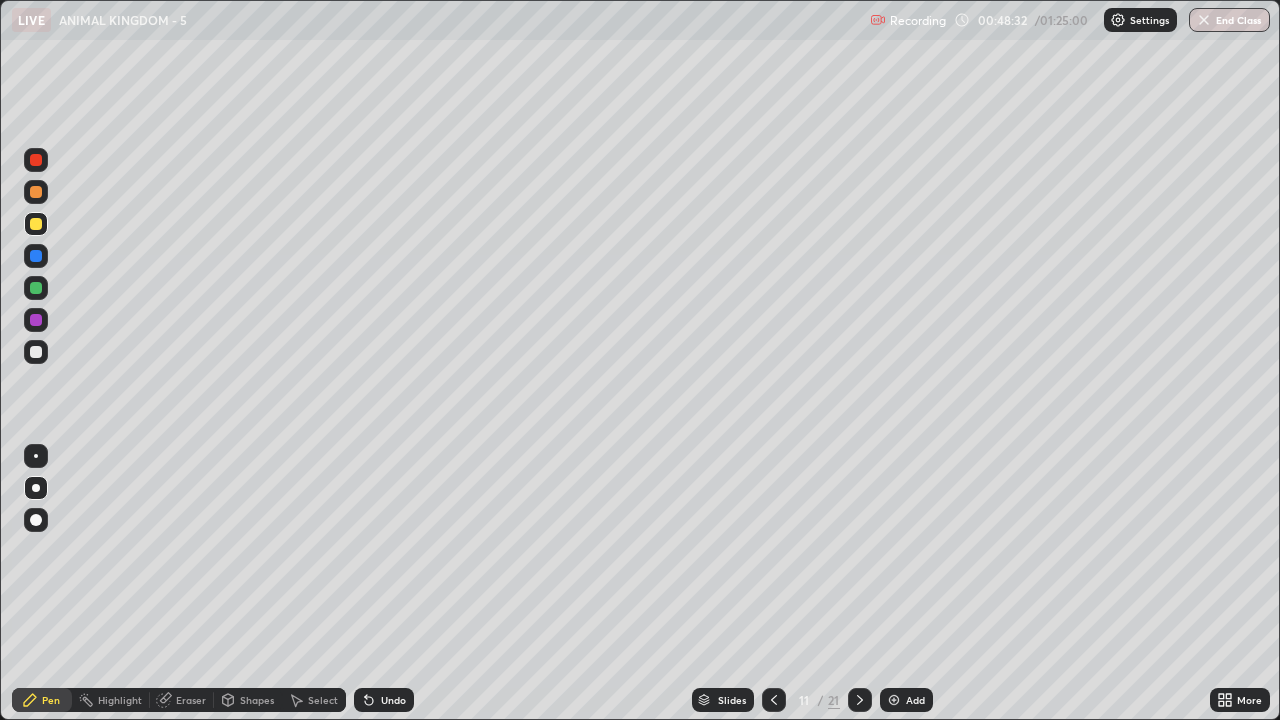 click at bounding box center [36, 352] 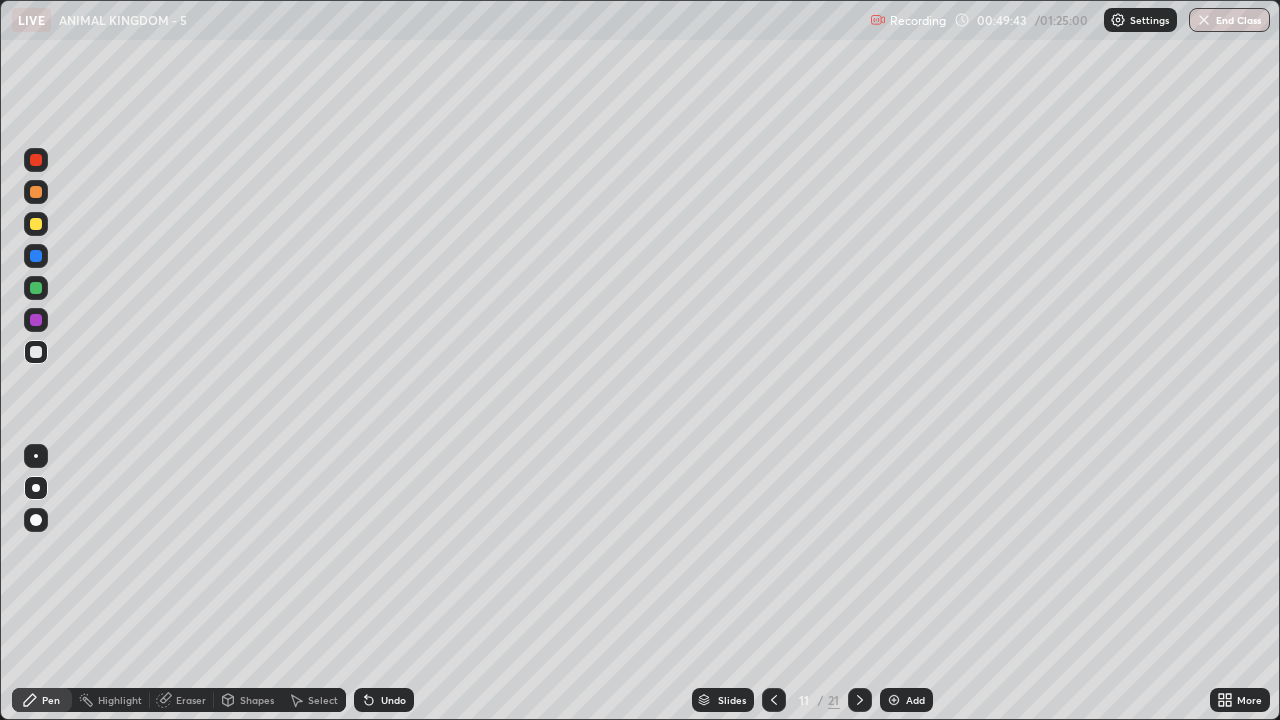click at bounding box center [894, 700] 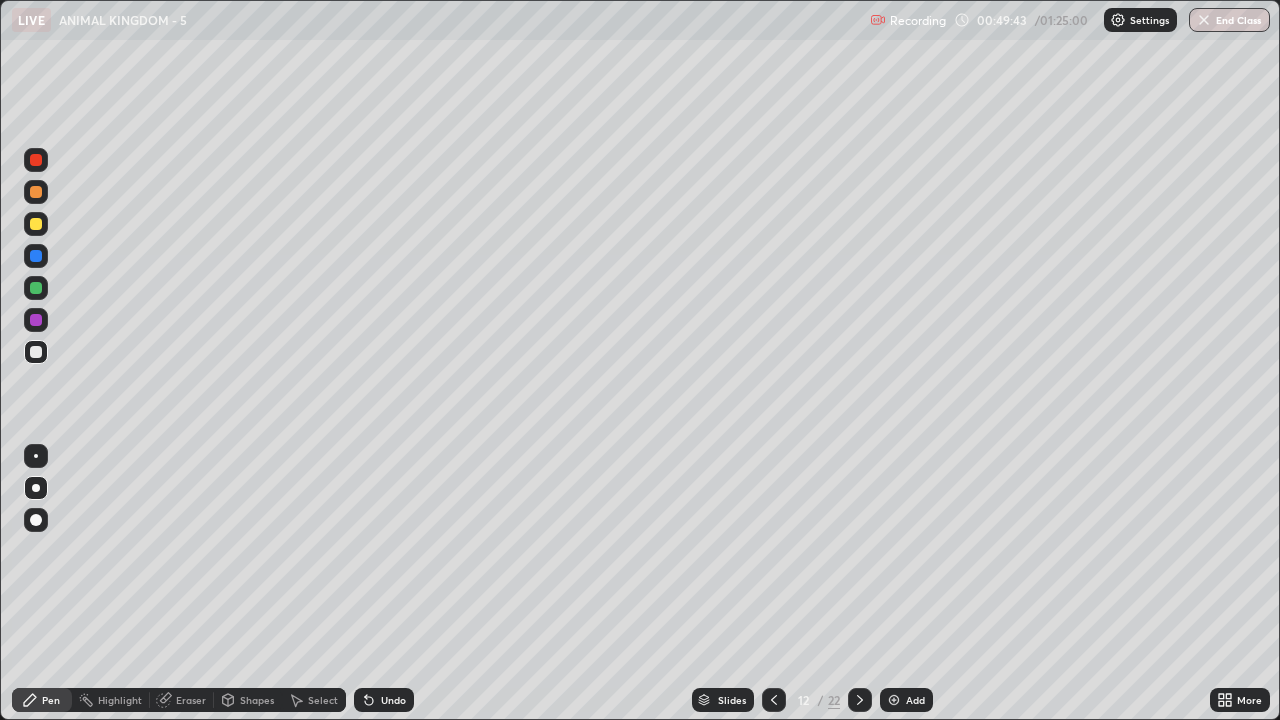 click 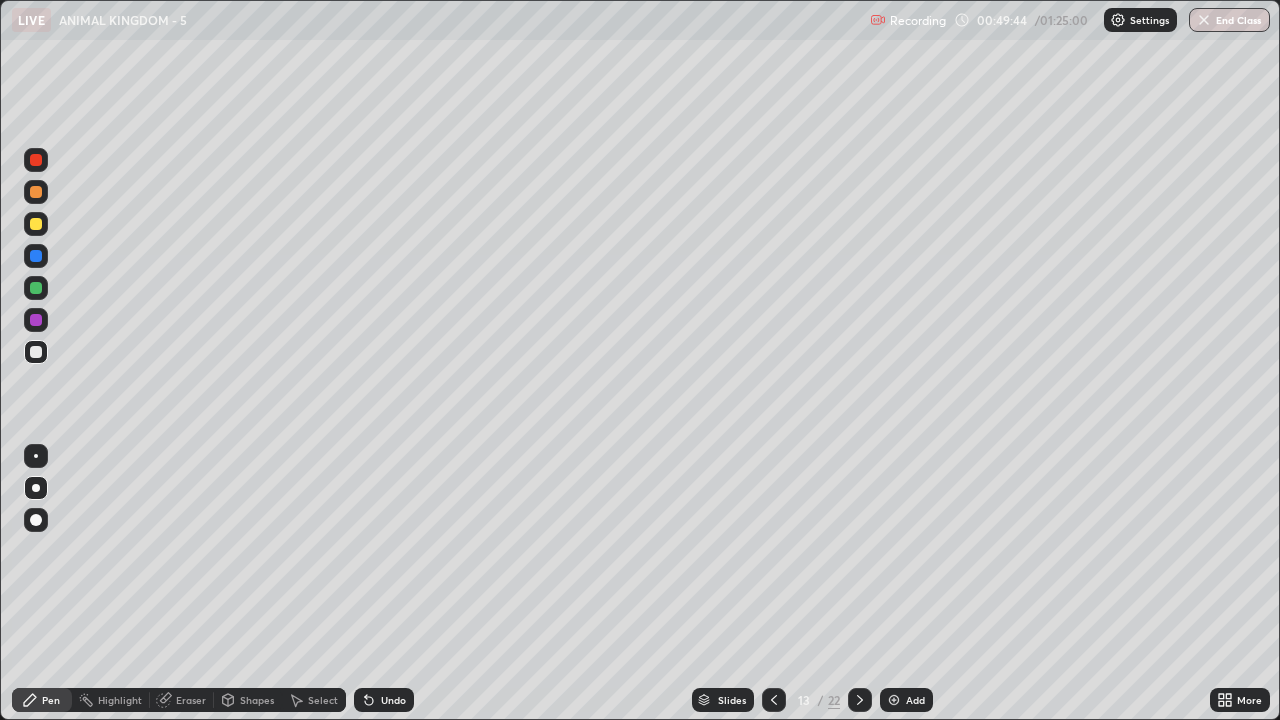 click on "Add" at bounding box center (906, 700) 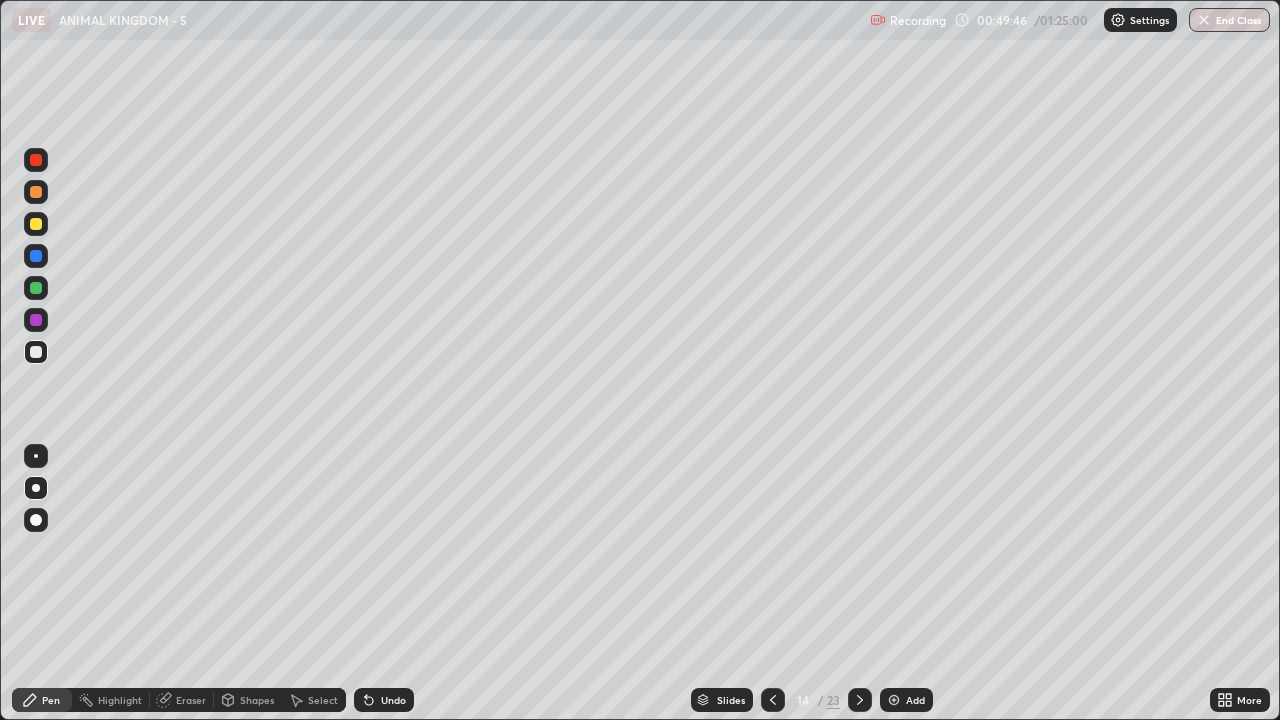click at bounding box center (36, 224) 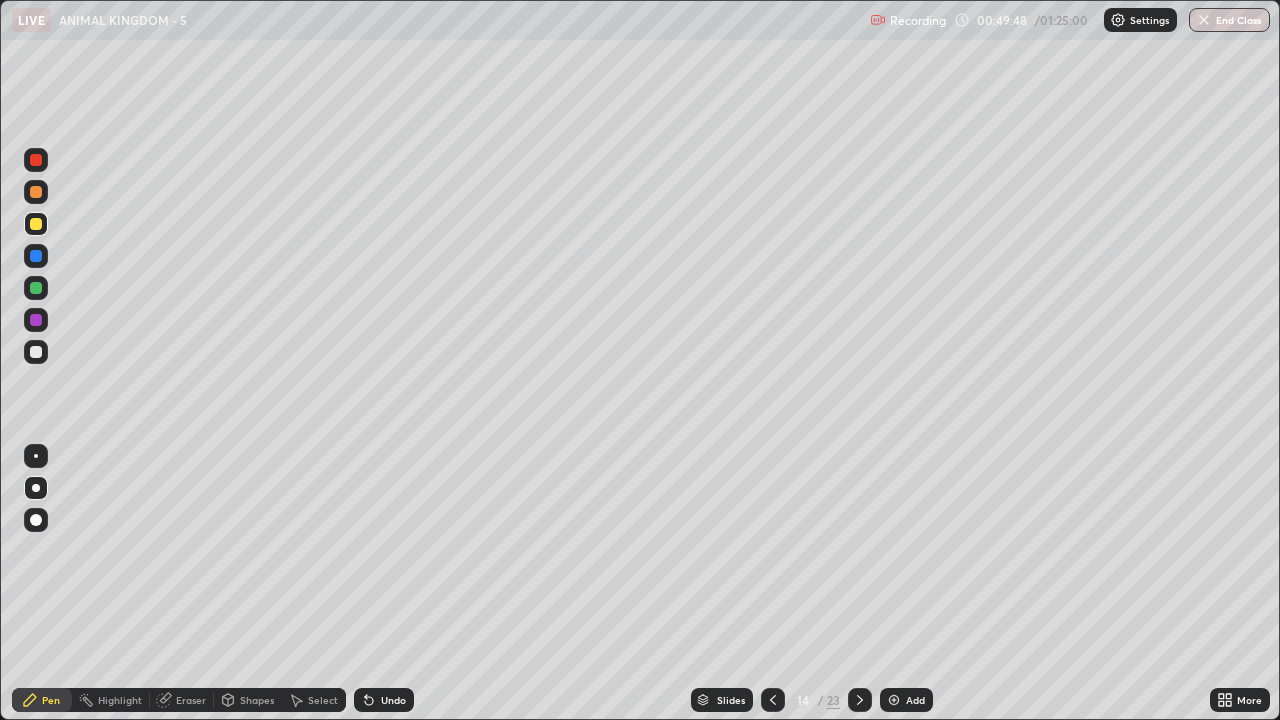 click at bounding box center [36, 352] 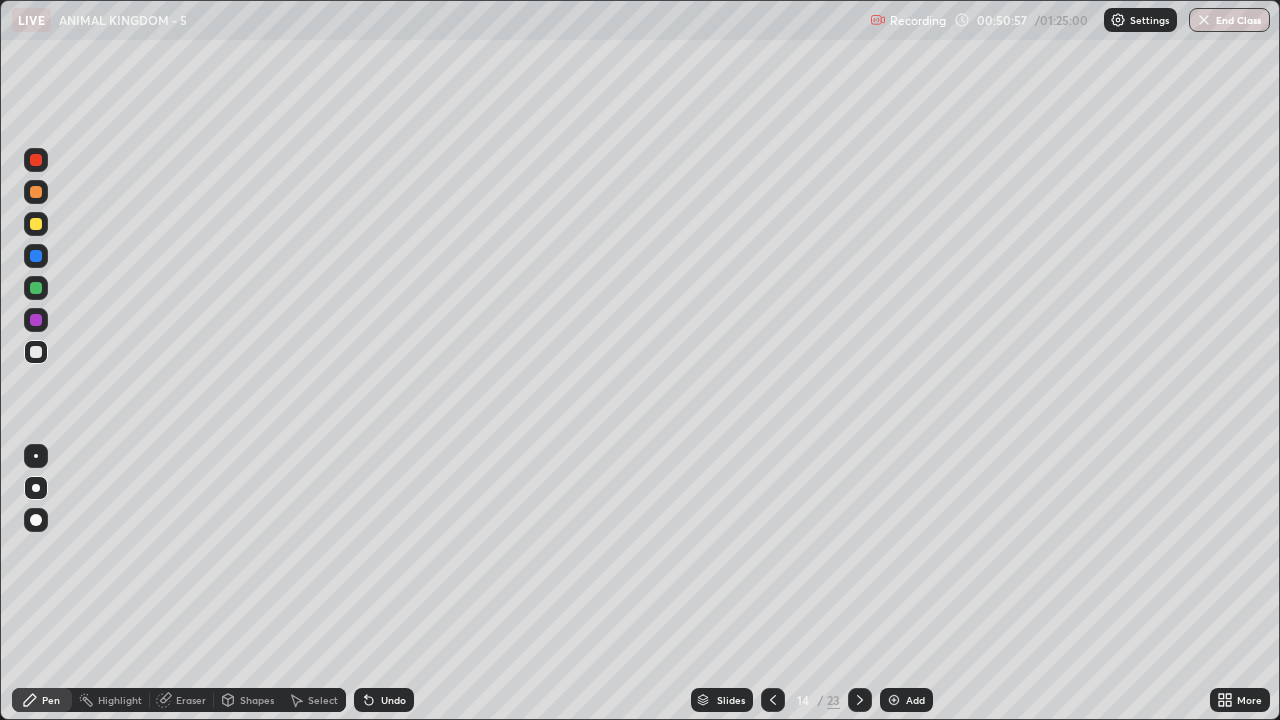 click on "Undo" at bounding box center [393, 700] 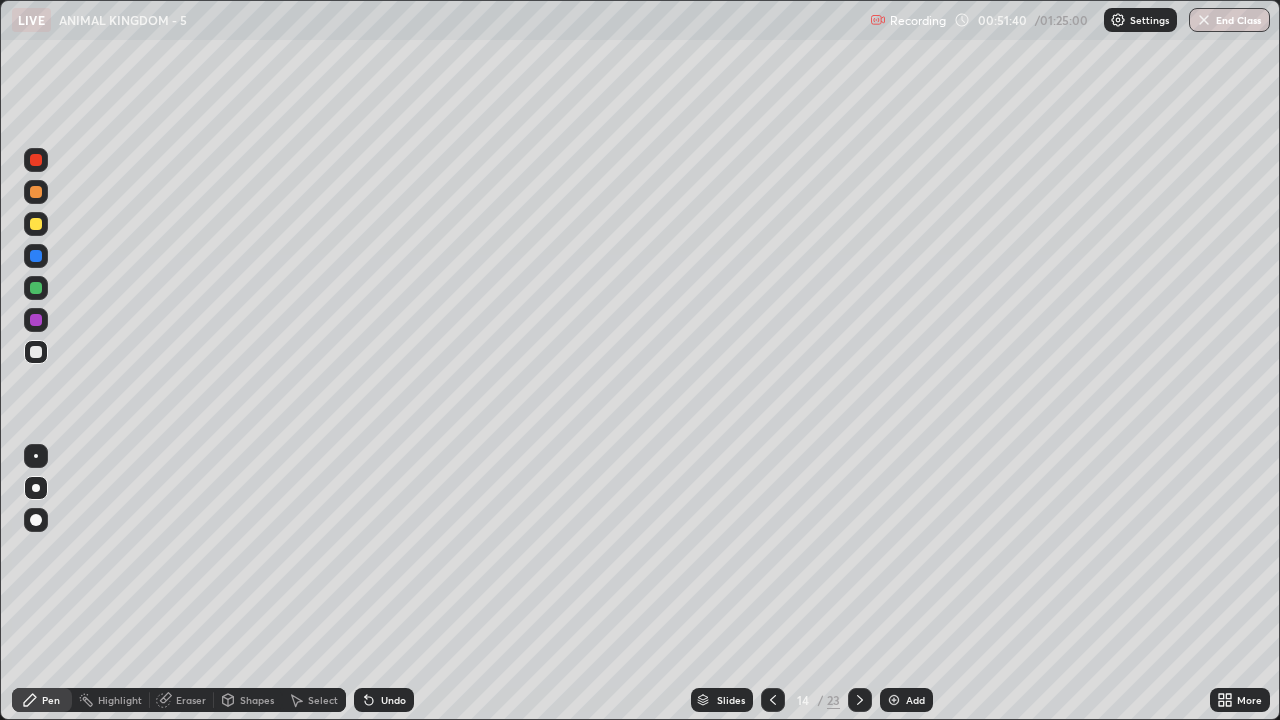 click 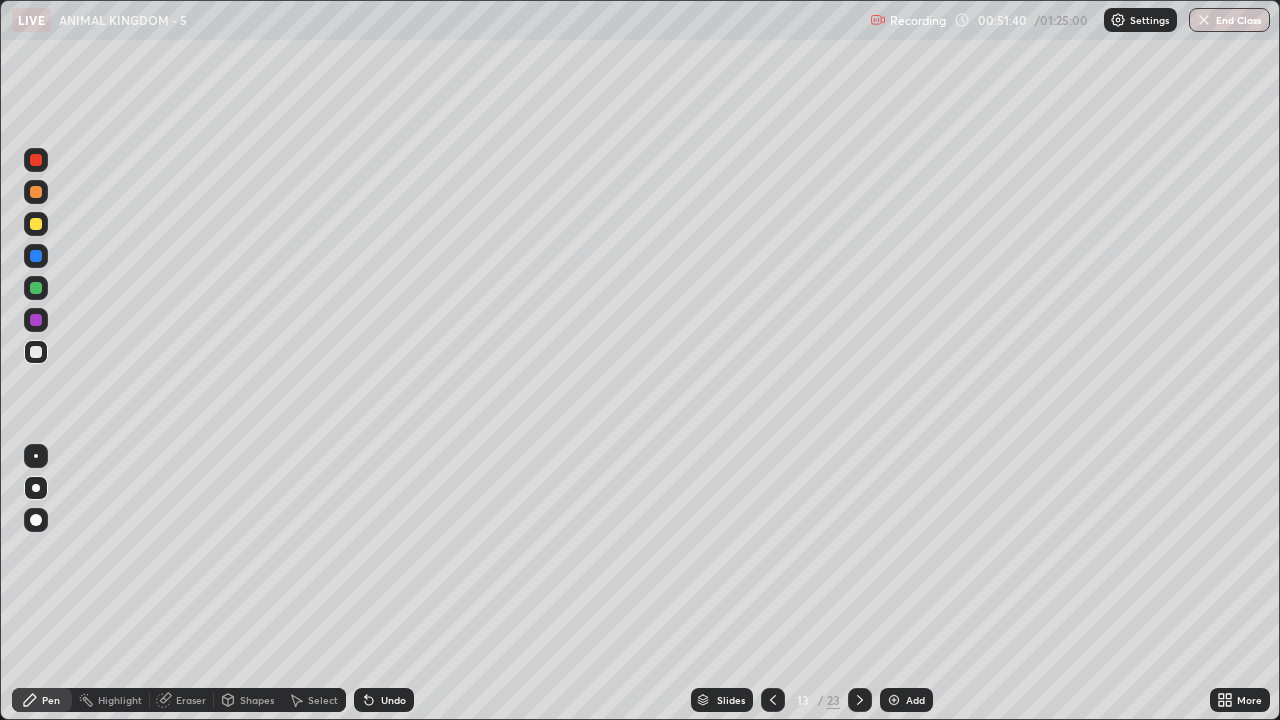 click at bounding box center (773, 700) 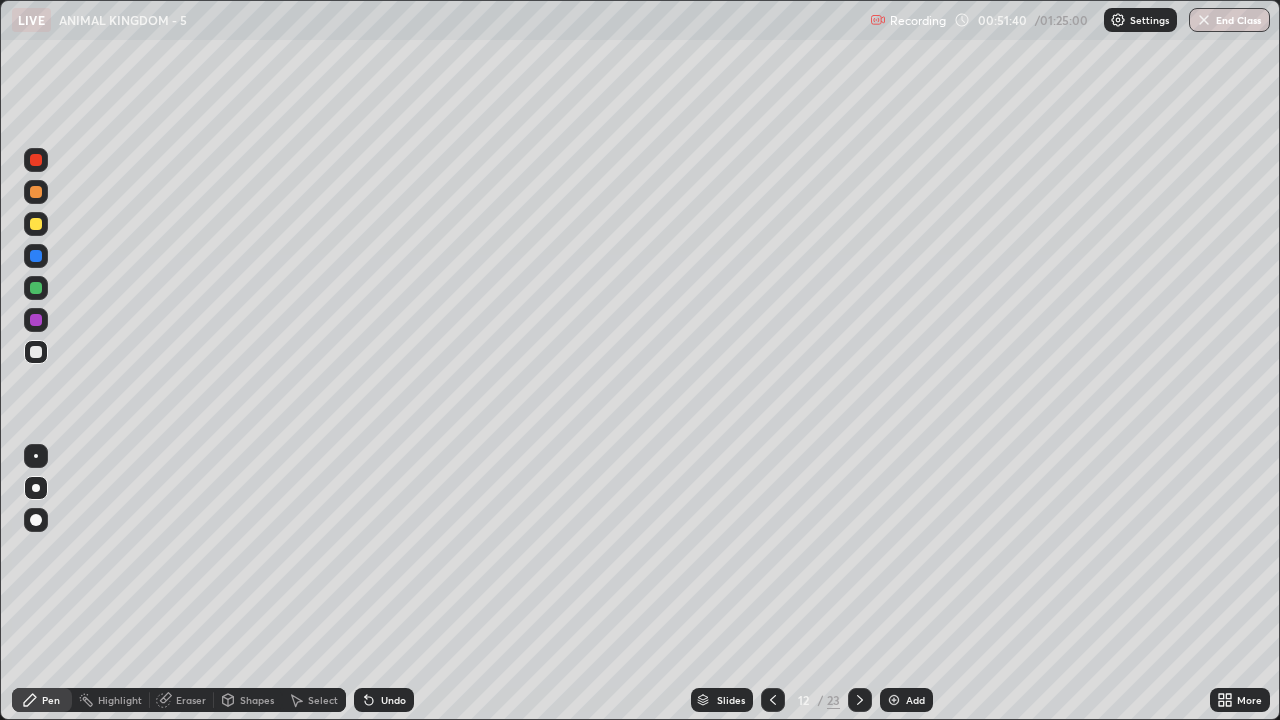 click at bounding box center (773, 700) 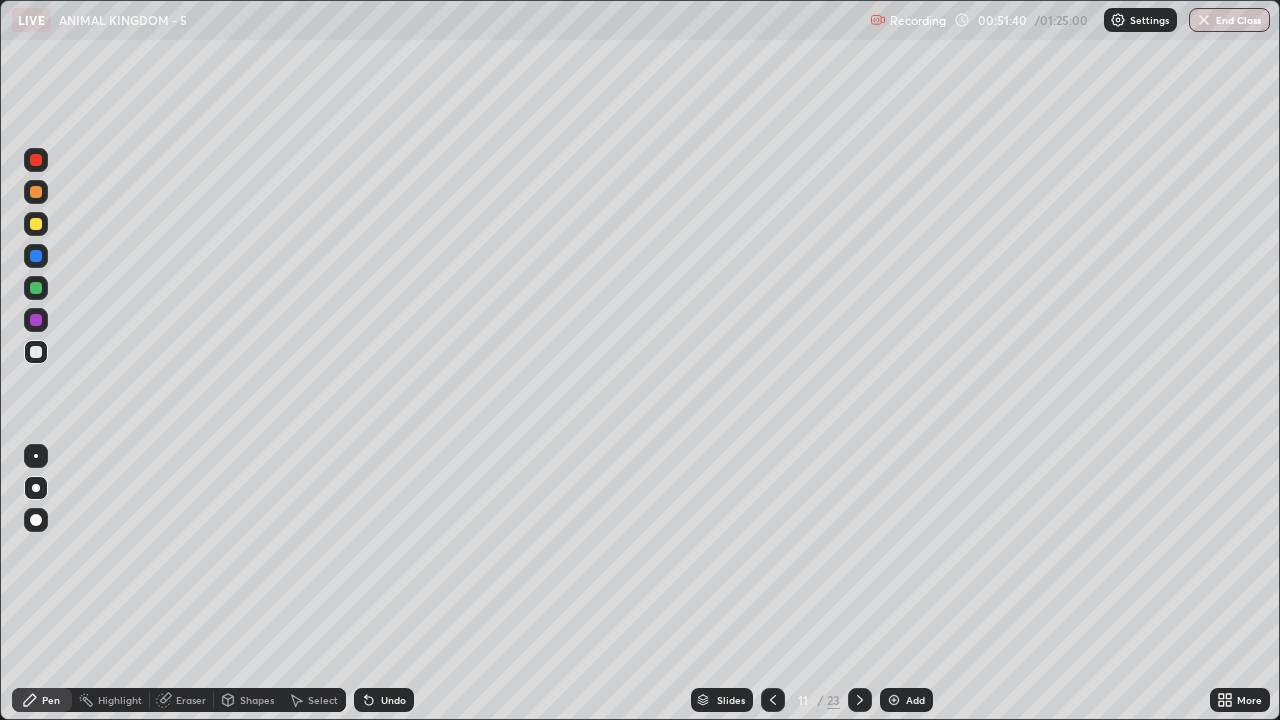 click at bounding box center [773, 700] 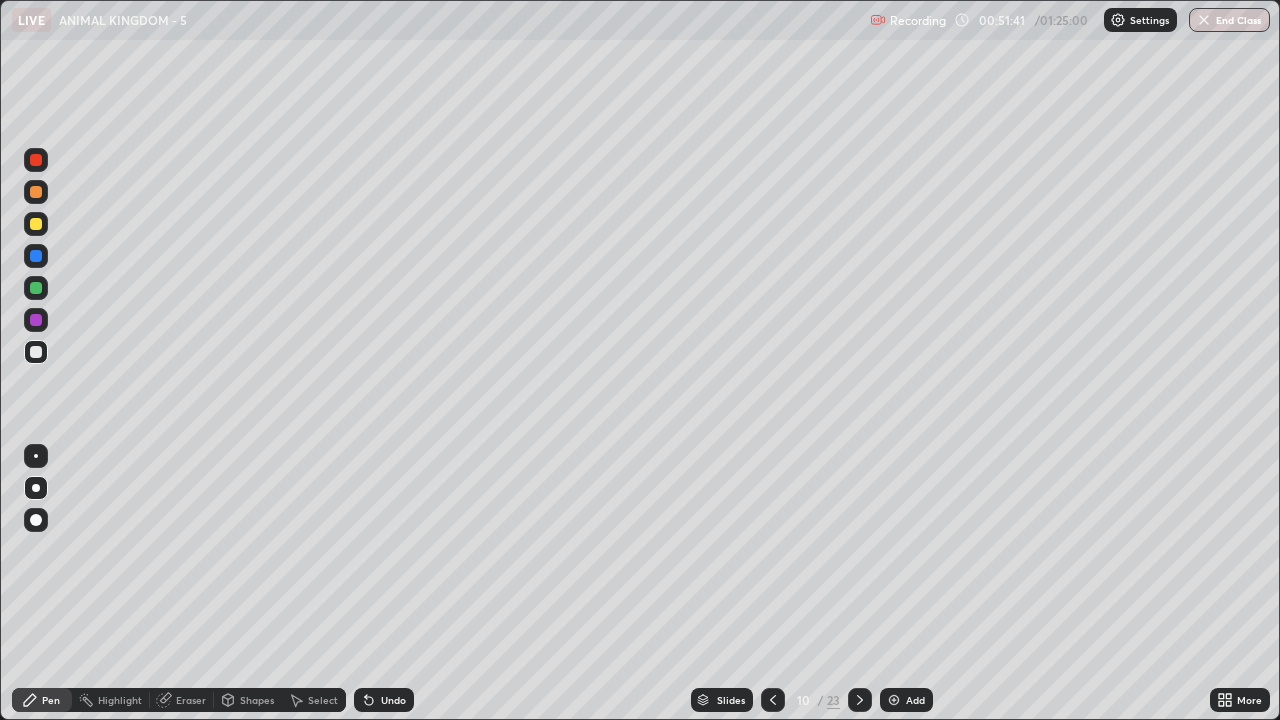 click at bounding box center (773, 700) 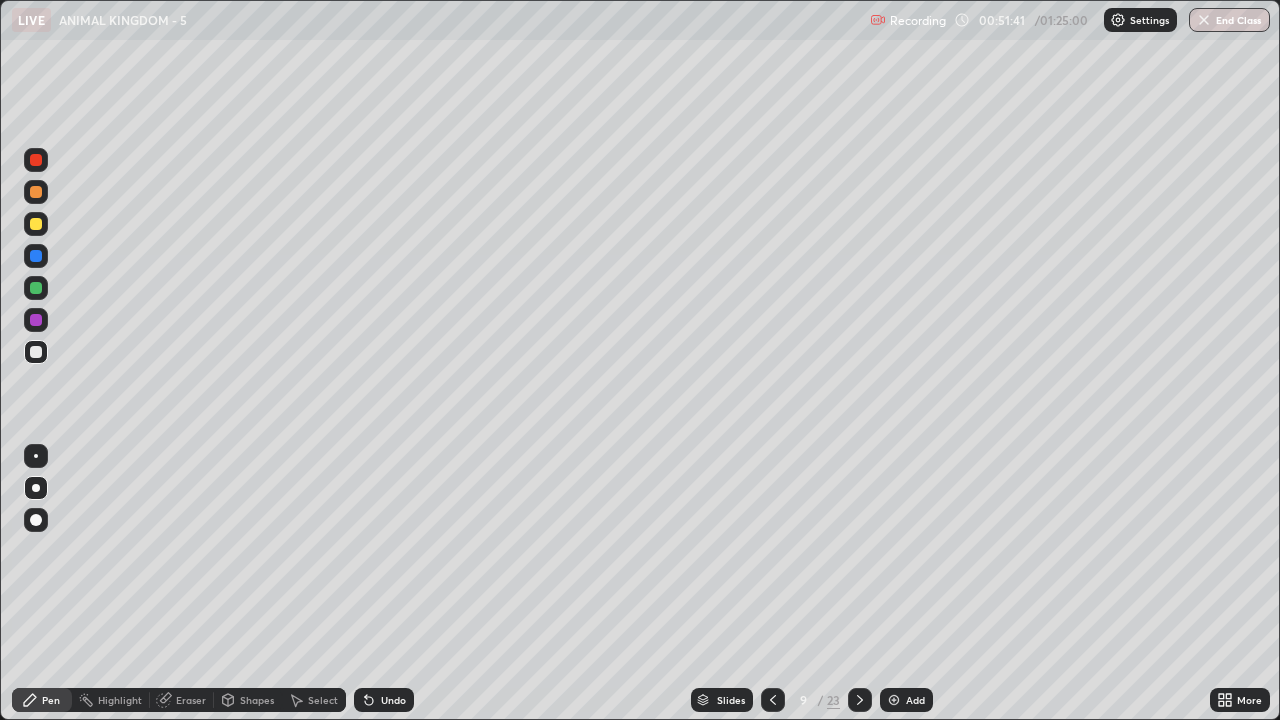 click at bounding box center (773, 700) 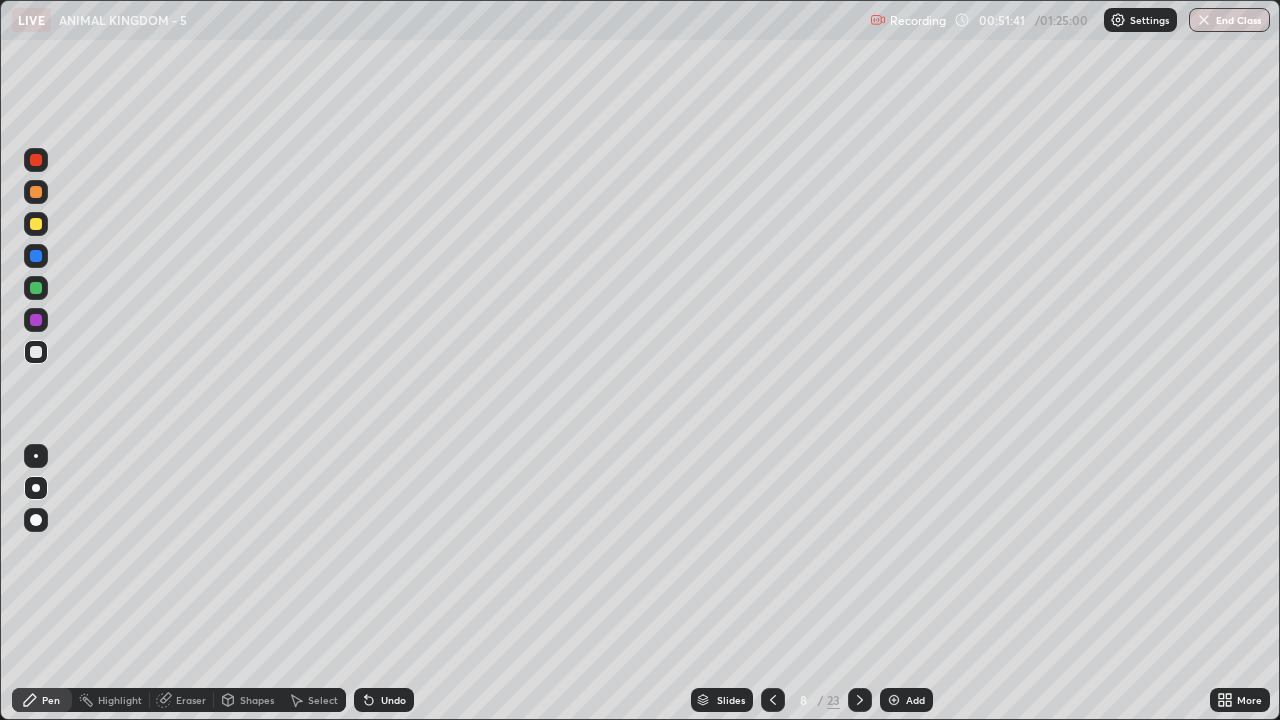 click at bounding box center [773, 700] 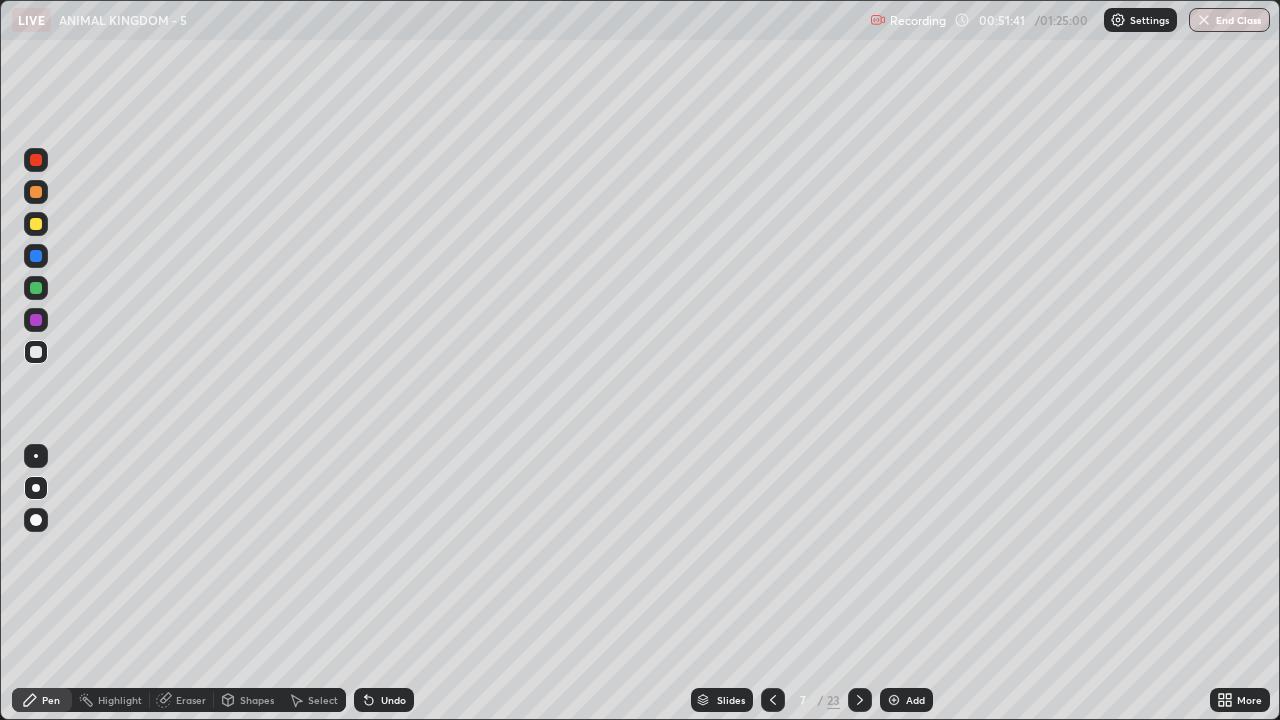 click at bounding box center (773, 700) 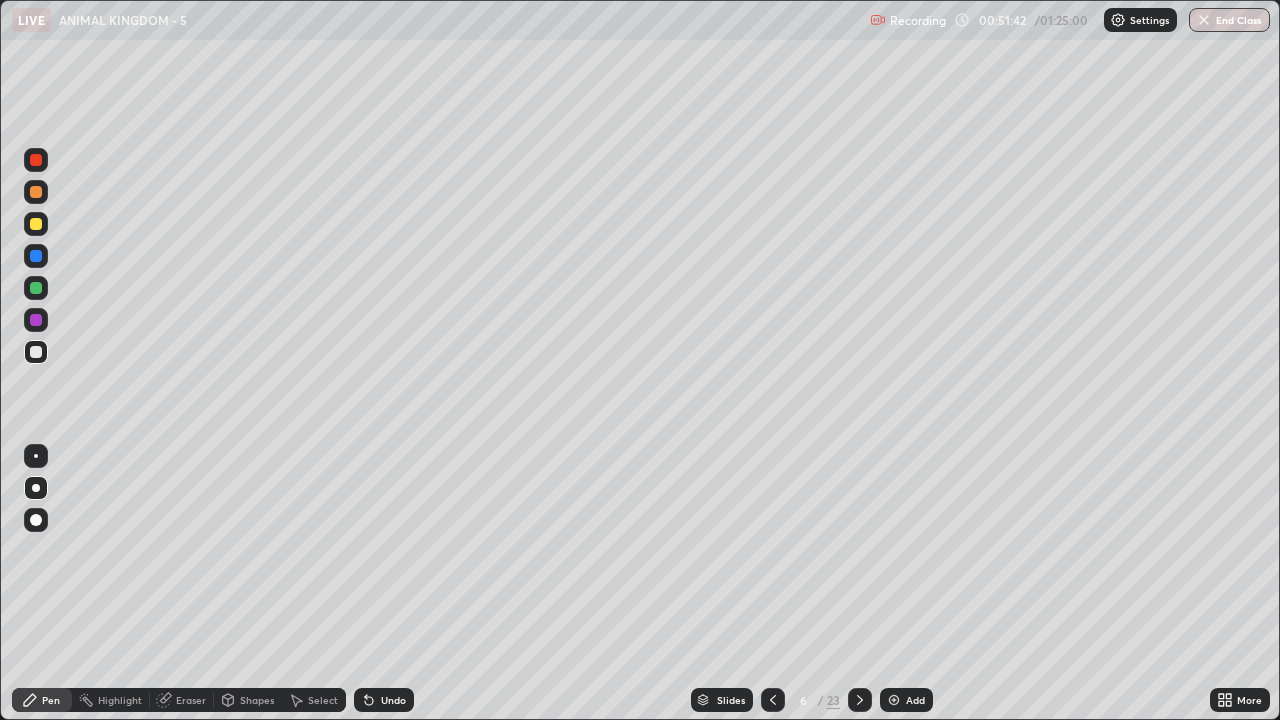 click at bounding box center [773, 700] 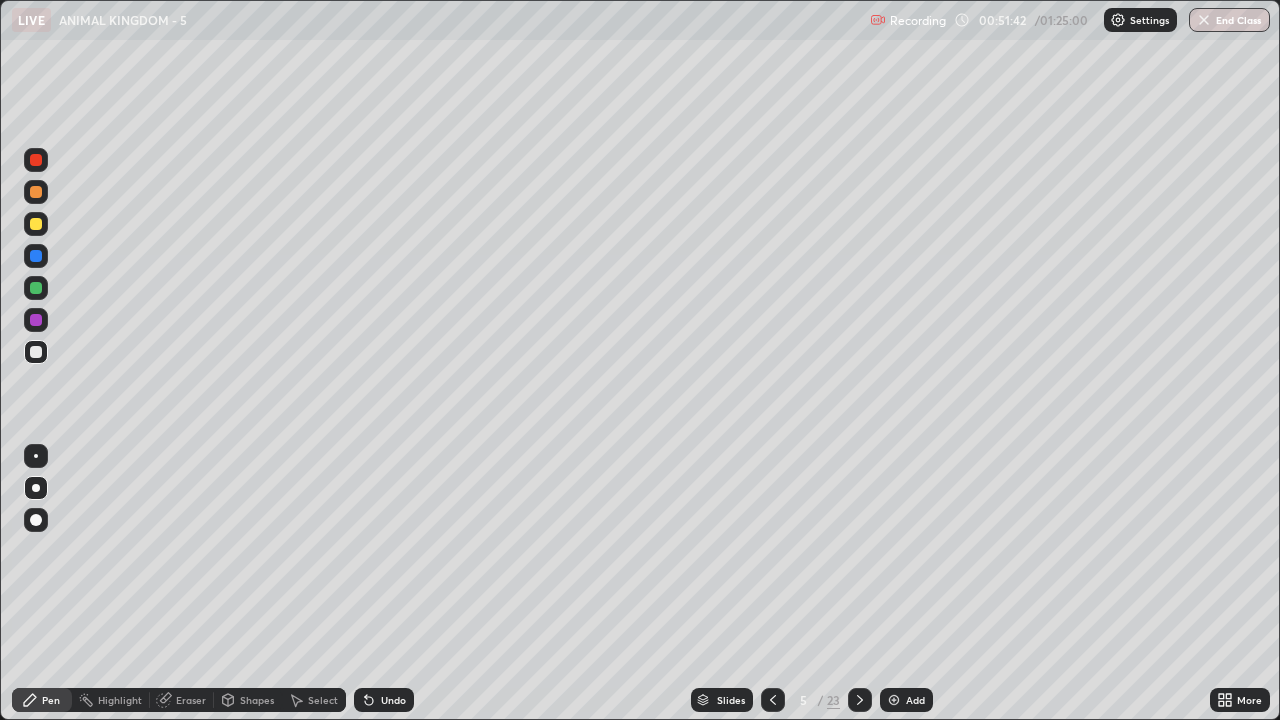 click at bounding box center (773, 700) 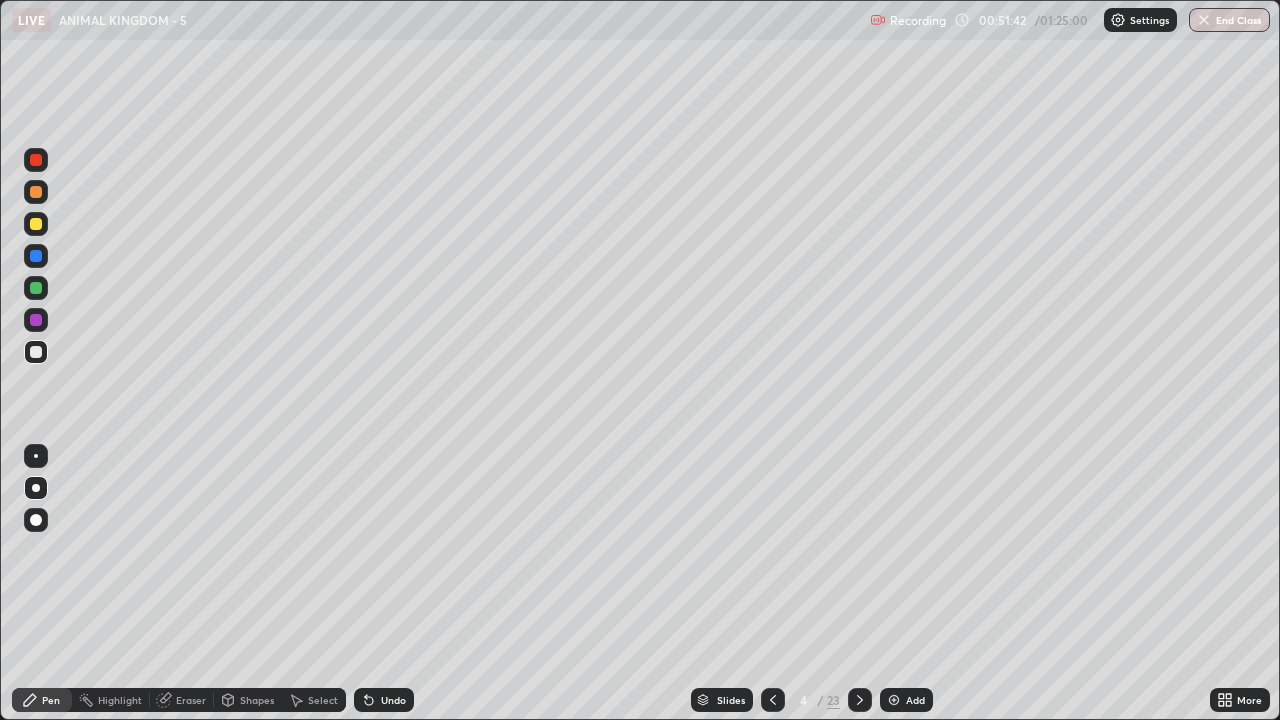 click at bounding box center (773, 700) 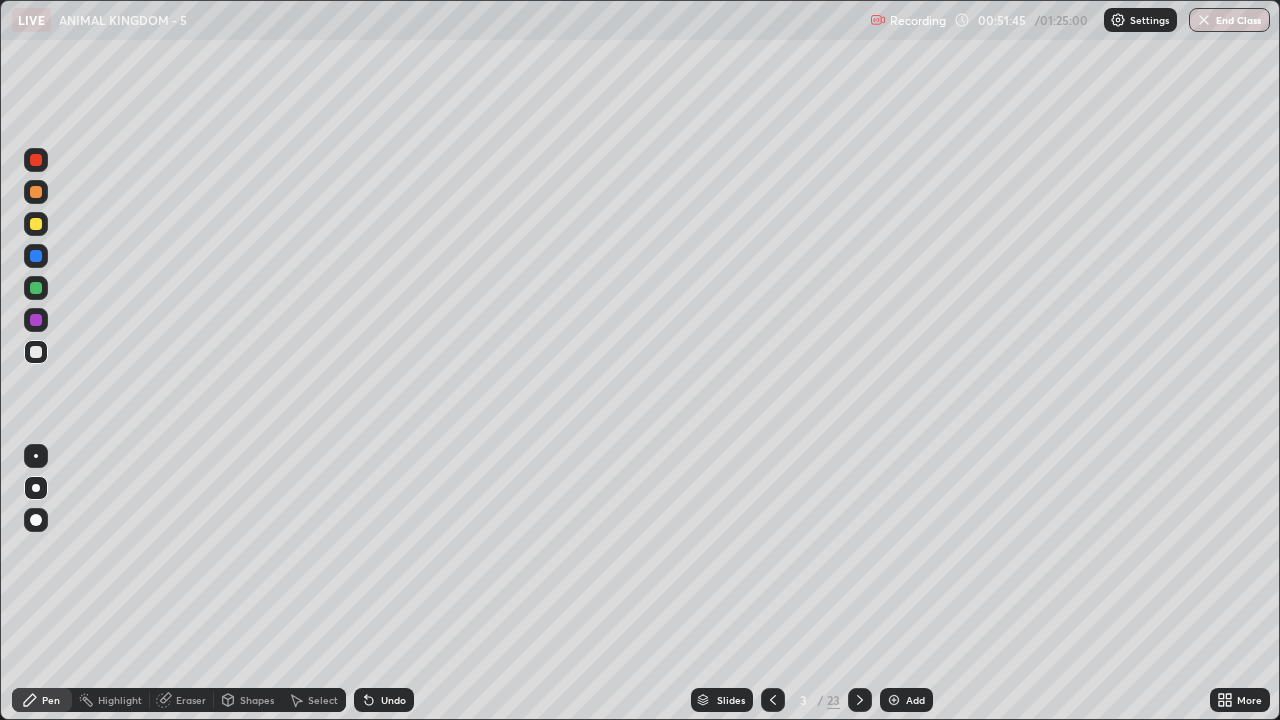 click 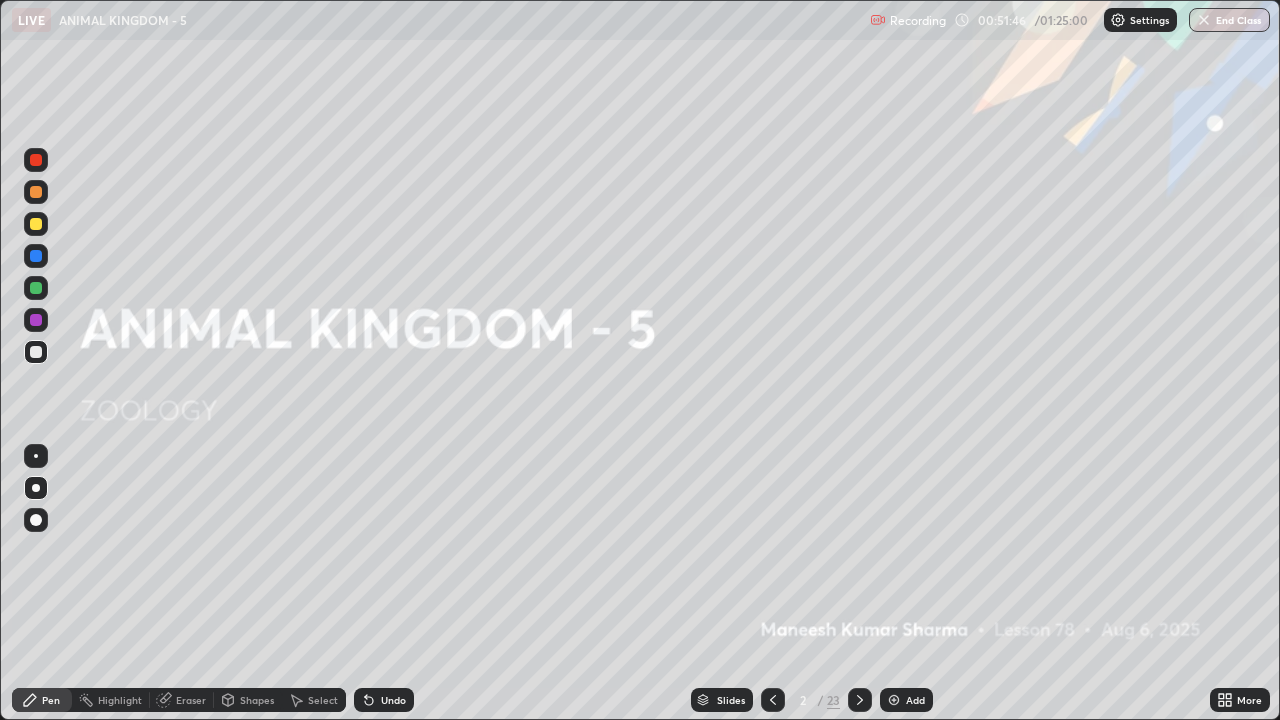 click 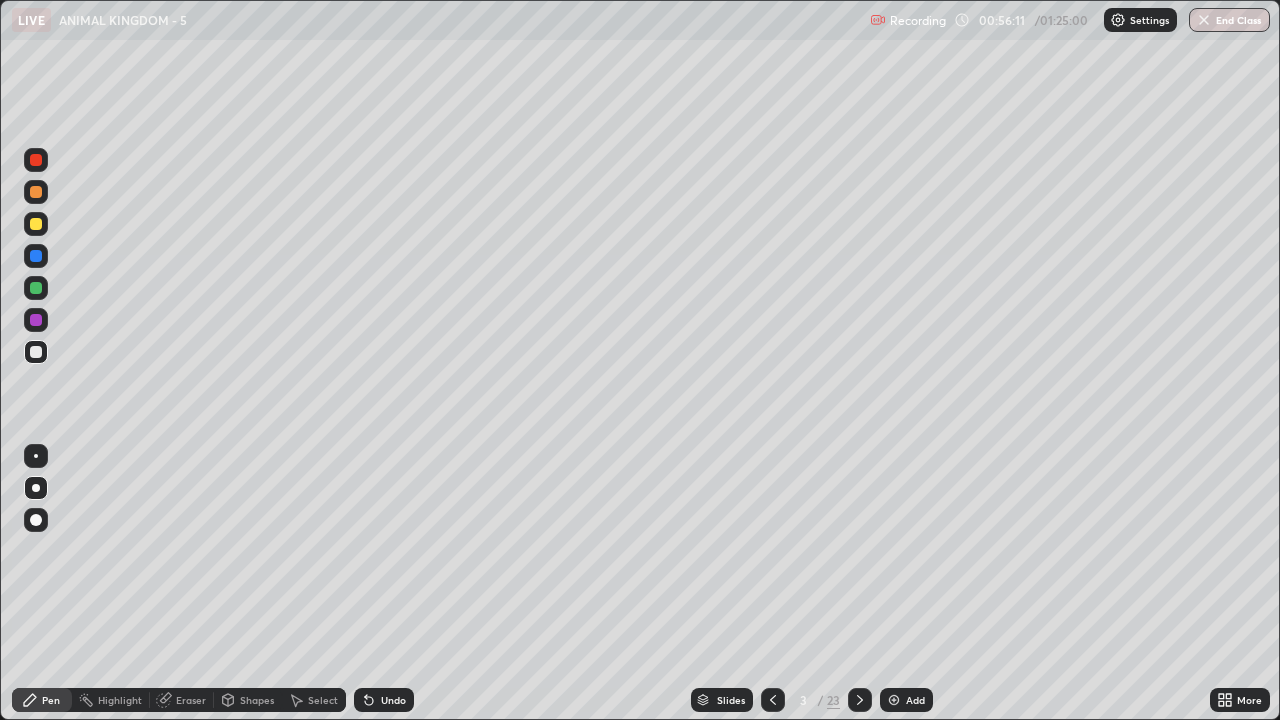 click 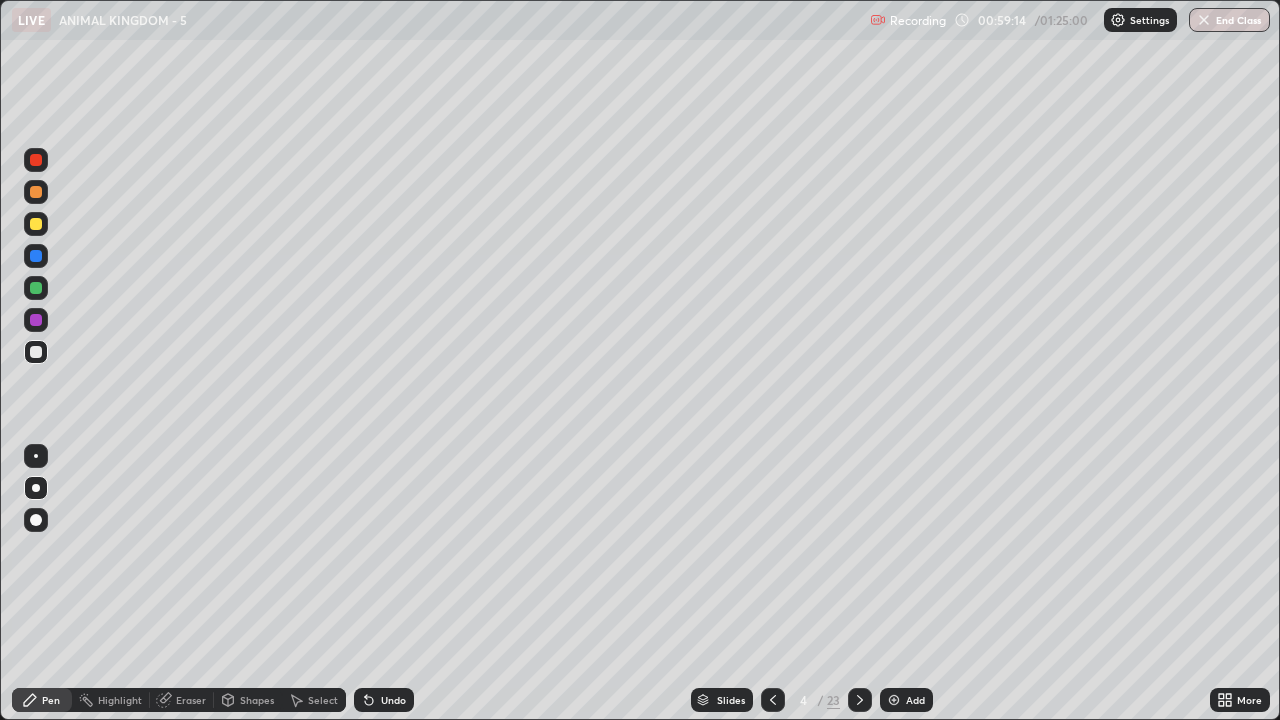 click 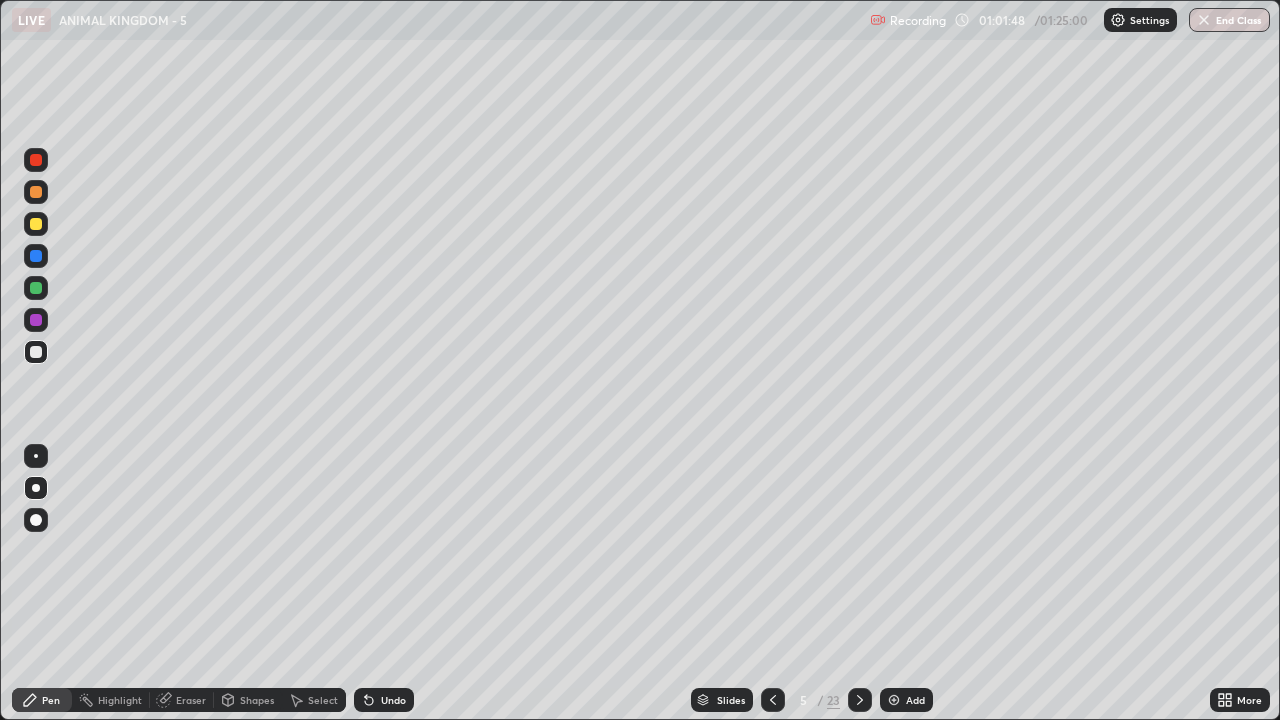 click 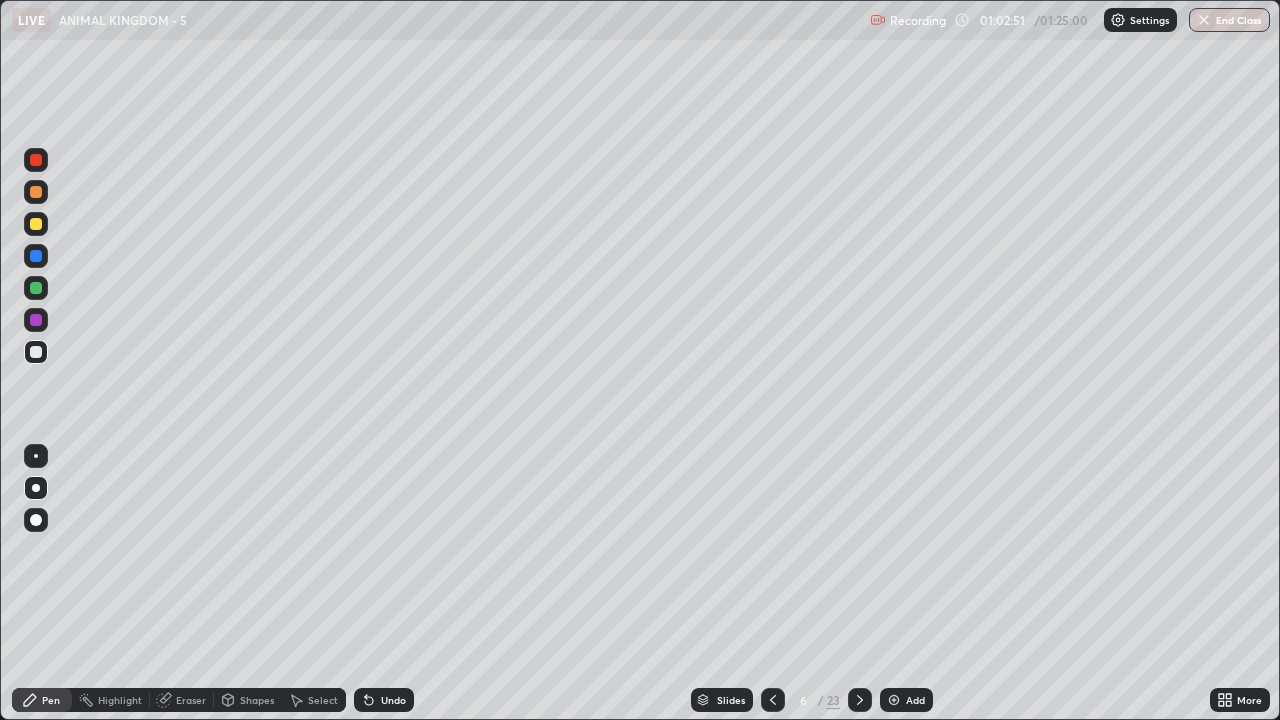 click on "Add" at bounding box center [915, 700] 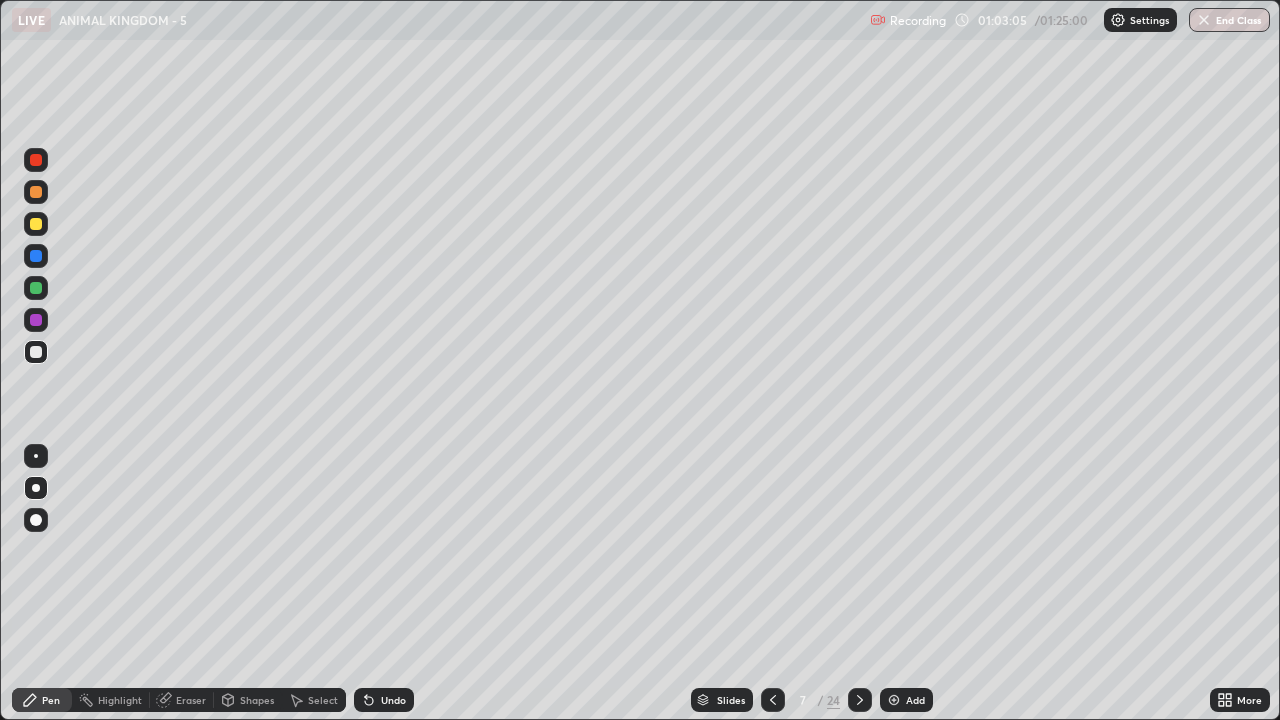 click at bounding box center (773, 700) 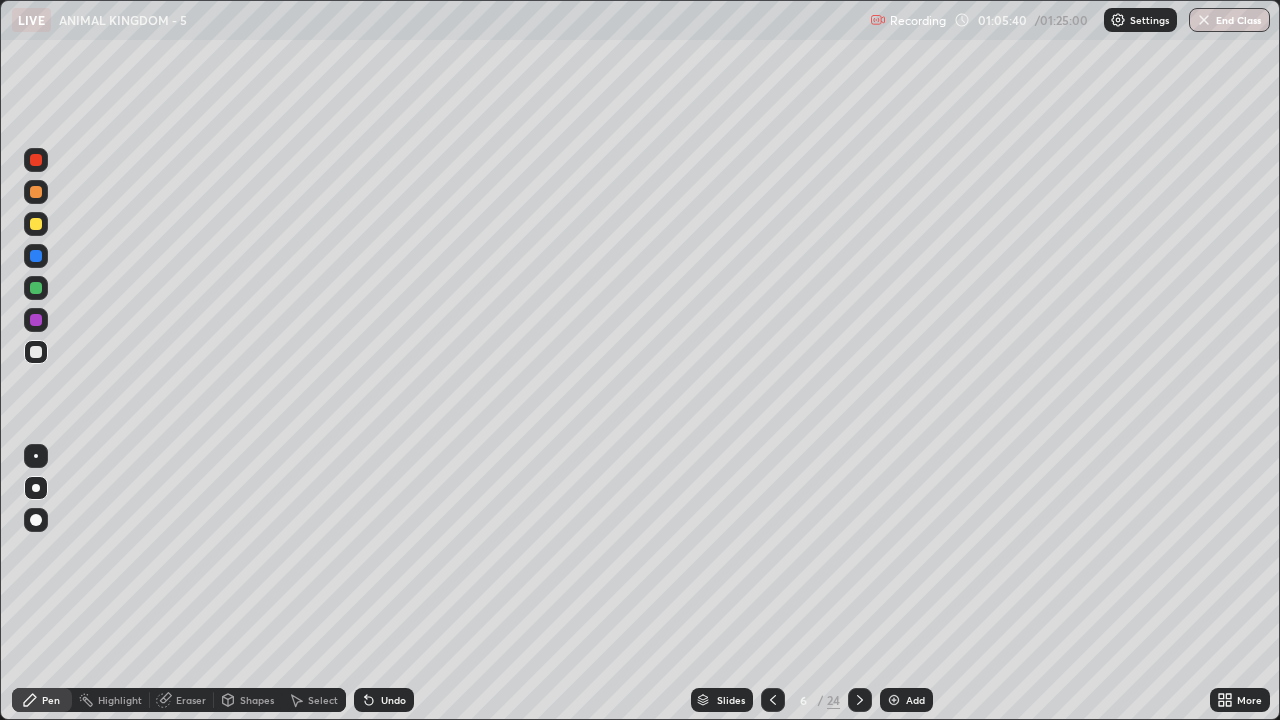 click 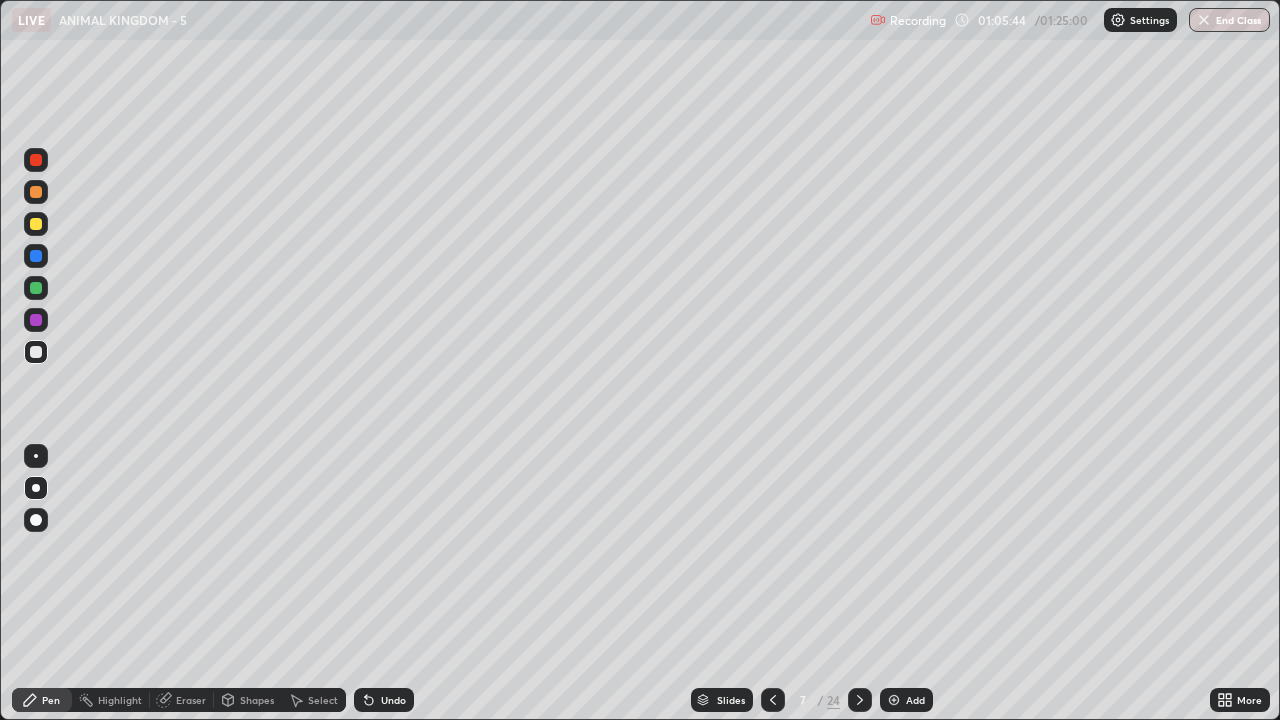 click 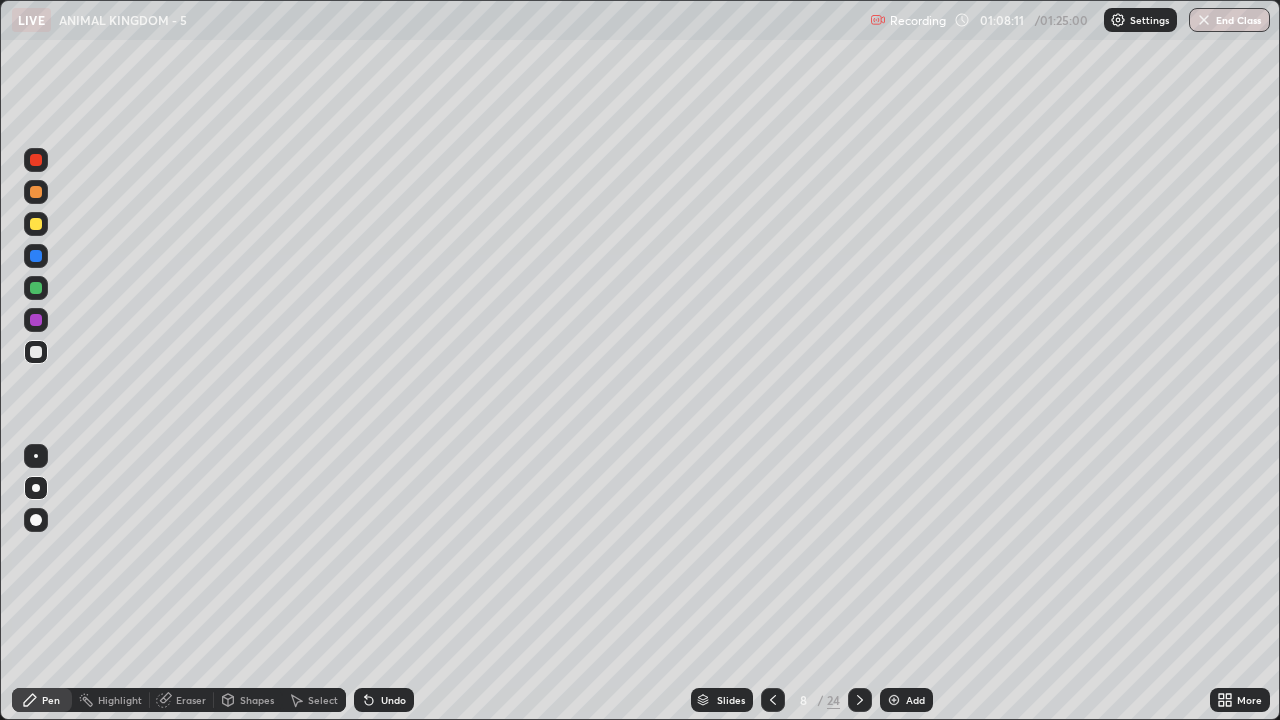 click 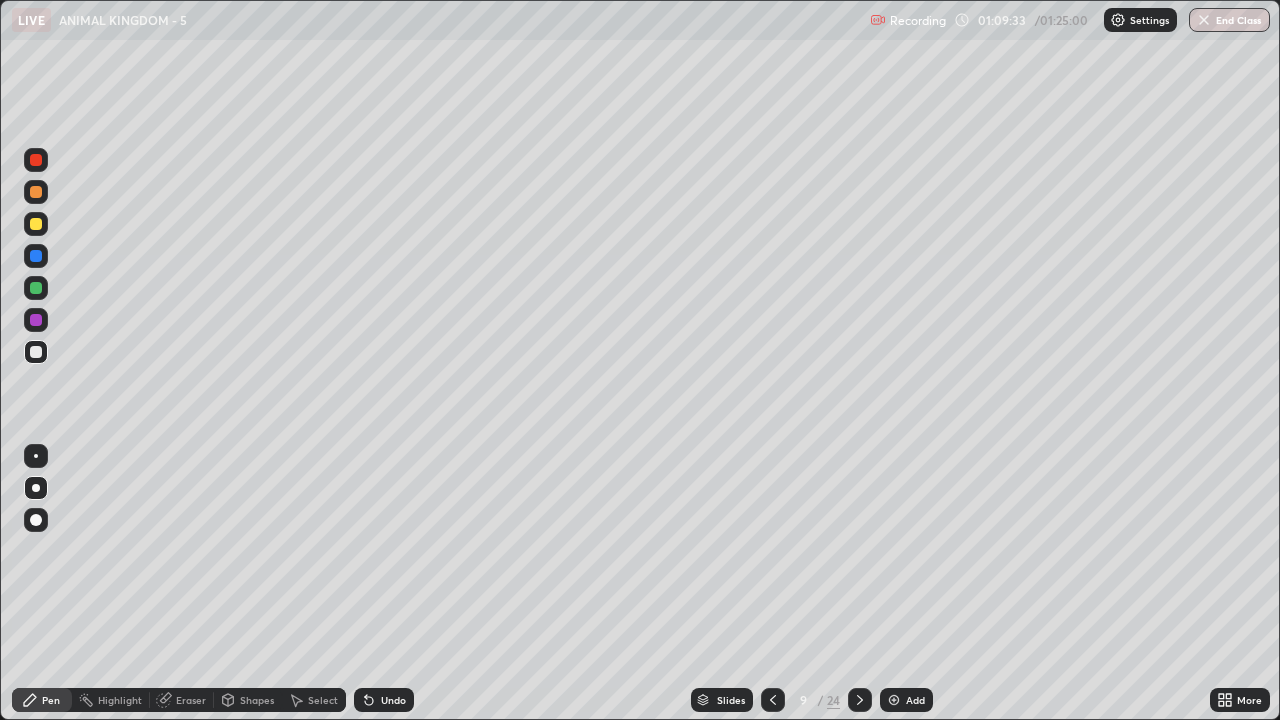 click 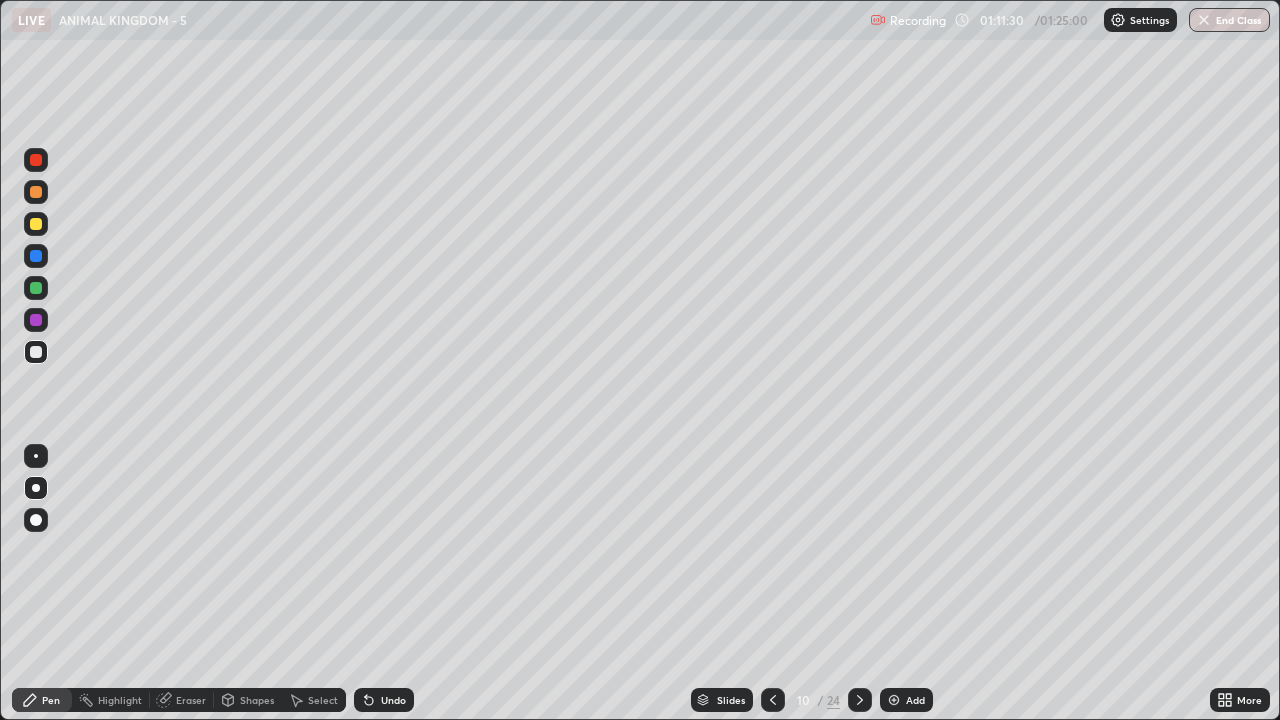 click 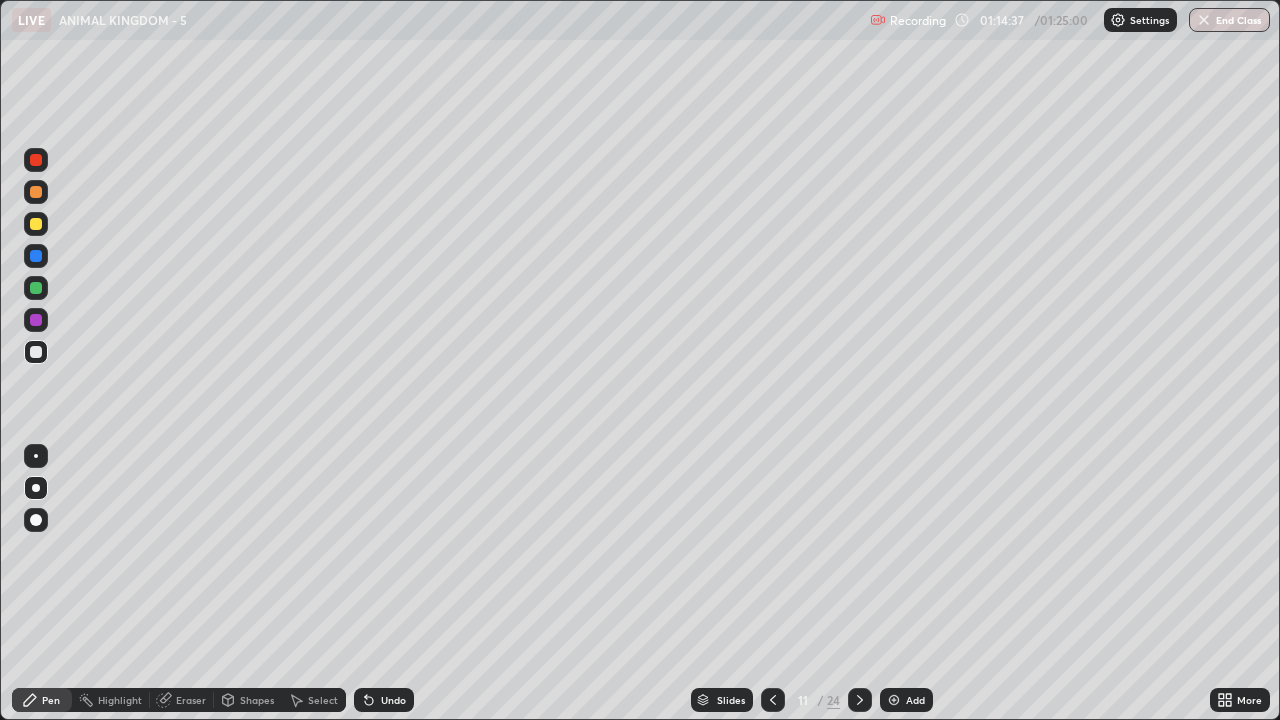 click 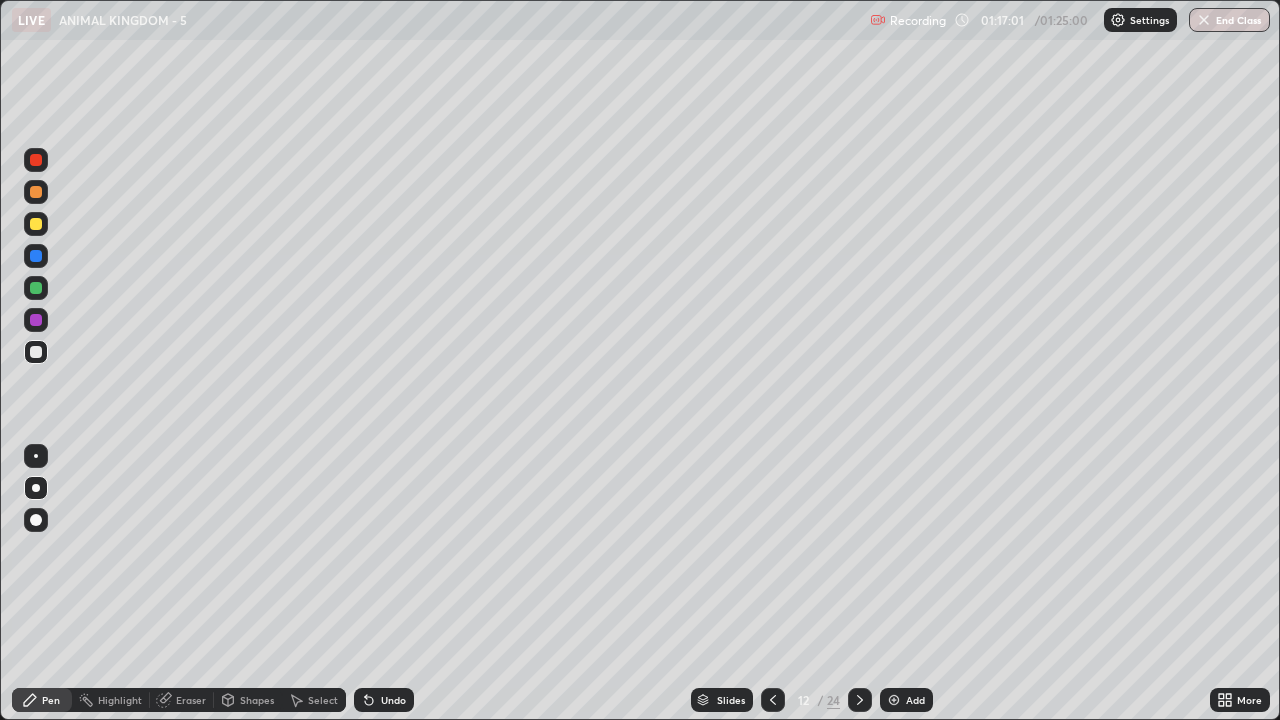 click 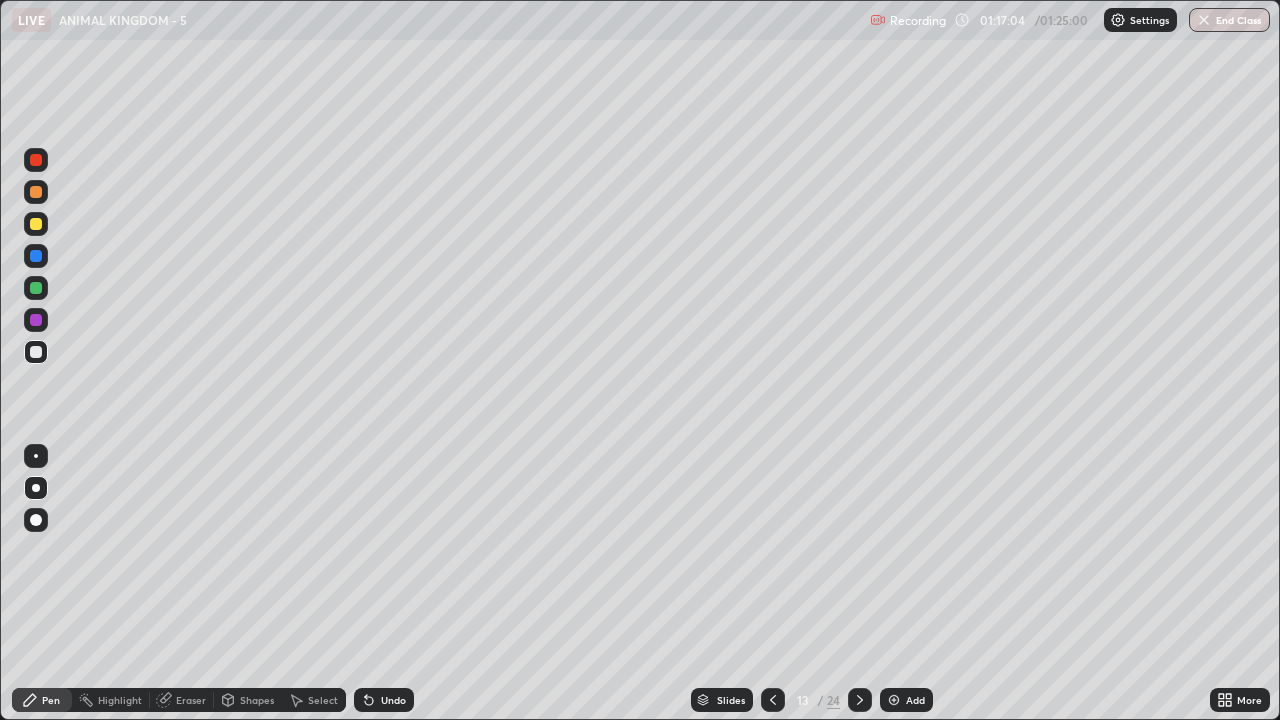 click 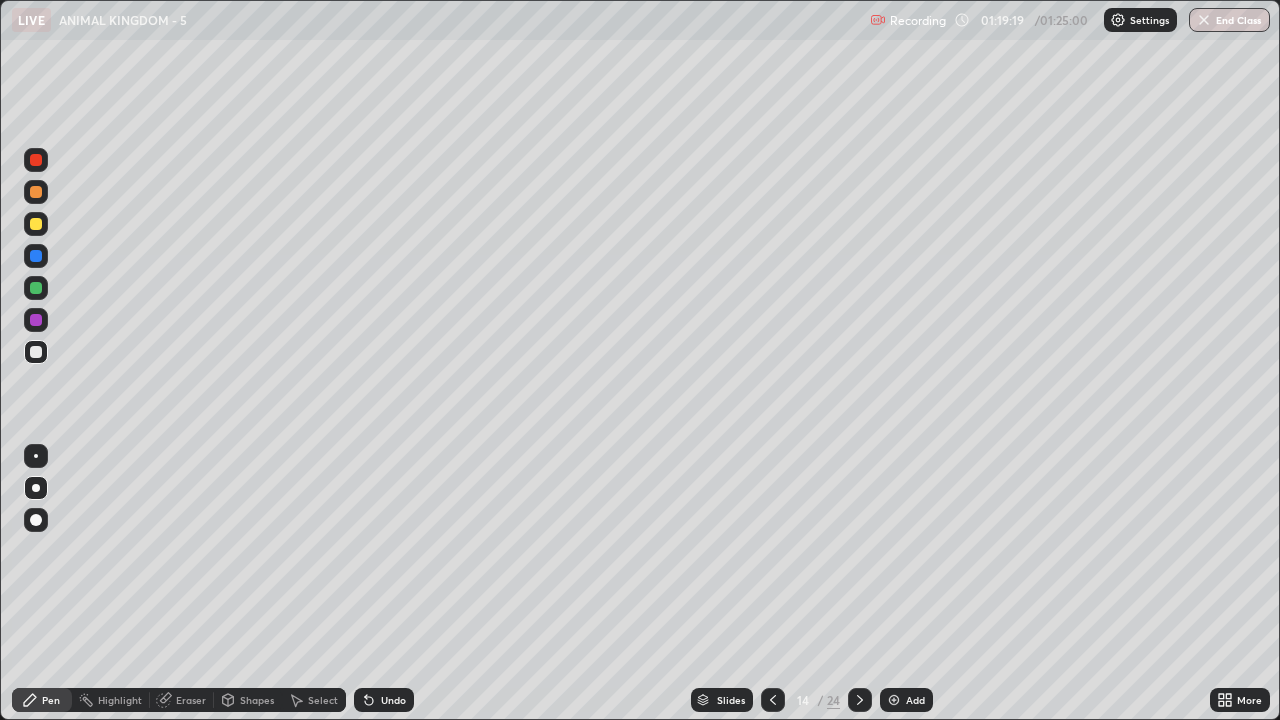 click 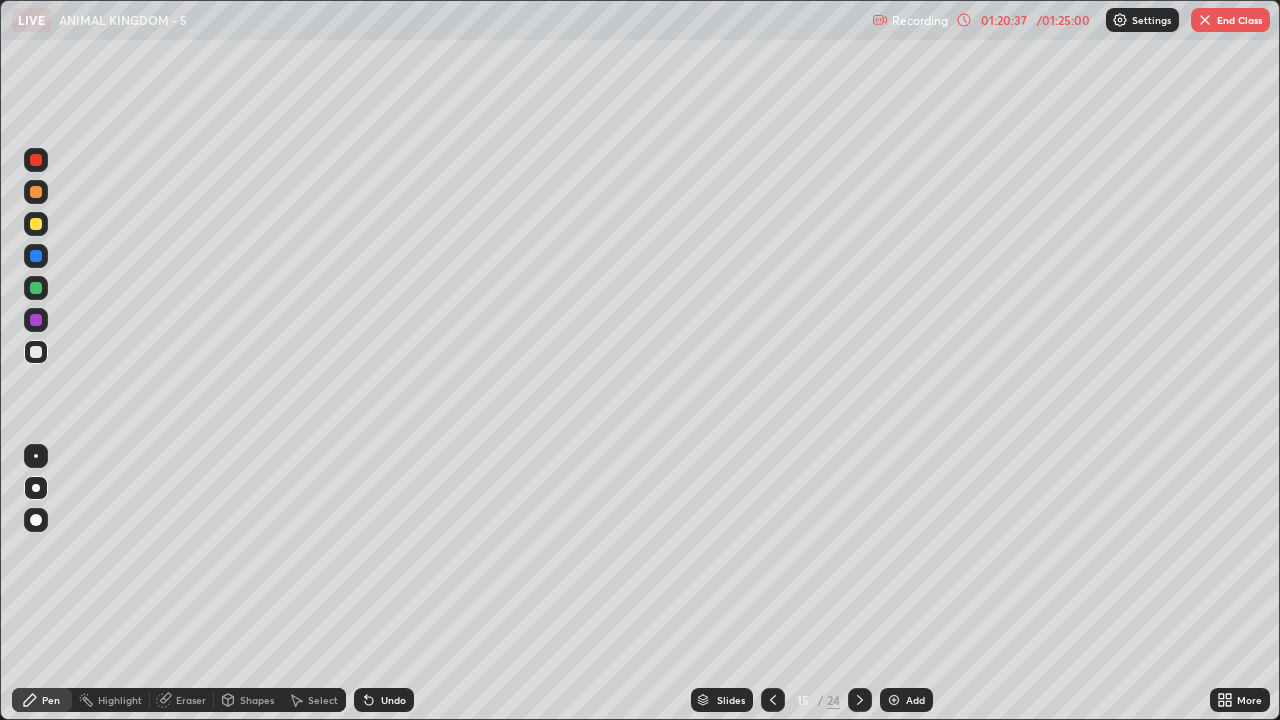click on "End Class" at bounding box center [1230, 20] 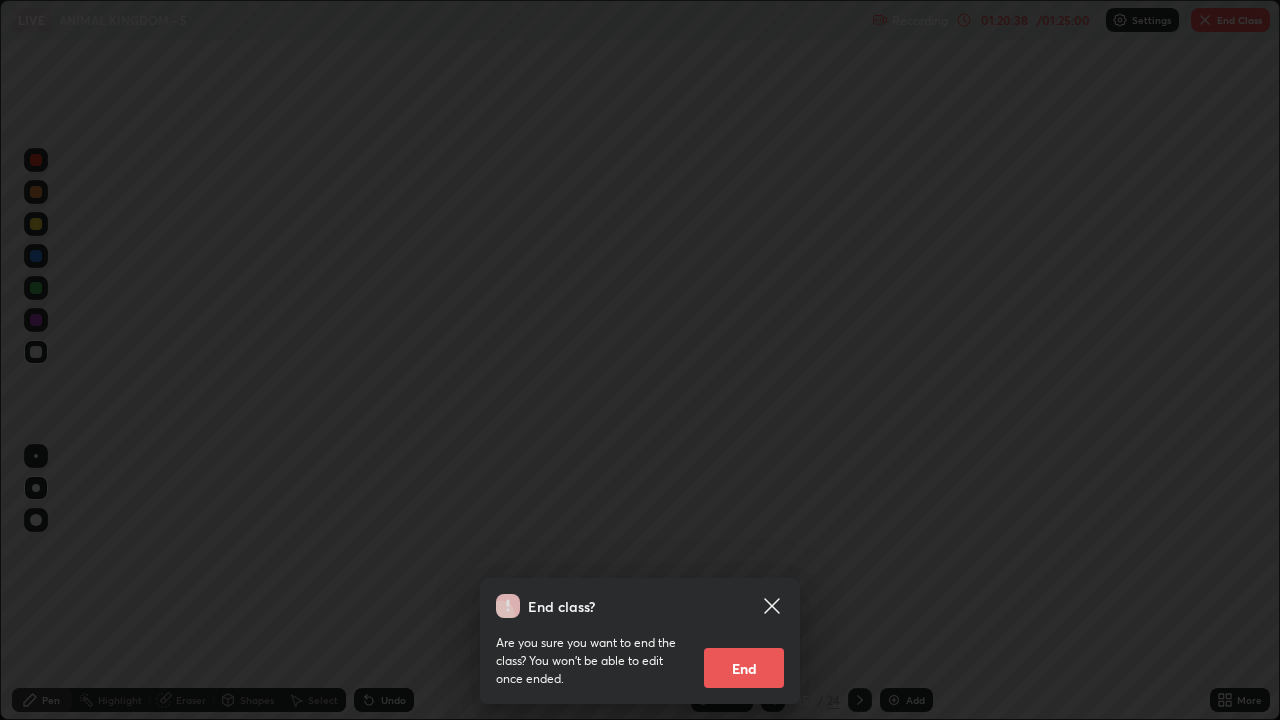 click on "End" at bounding box center (744, 668) 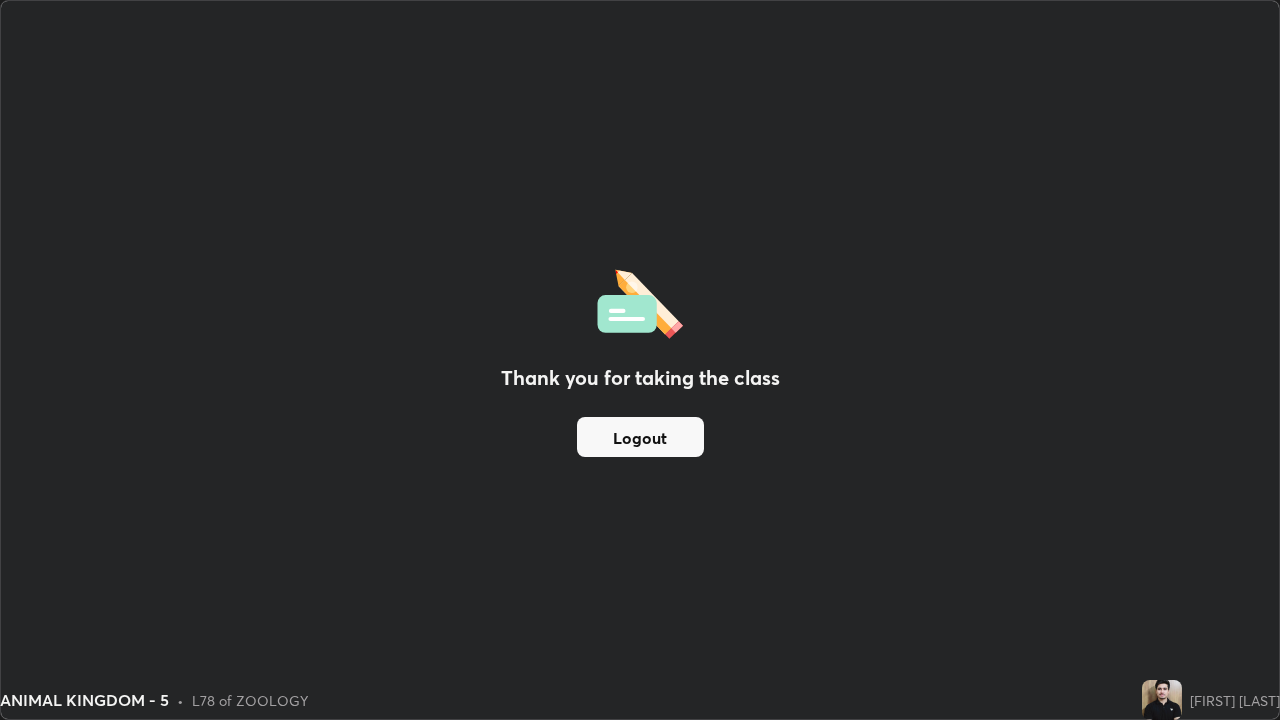click on "Logout" at bounding box center (640, 437) 